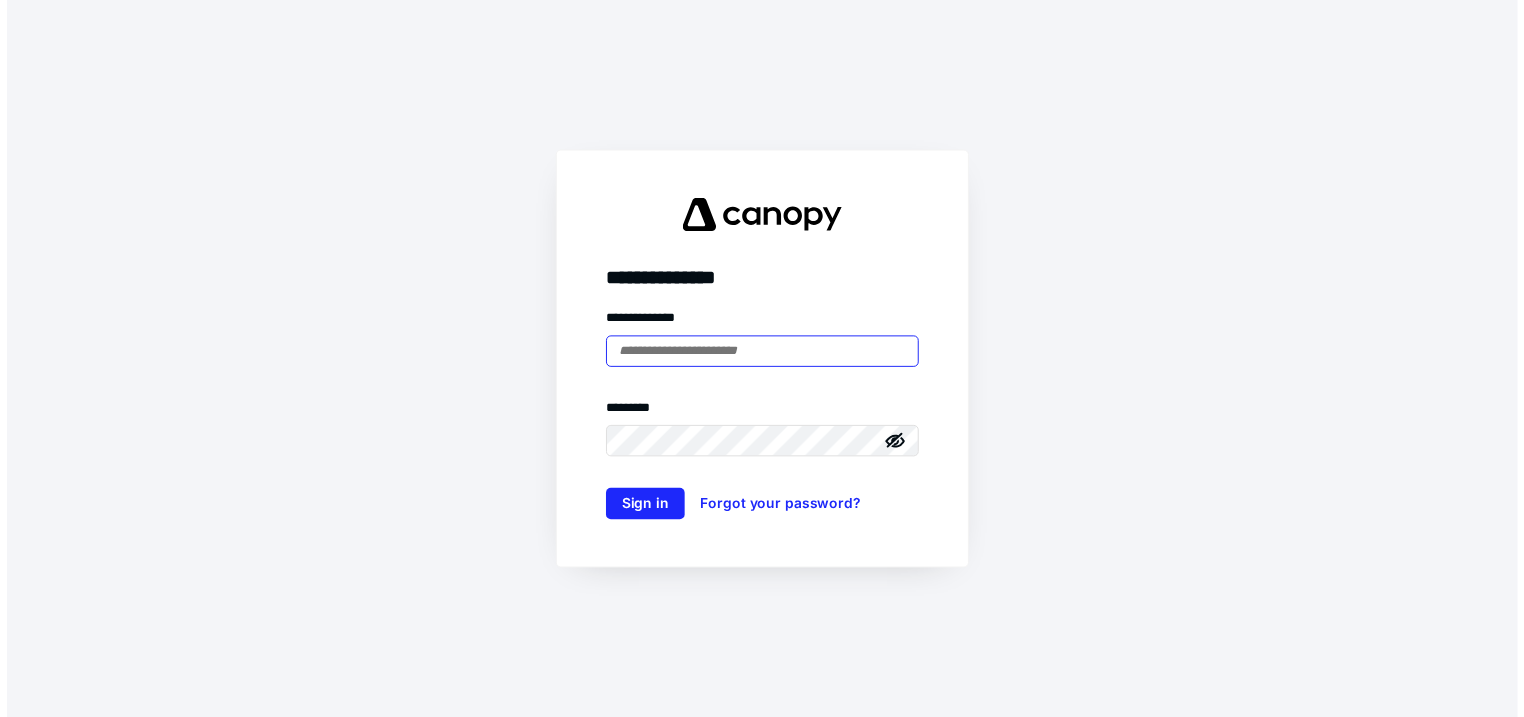 scroll, scrollTop: 0, scrollLeft: 0, axis: both 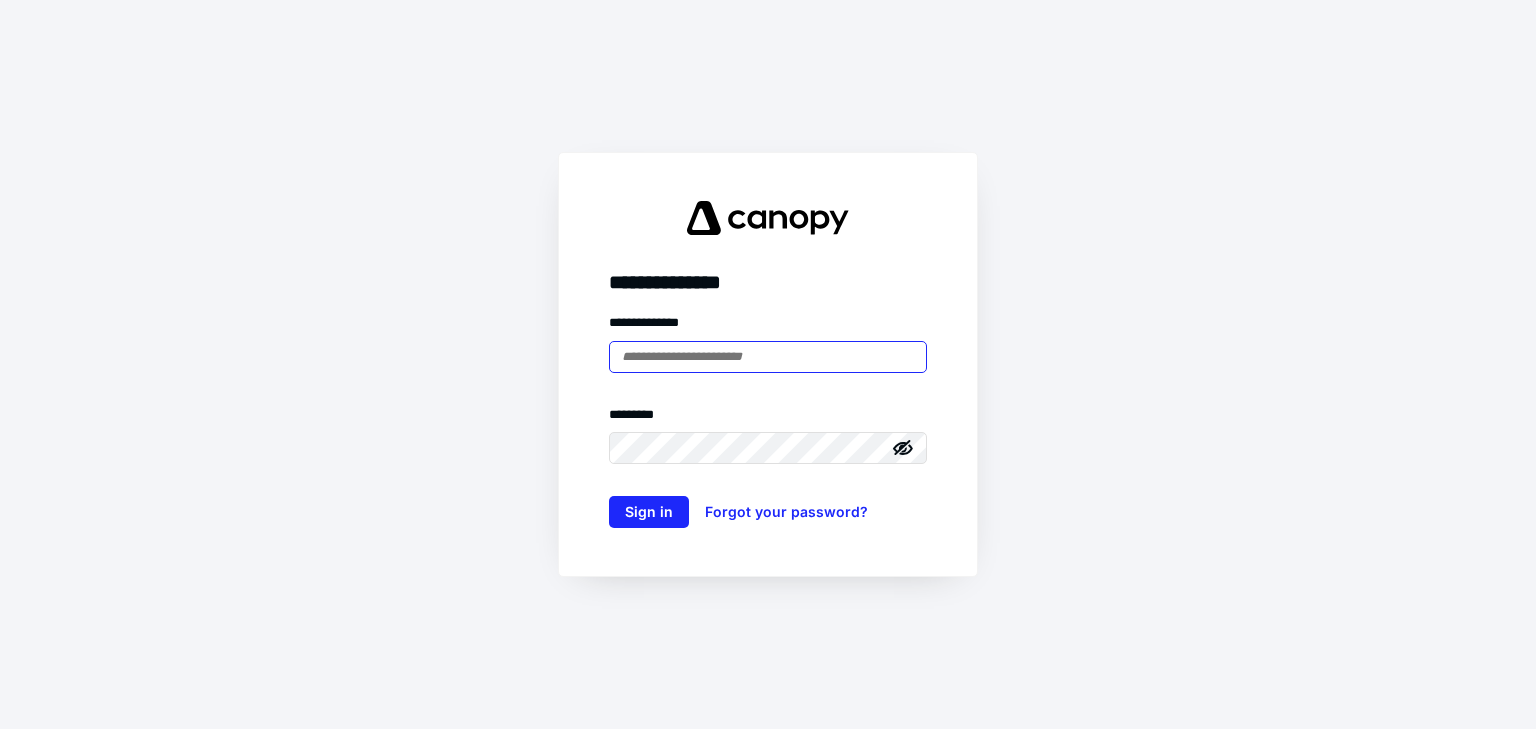 click at bounding box center (768, 357) 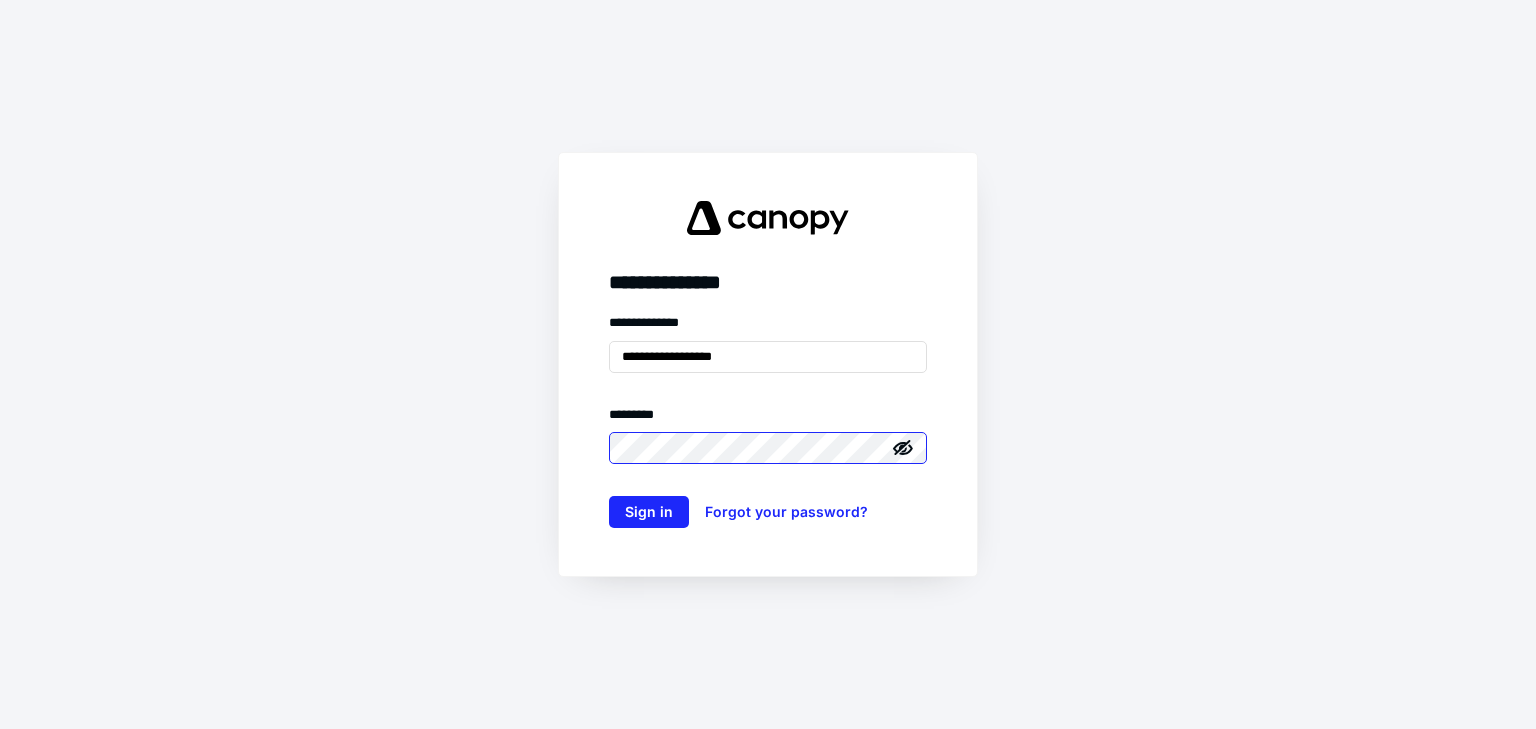 click on "Sign in" at bounding box center (649, 512) 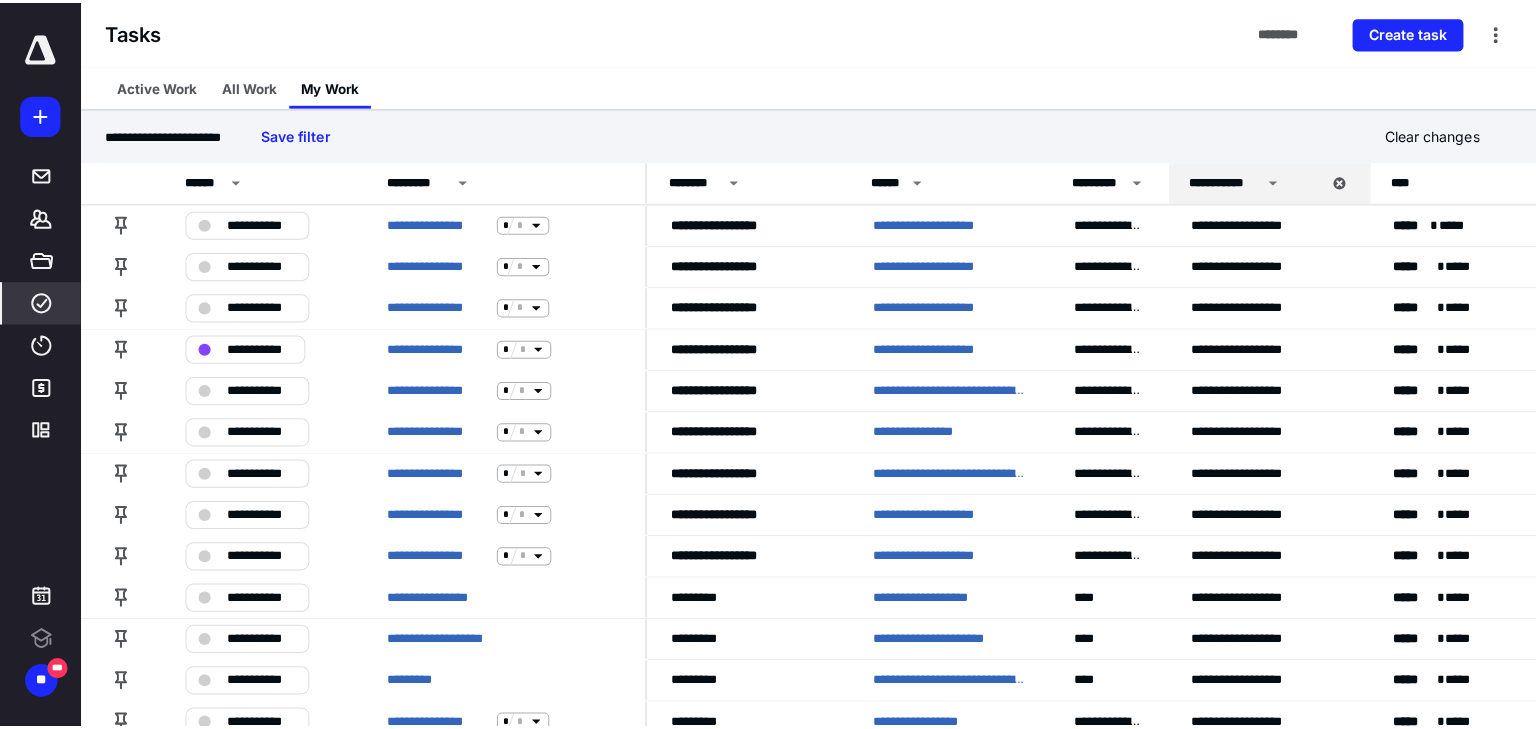 scroll, scrollTop: 0, scrollLeft: 0, axis: both 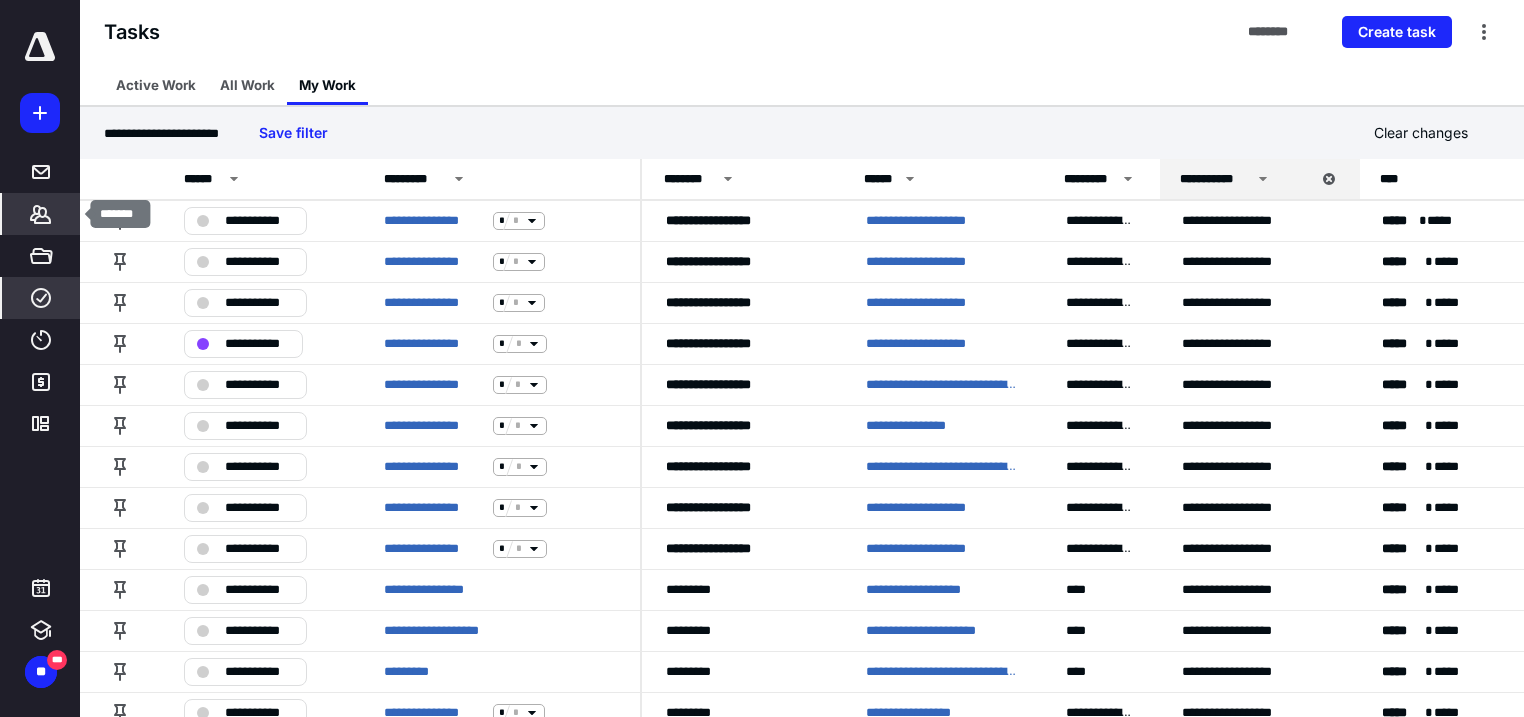 click on "*******" at bounding box center (41, 214) 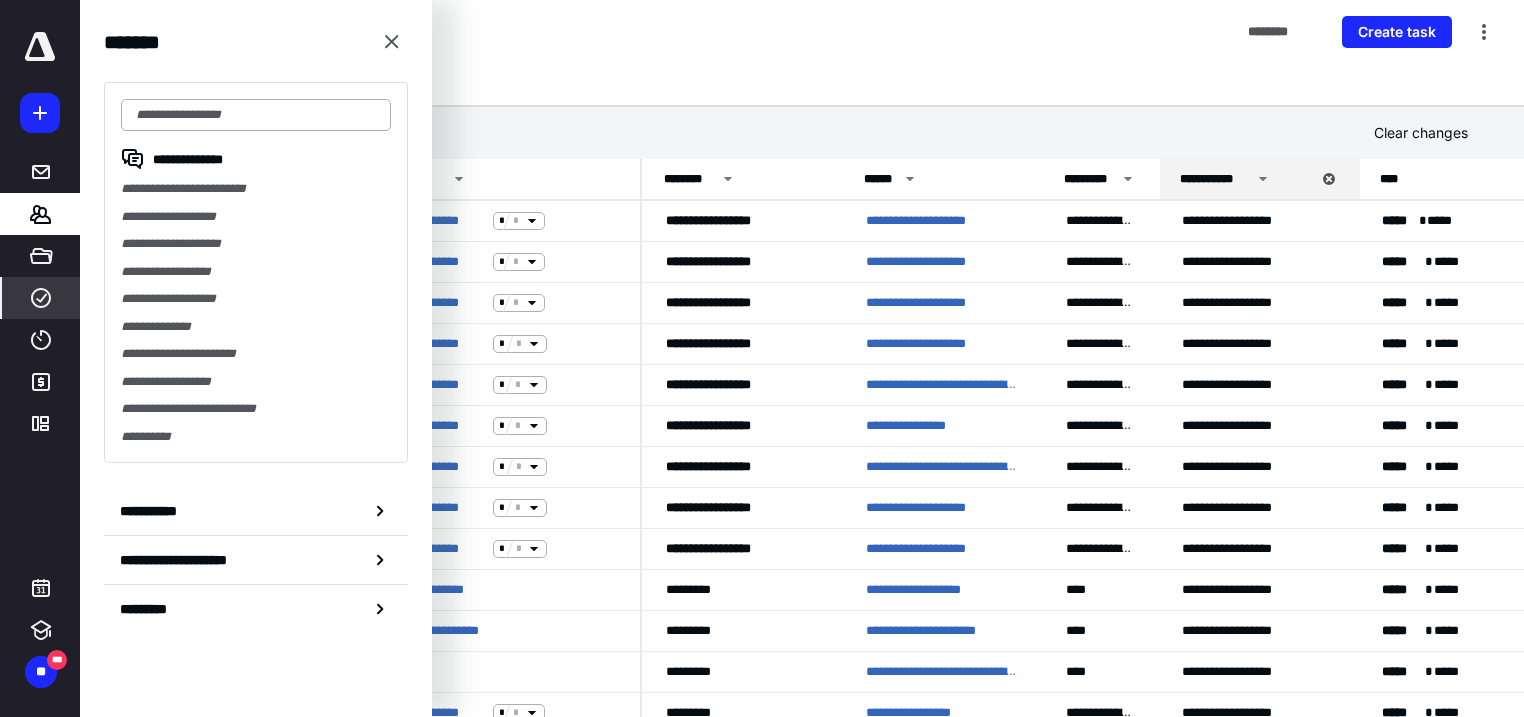 click at bounding box center (256, 115) 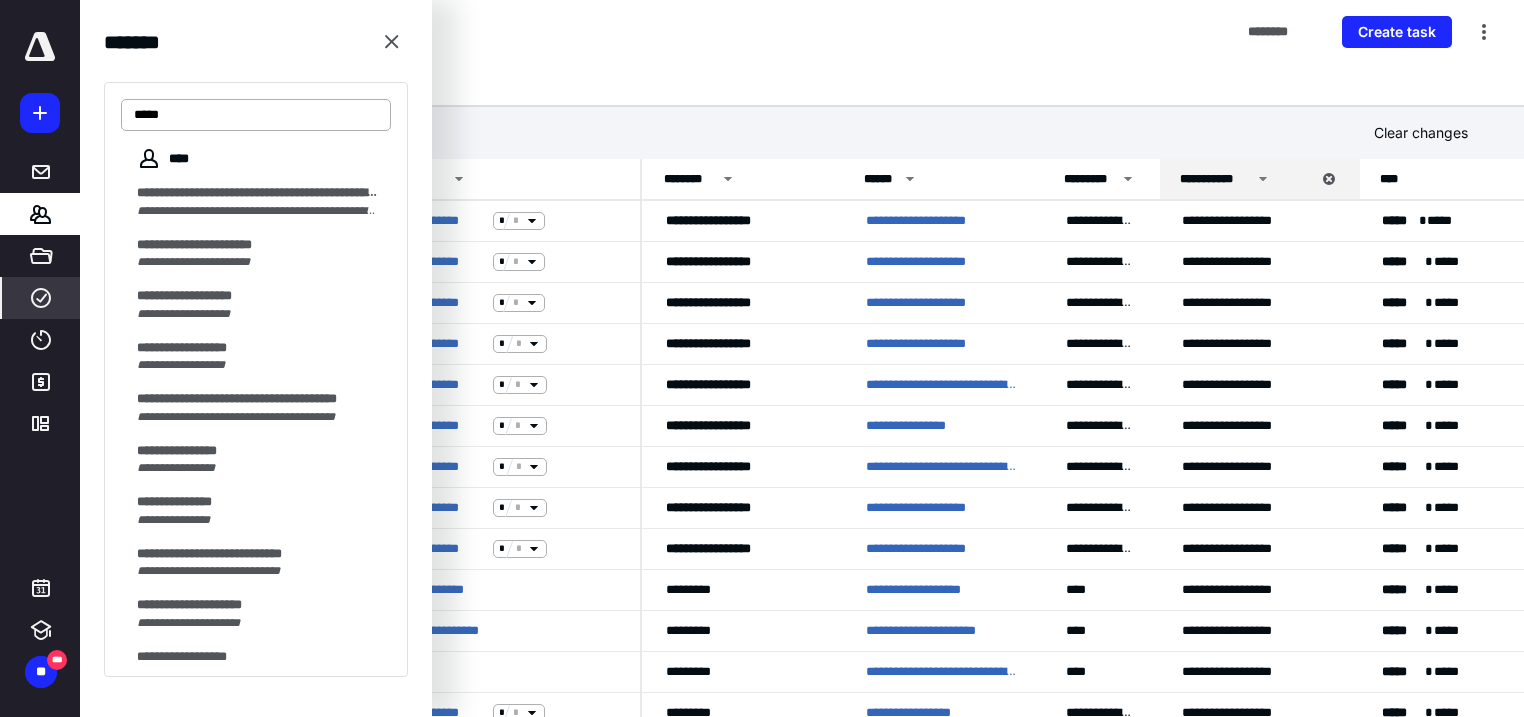 type on "******" 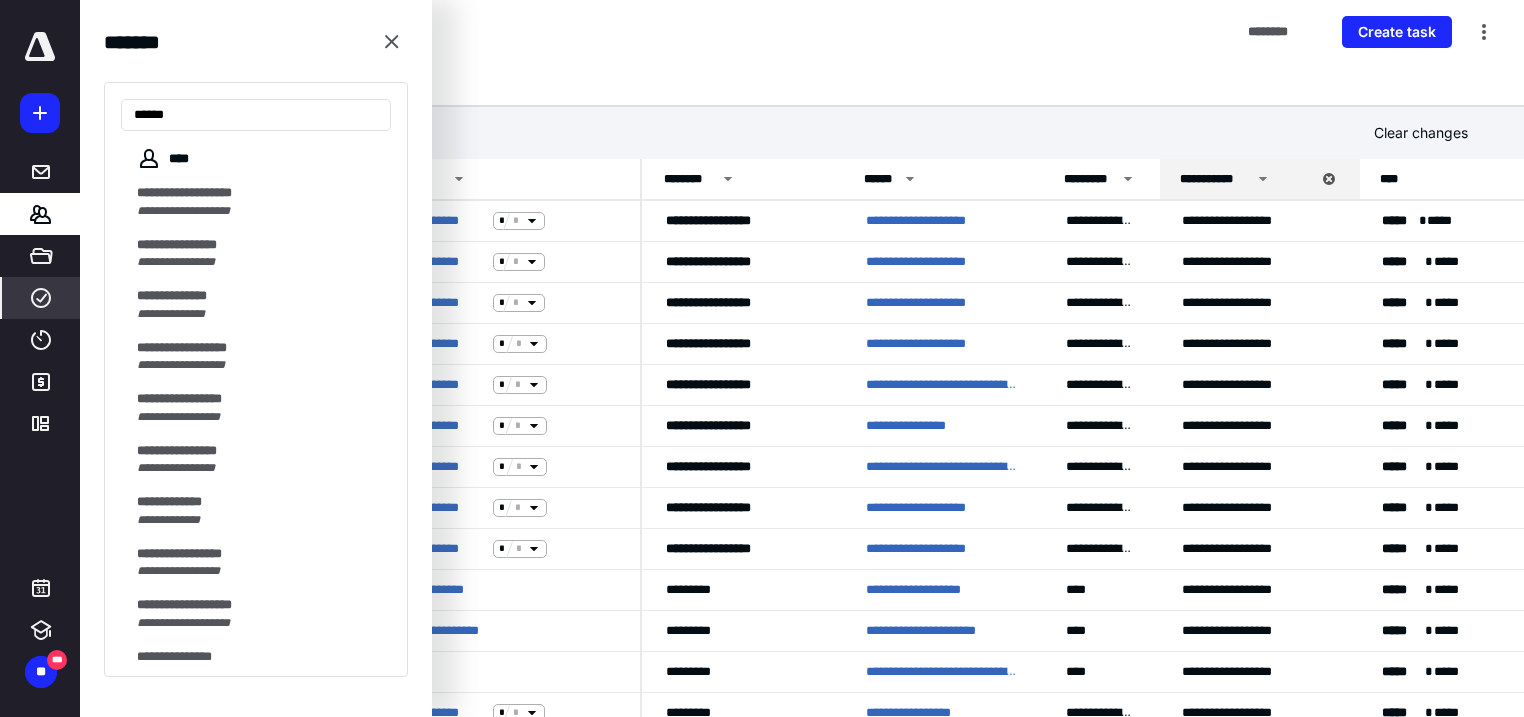 drag, startPoint x: 208, startPoint y: 124, endPoint x: 0, endPoint y: 35, distance: 226.24103 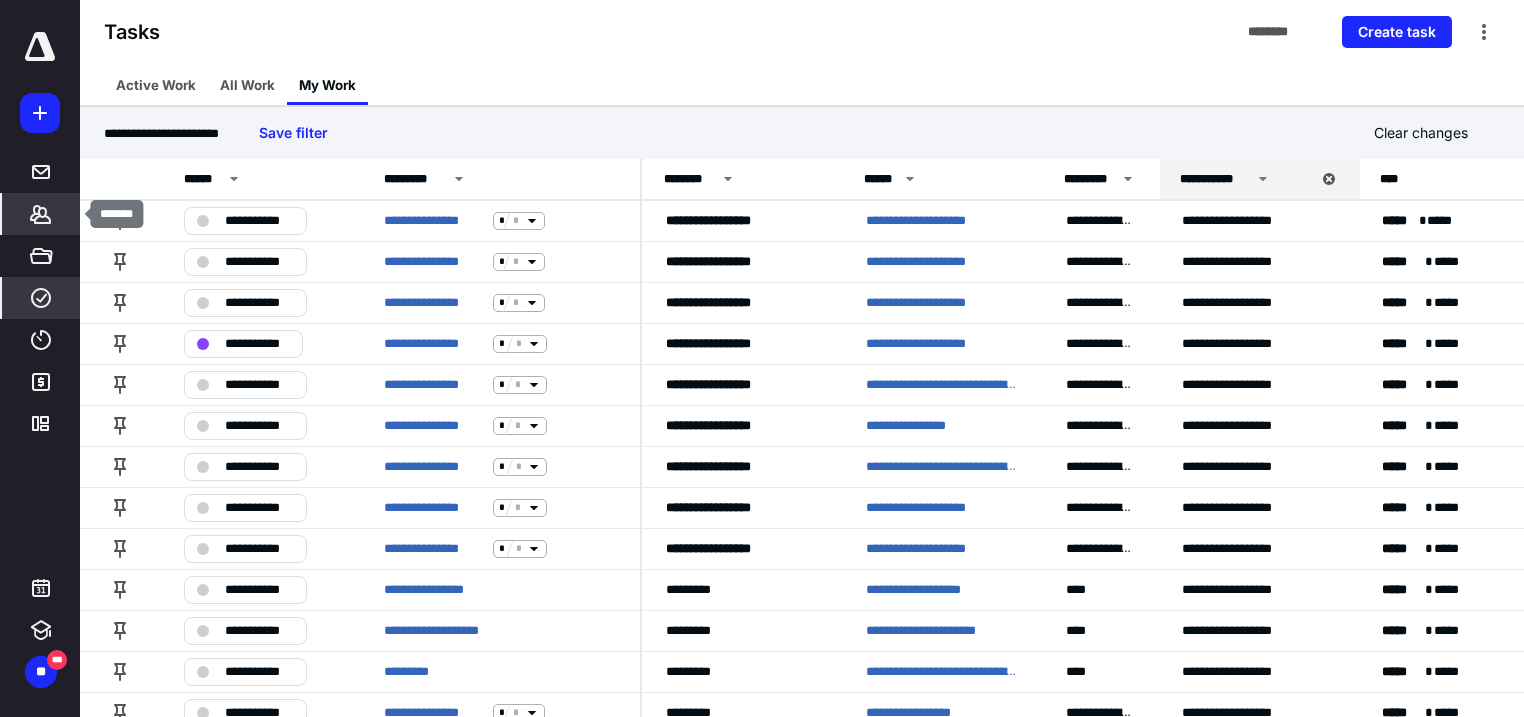 click 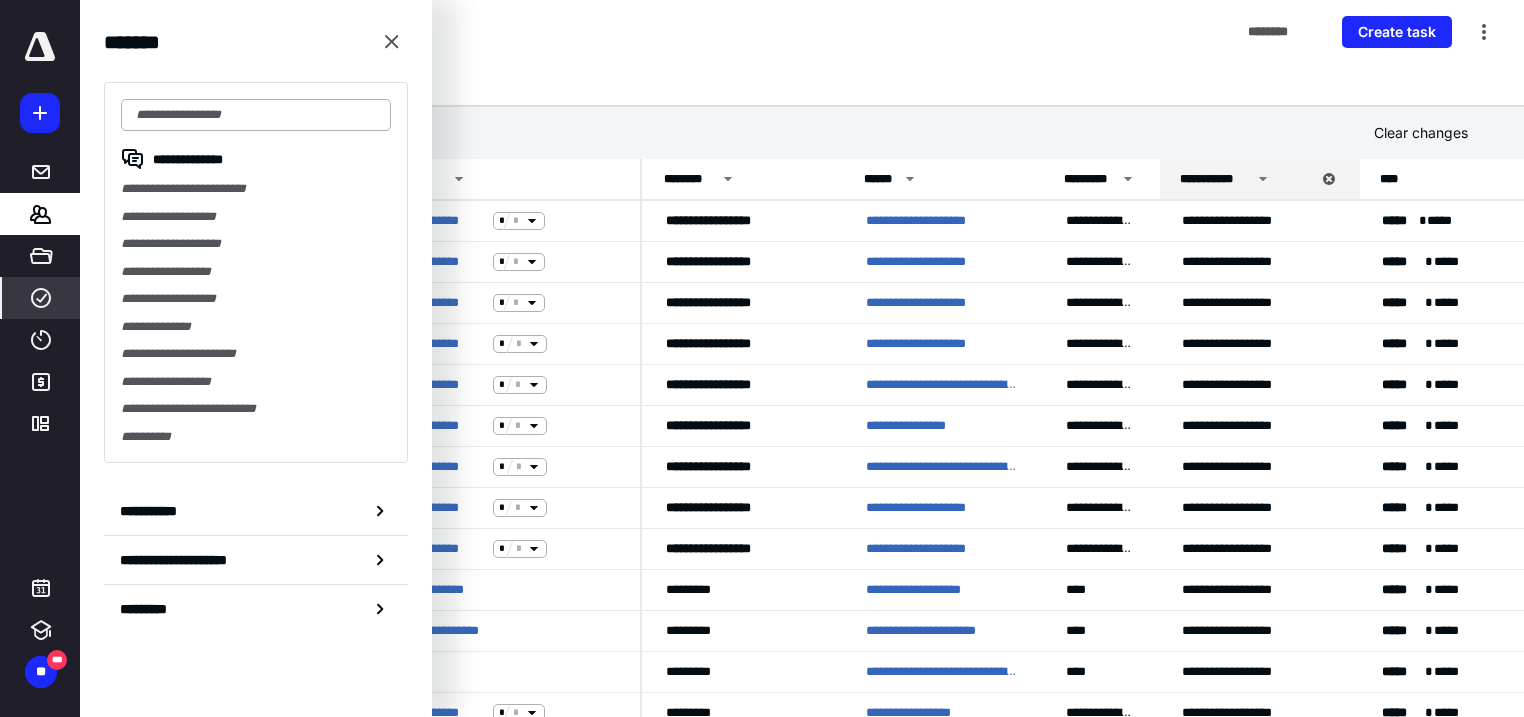 click at bounding box center [256, 115] 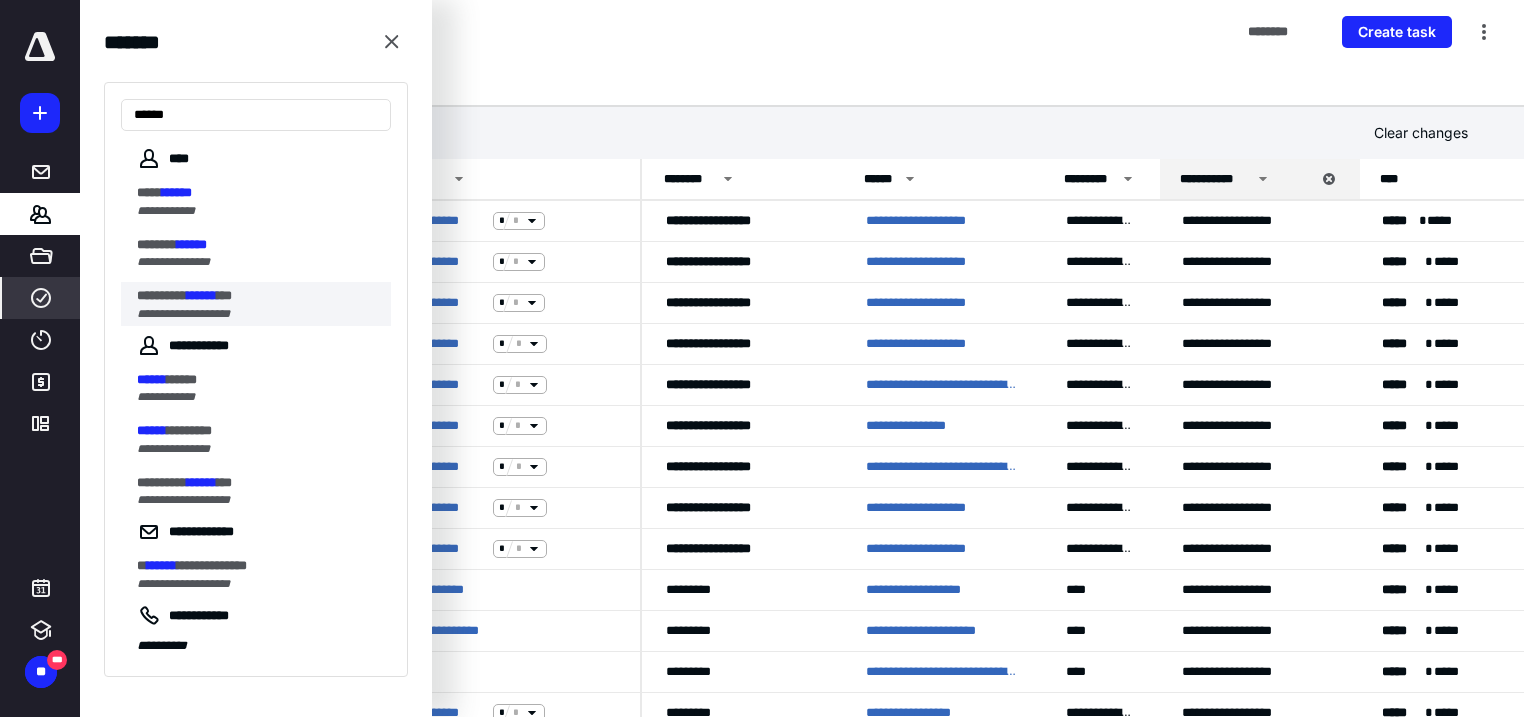 type on "******" 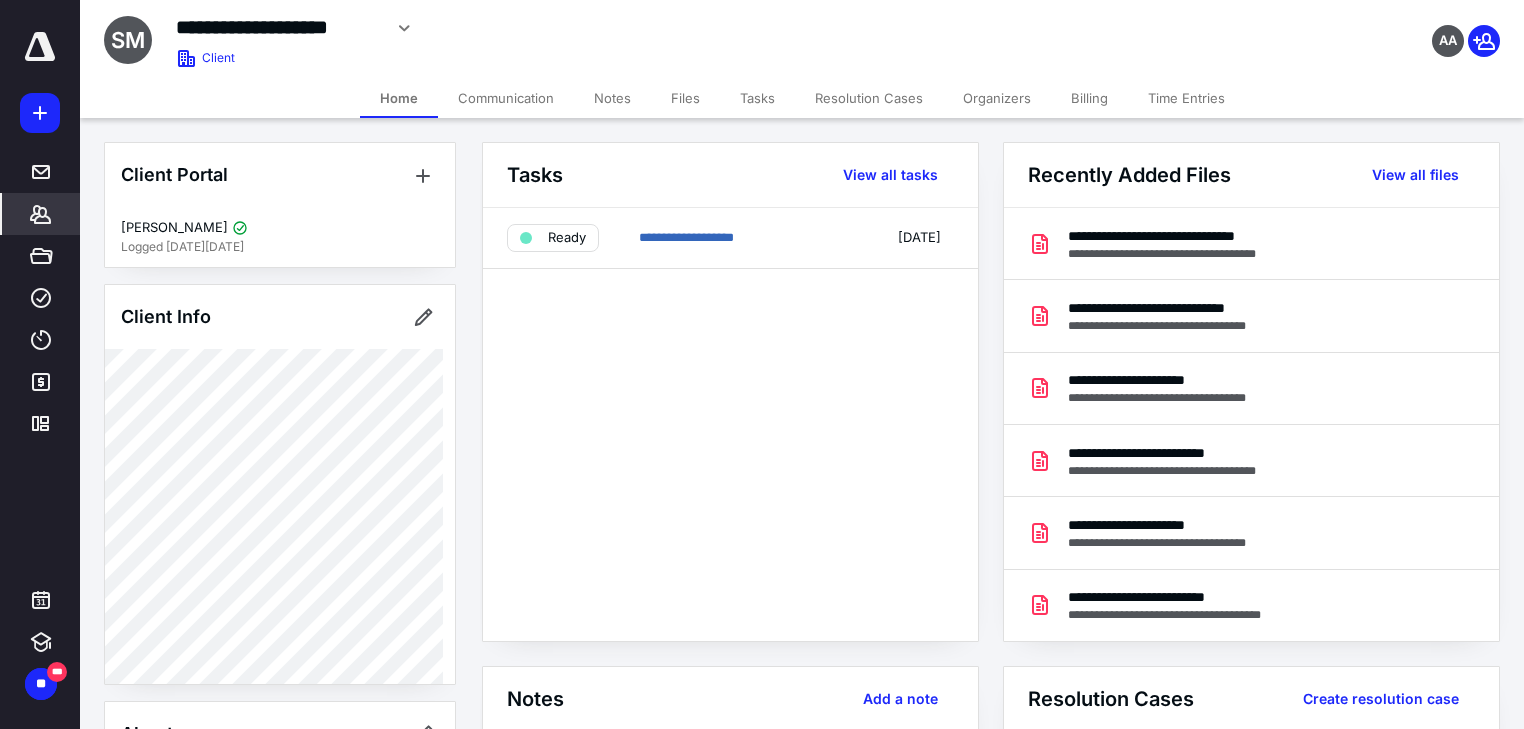 click on "Files" at bounding box center [685, 98] 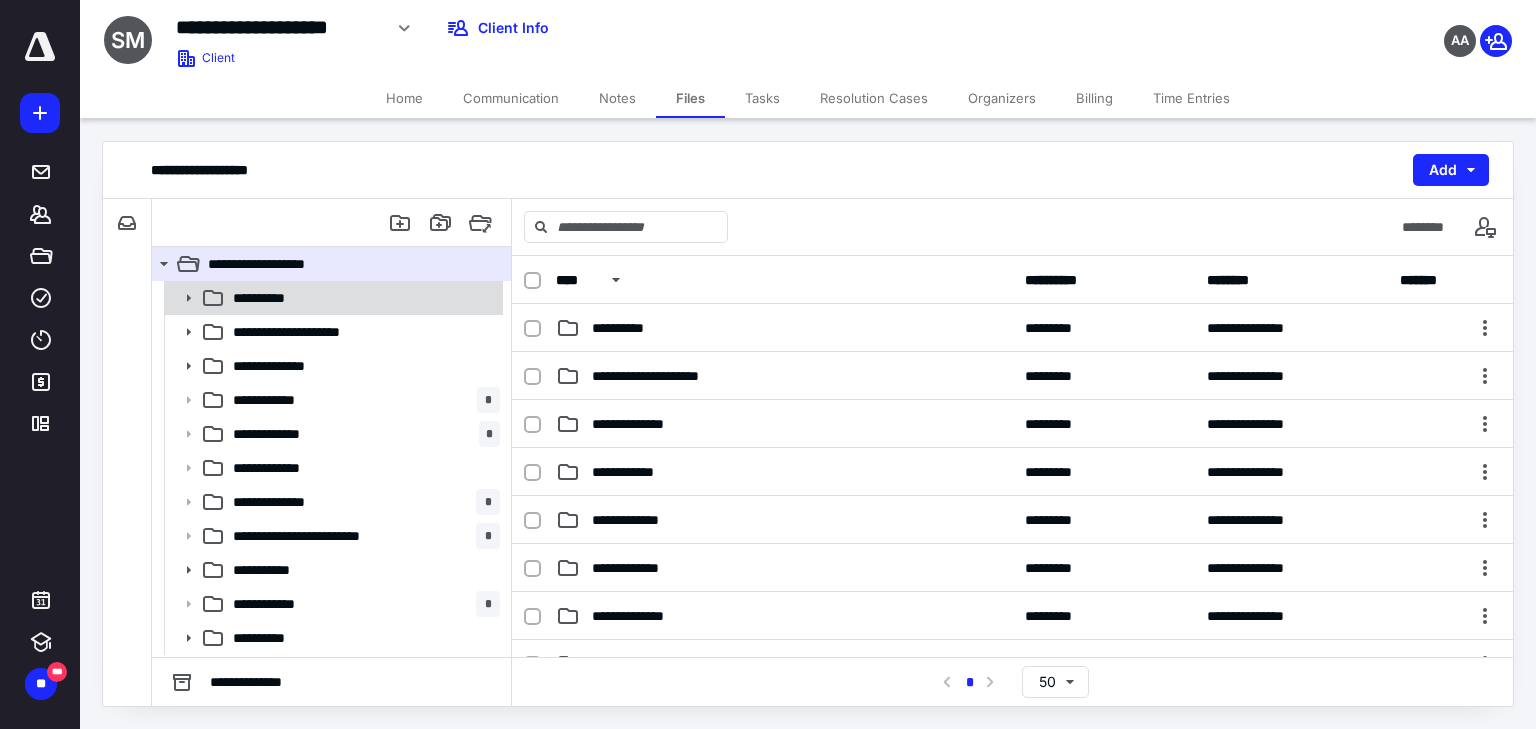 click on "**********" at bounding box center [332, 298] 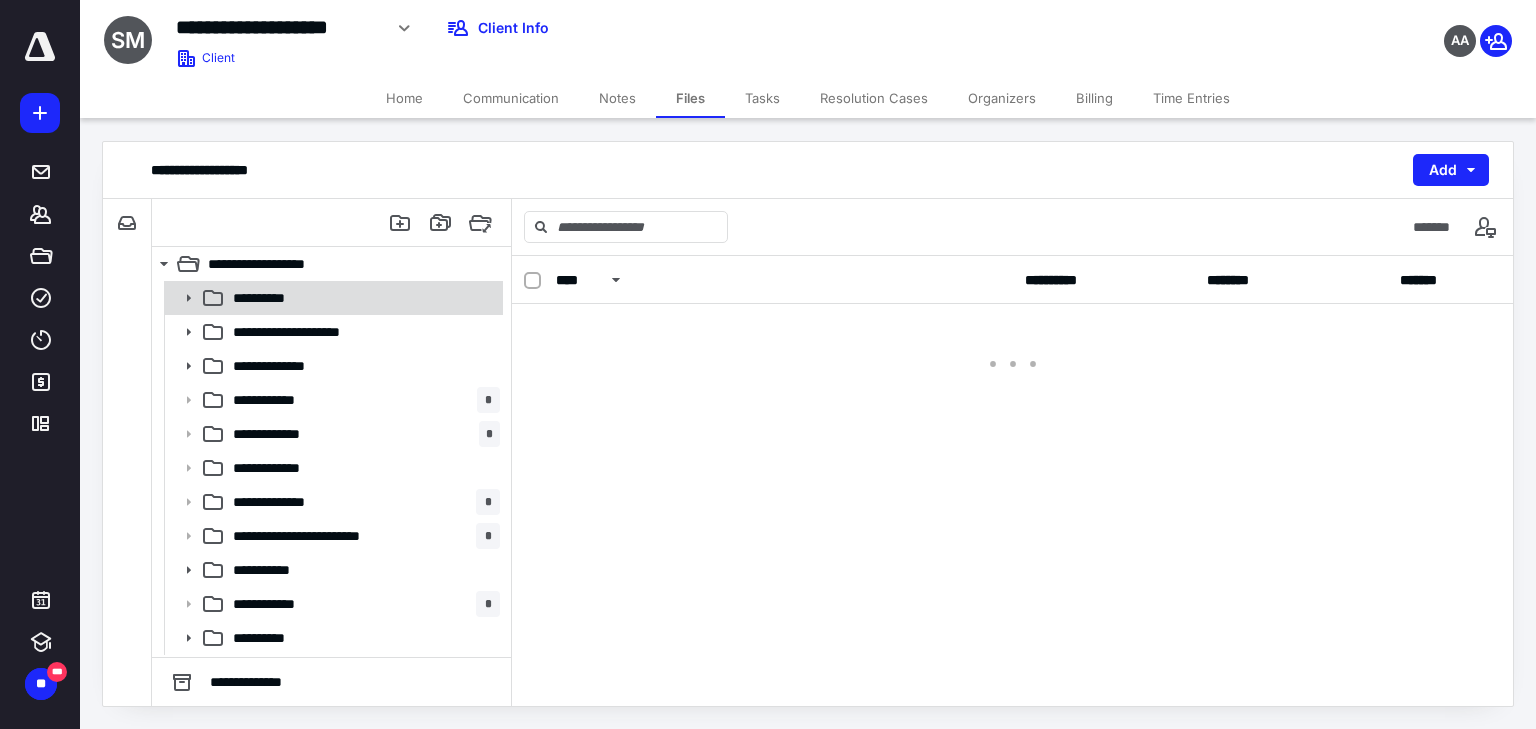 click on "**********" at bounding box center (332, 298) 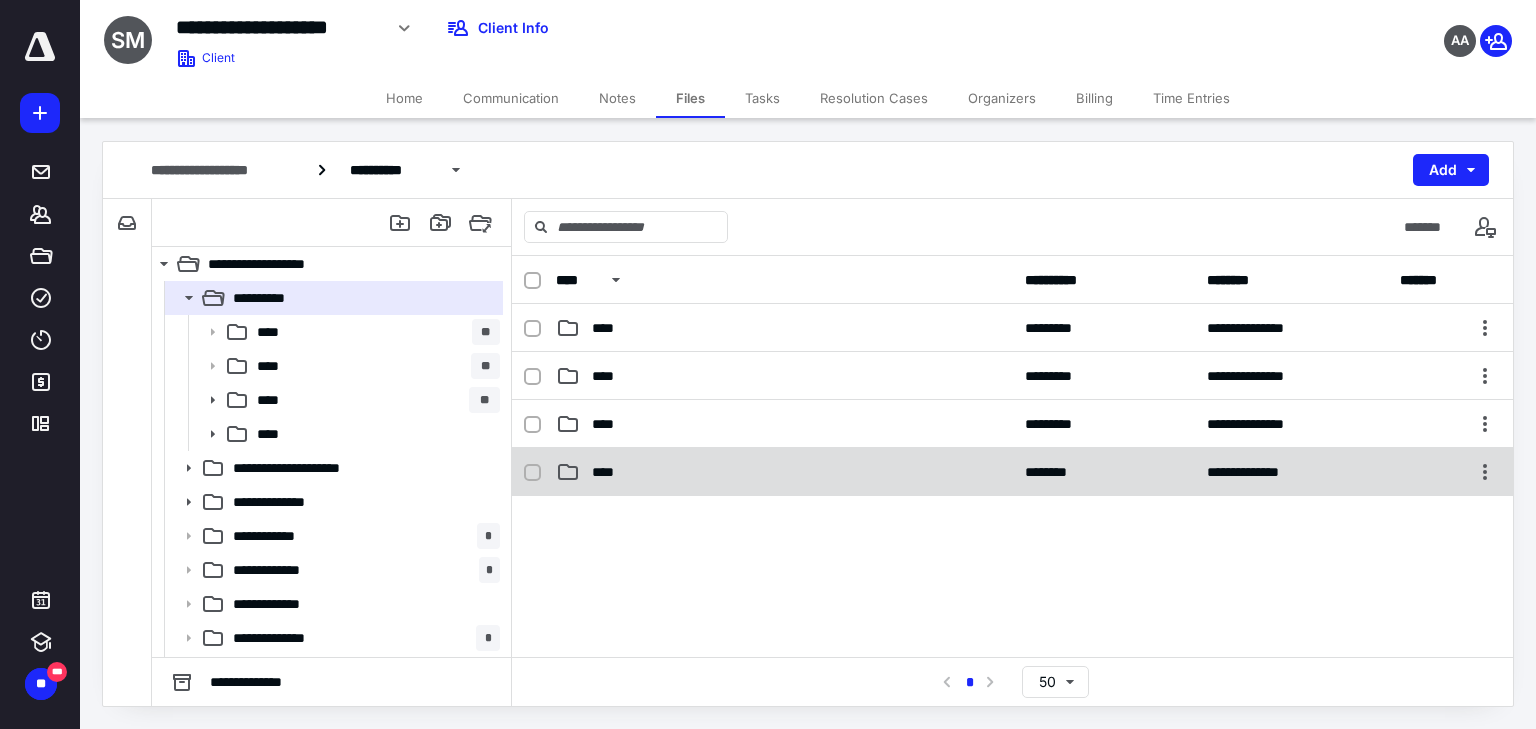 click on "****" at bounding box center [609, 472] 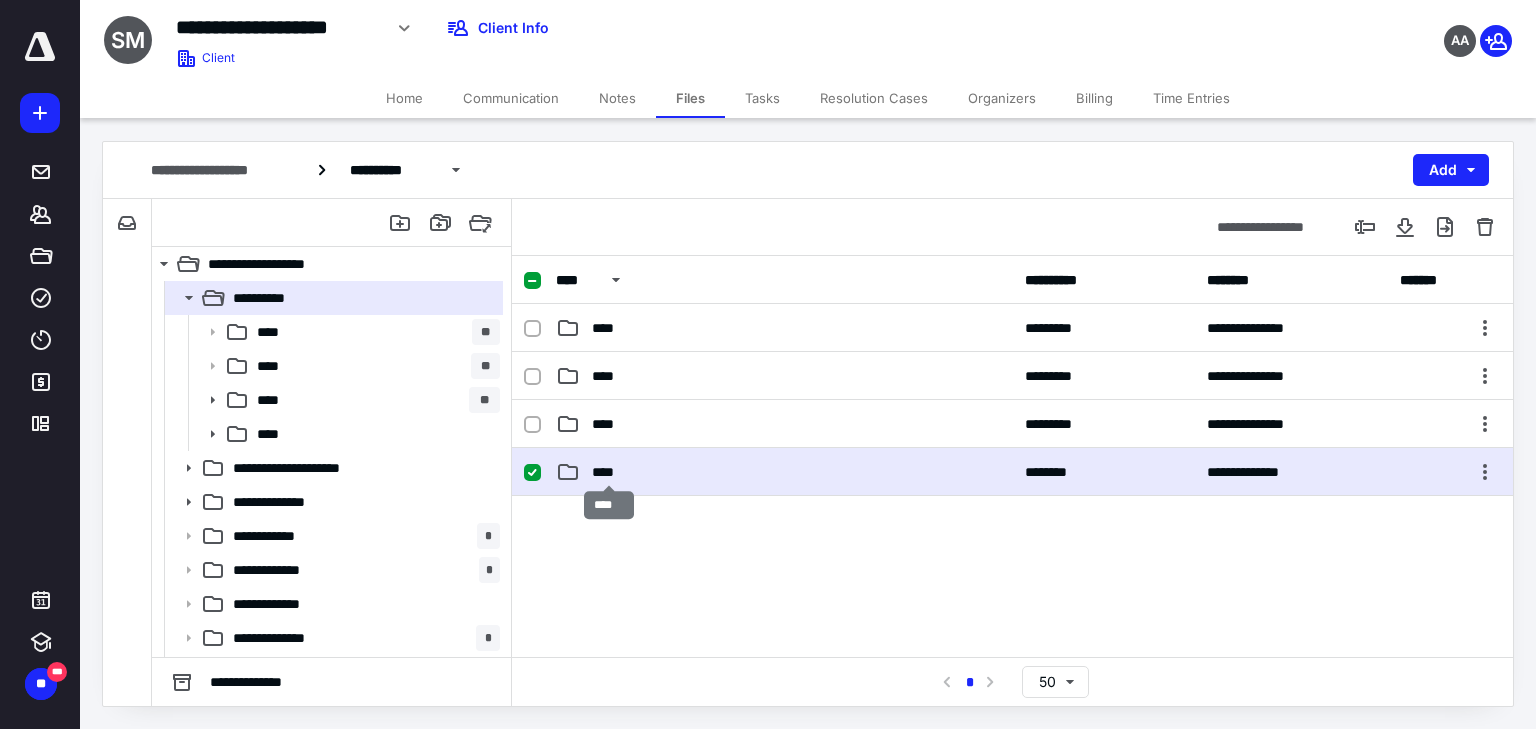 click on "****" at bounding box center [609, 472] 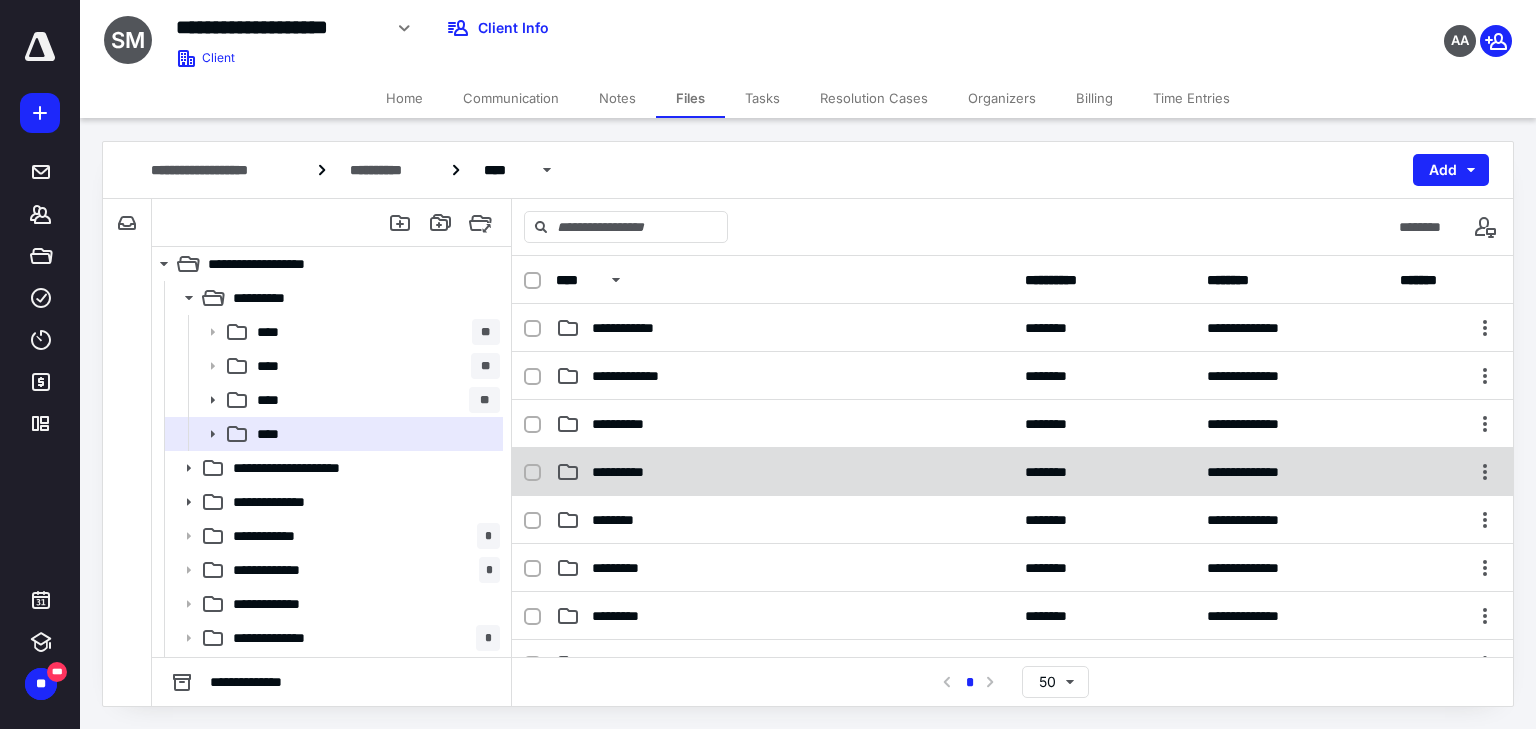 click on "**********" at bounding box center (784, 472) 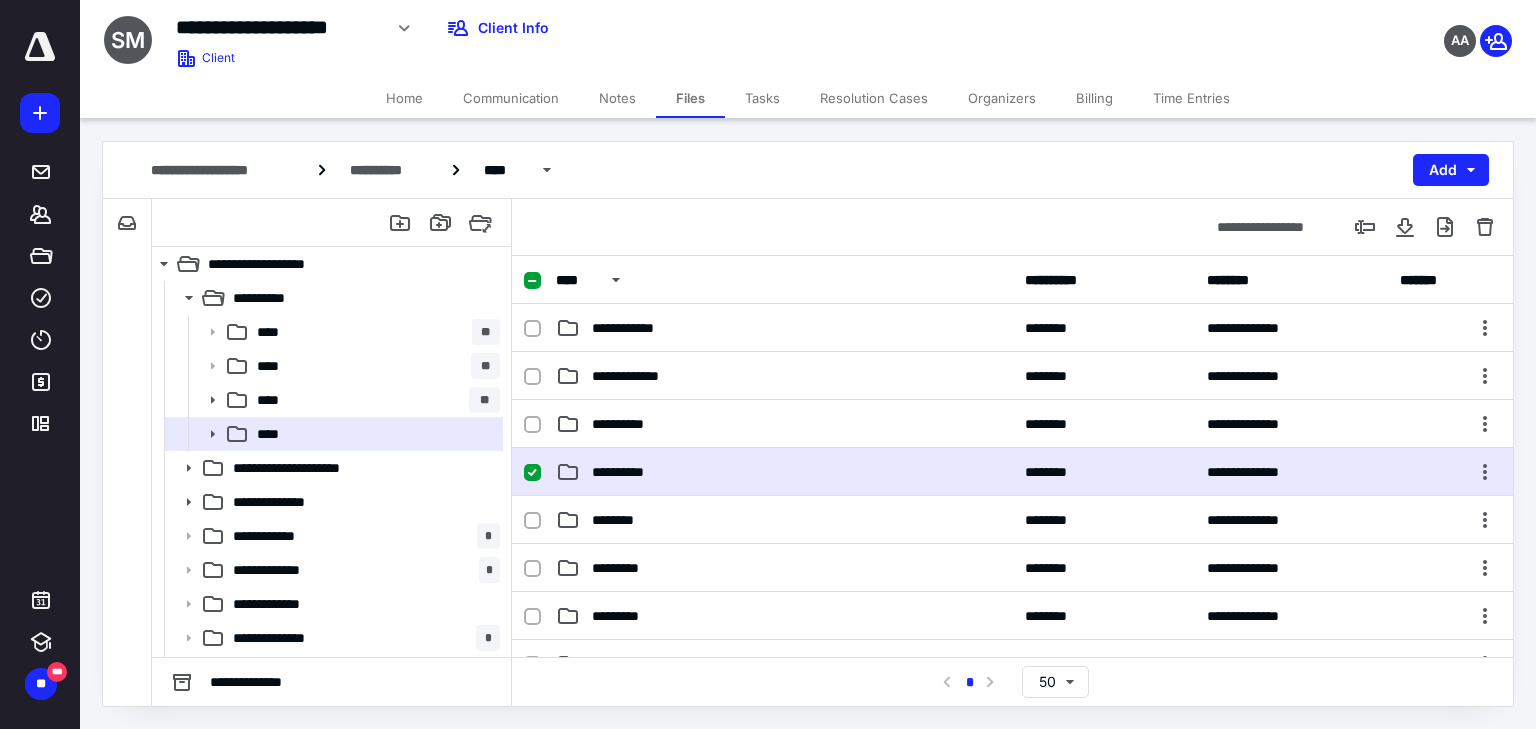 click on "**********" at bounding box center (784, 472) 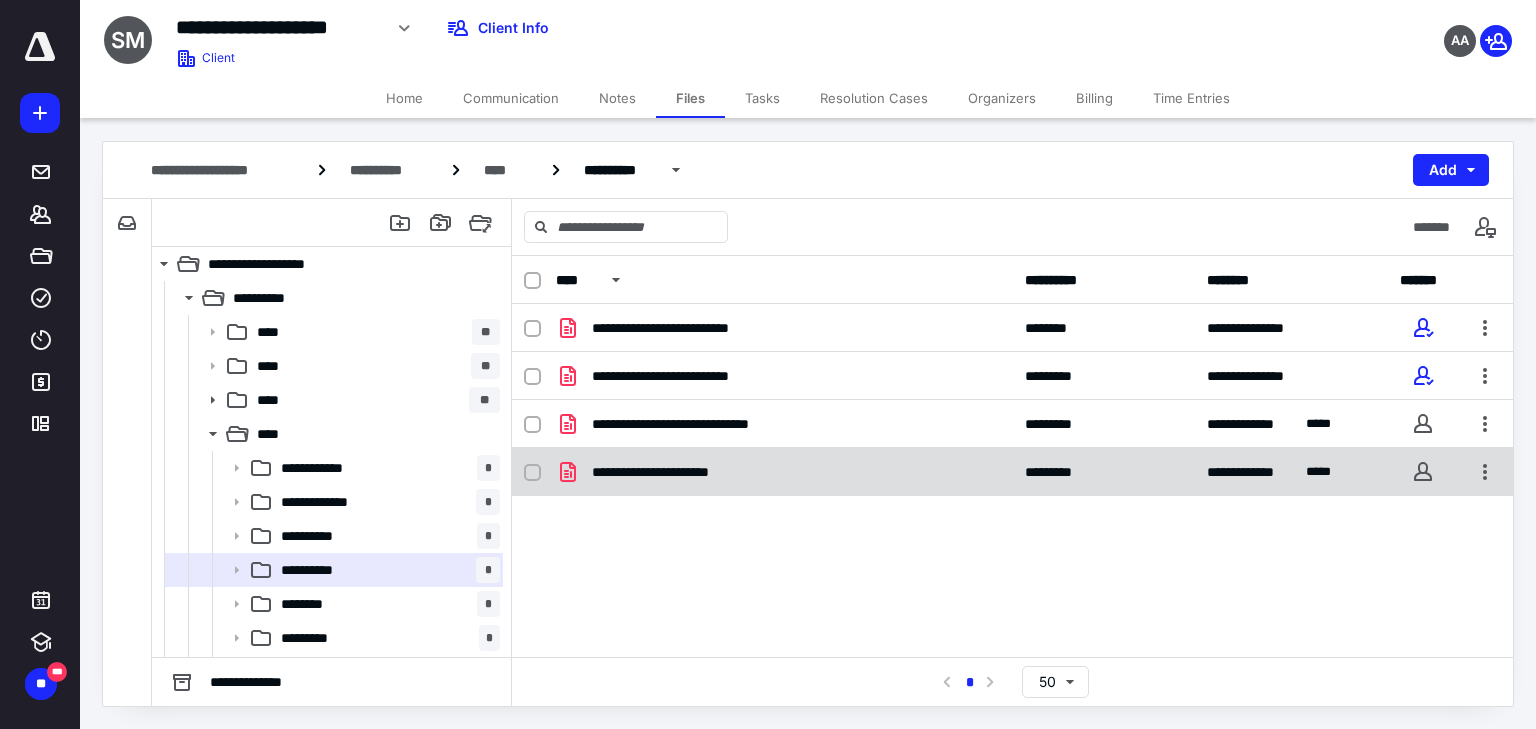 click on "**********" at bounding box center (1012, 472) 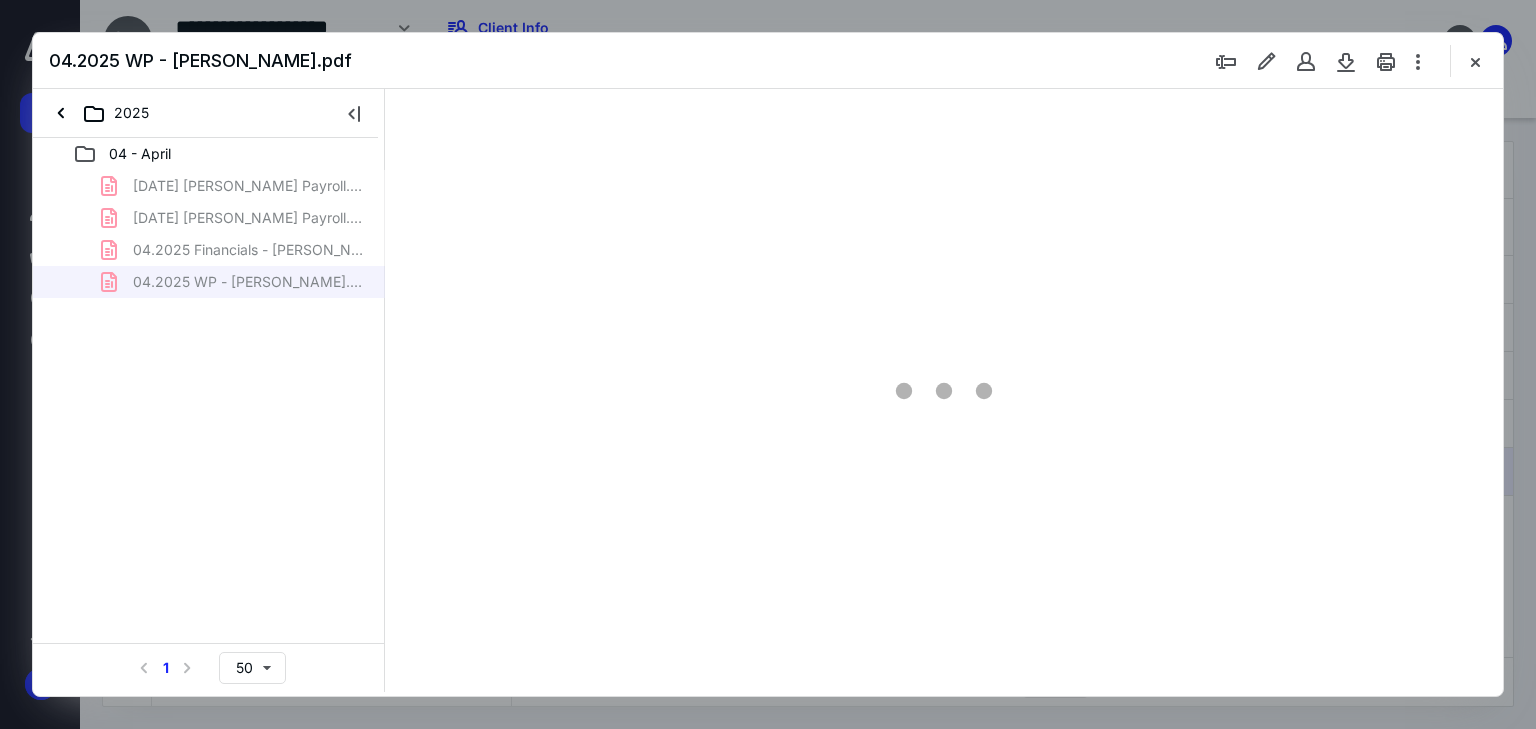 scroll, scrollTop: 0, scrollLeft: 0, axis: both 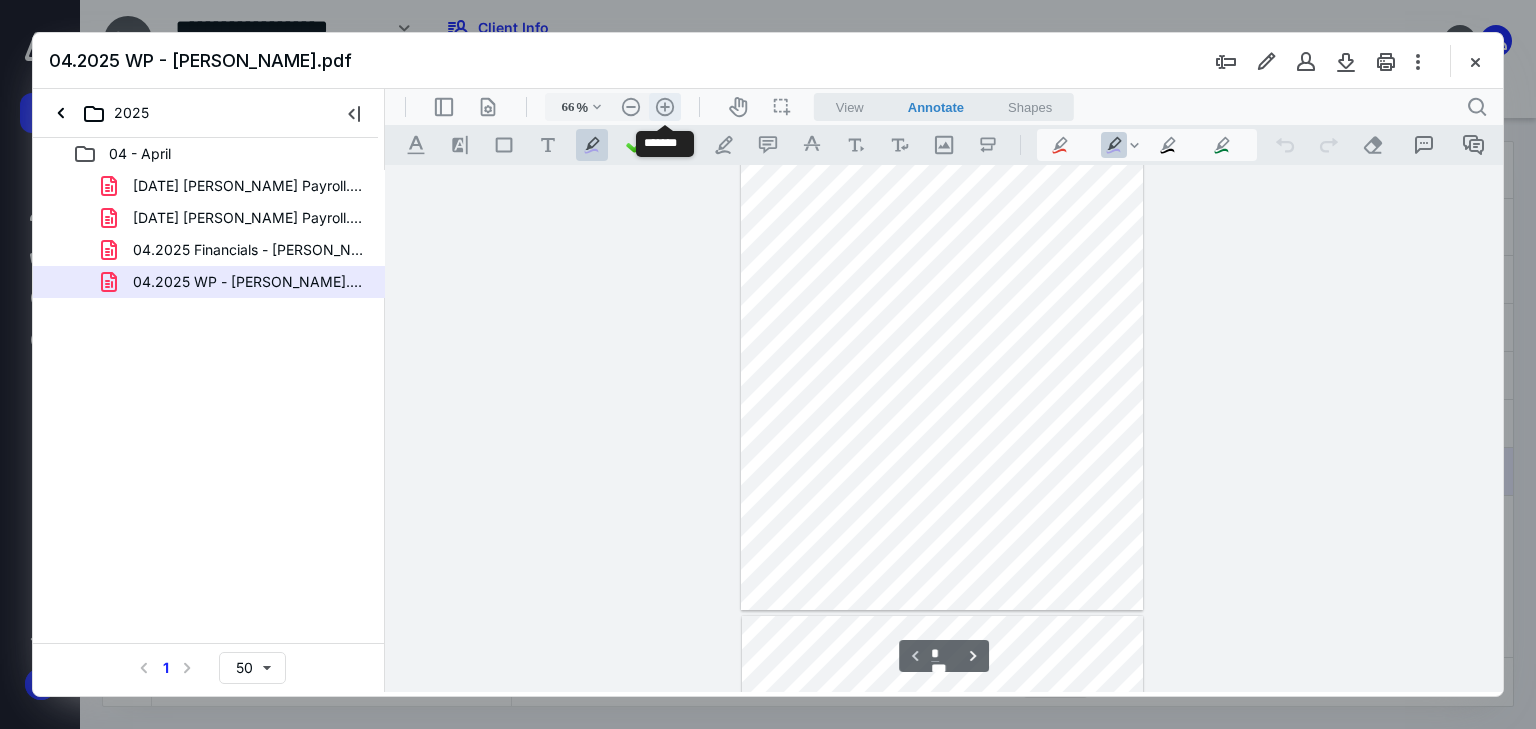 click on ".cls-1{fill:#abb0c4;} icon - header - zoom - in - line" at bounding box center (665, 107) 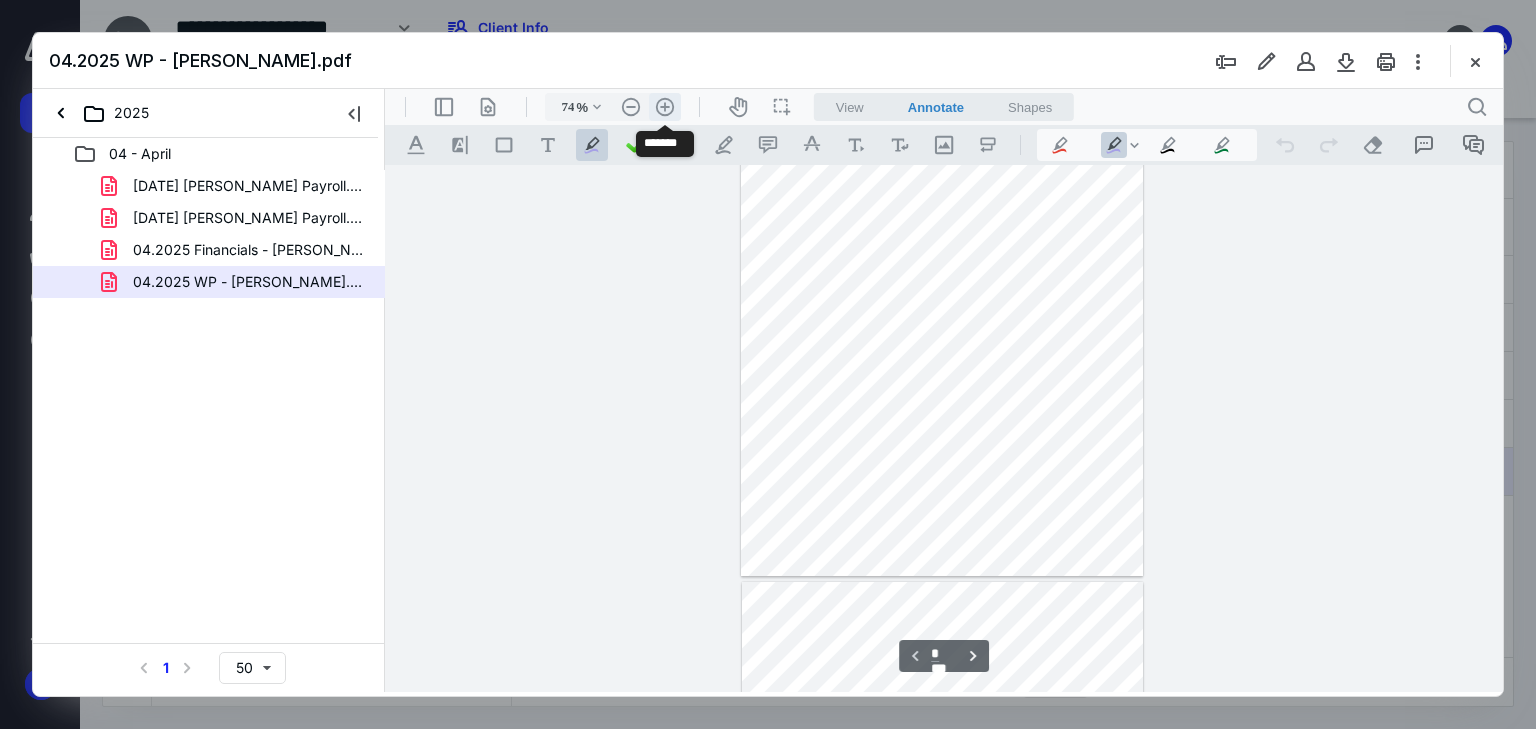 click on ".cls-1{fill:#abb0c4;} icon - header - zoom - in - line" at bounding box center (665, 107) 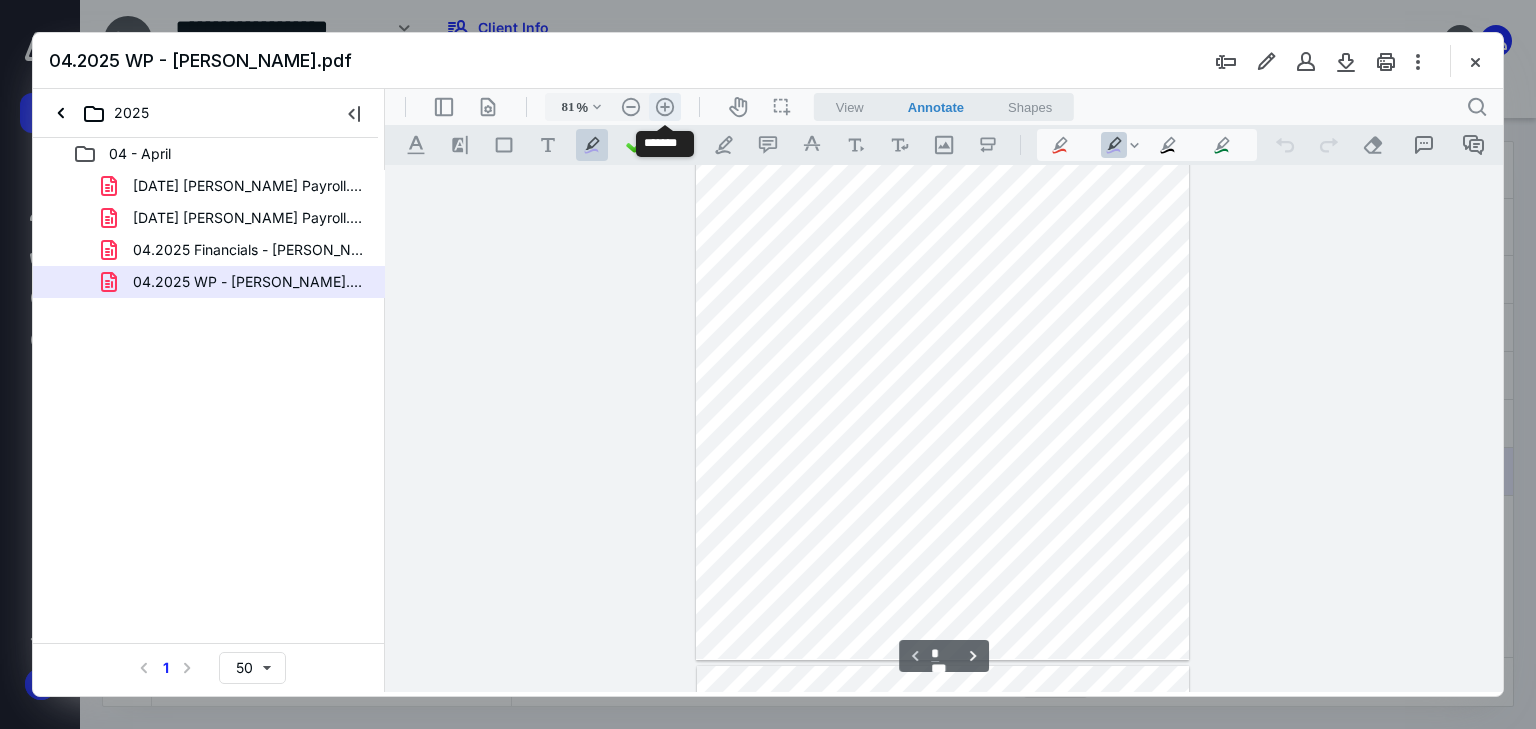 click on ".cls-1{fill:#abb0c4;} icon - header - zoom - in - line" at bounding box center (665, 107) 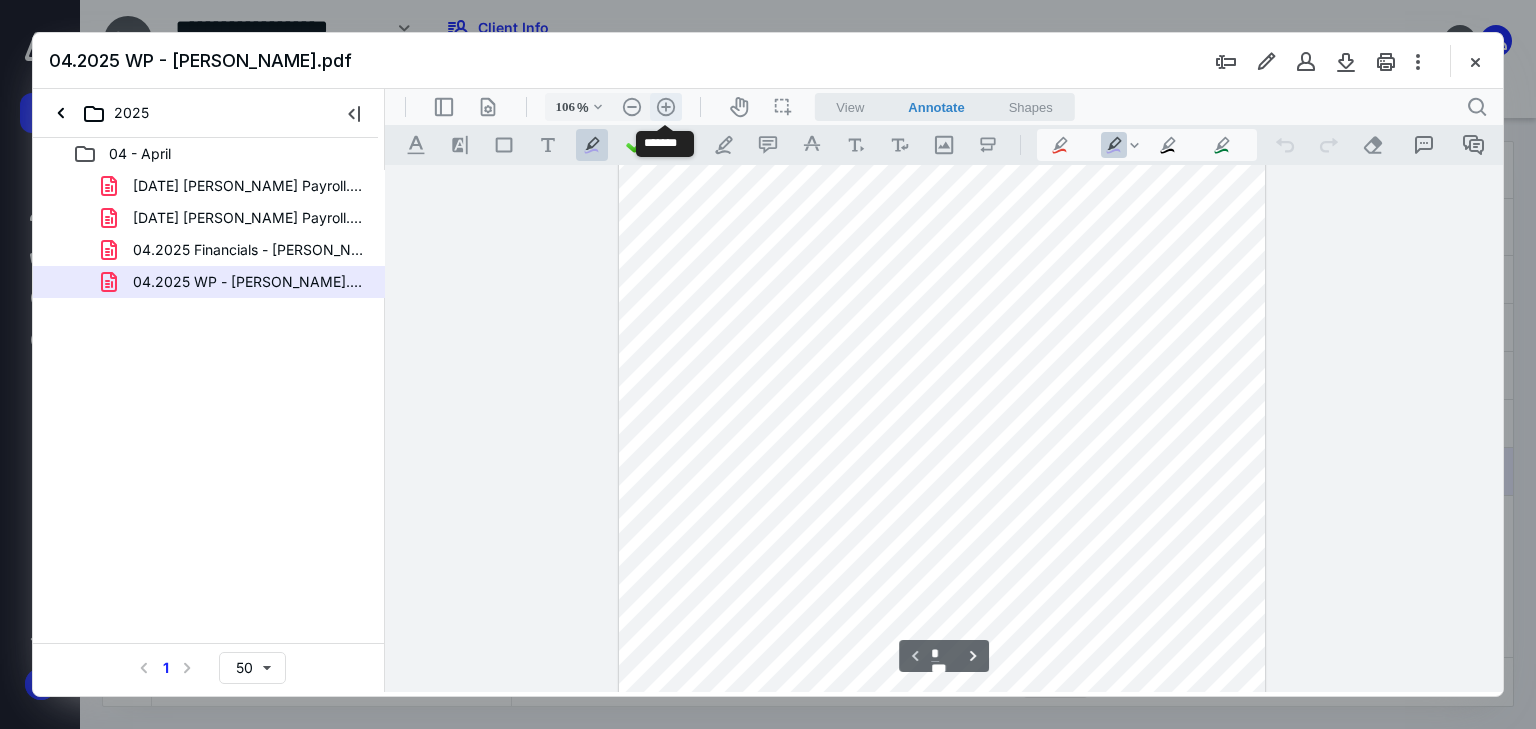 click on ".cls-1{fill:#abb0c4;} icon - header - zoom - in - line" at bounding box center (666, 107) 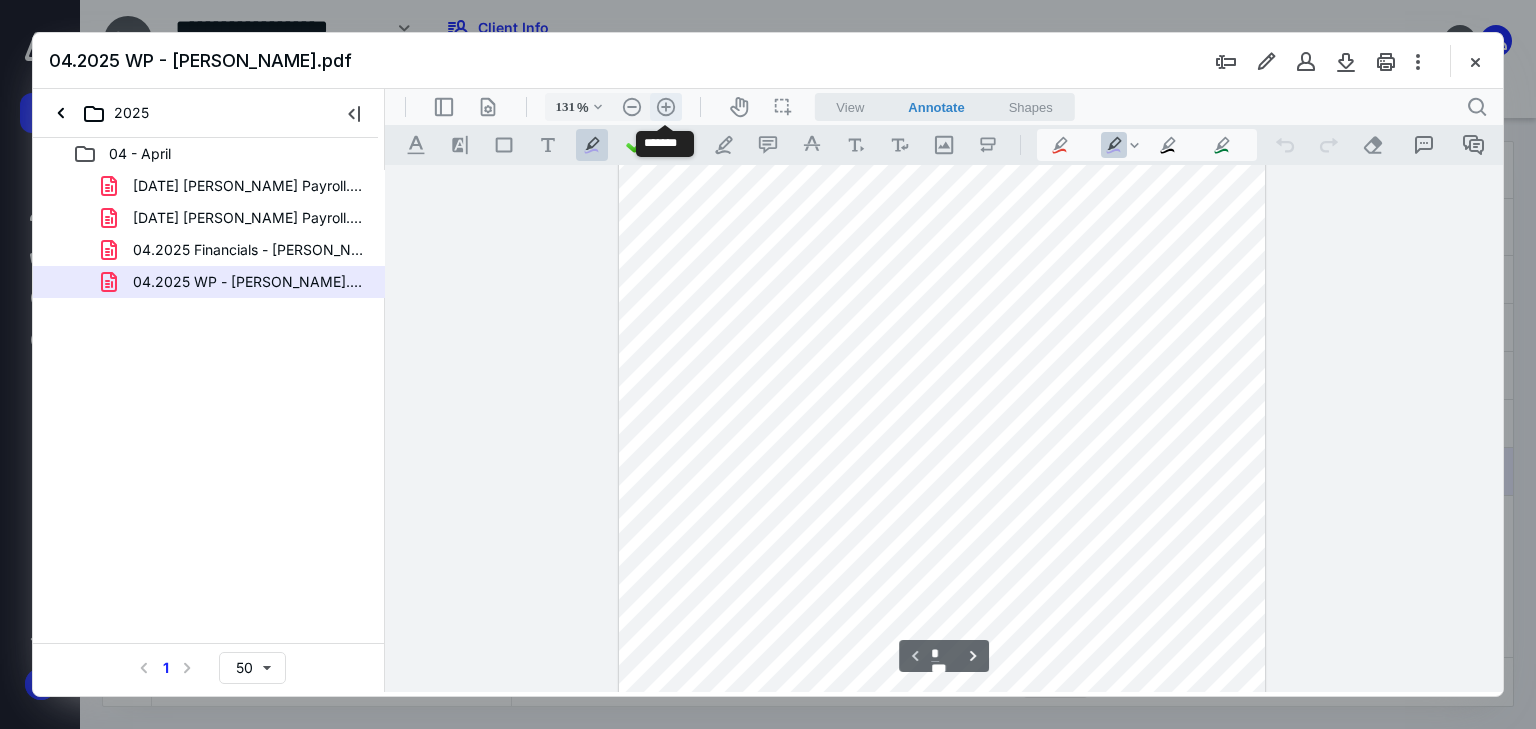 scroll, scrollTop: 378, scrollLeft: 0, axis: vertical 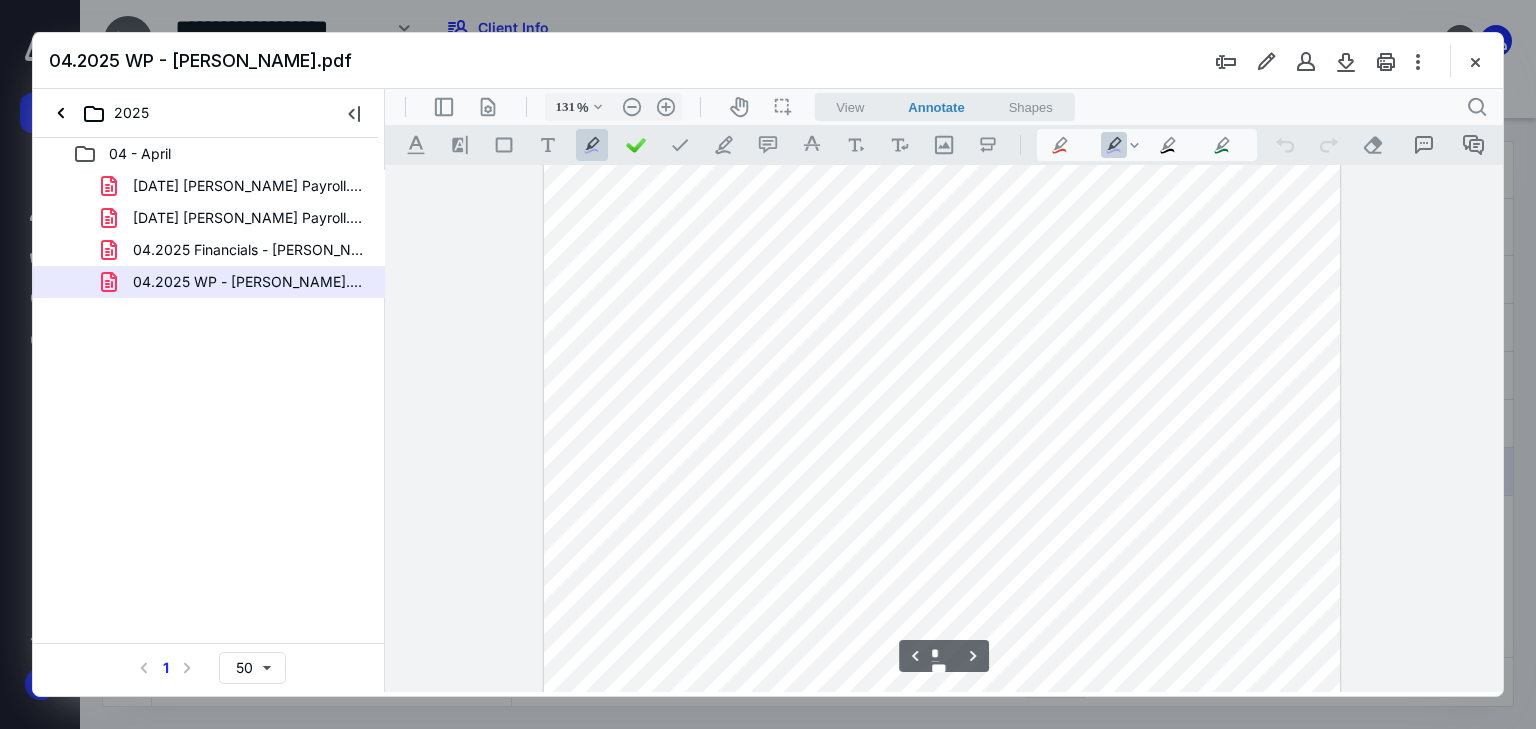 drag, startPoint x: 1499, startPoint y: 210, endPoint x: 1888, endPoint y: 349, distance: 413.08838 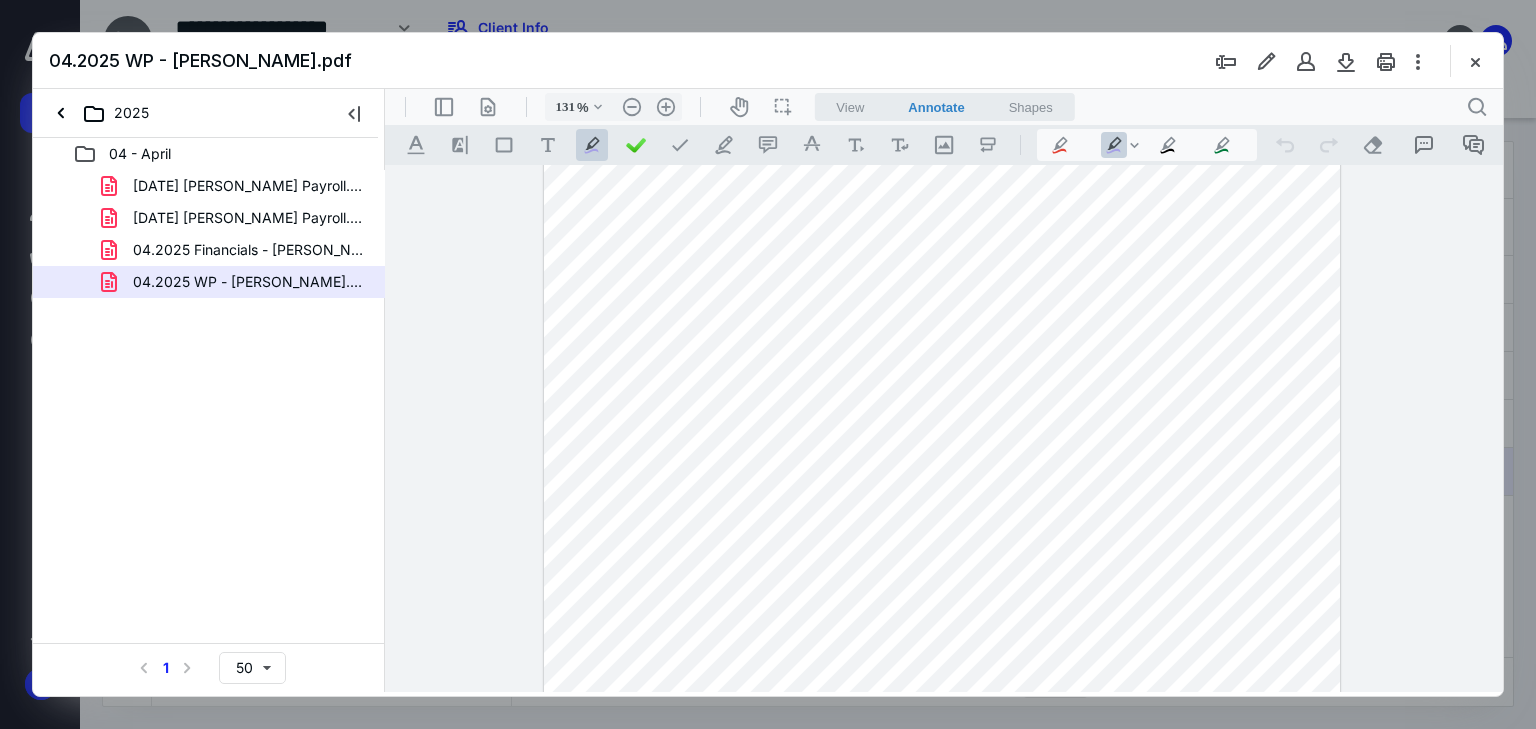 drag, startPoint x: 1493, startPoint y: 270, endPoint x: 1491, endPoint y: 285, distance: 15.132746 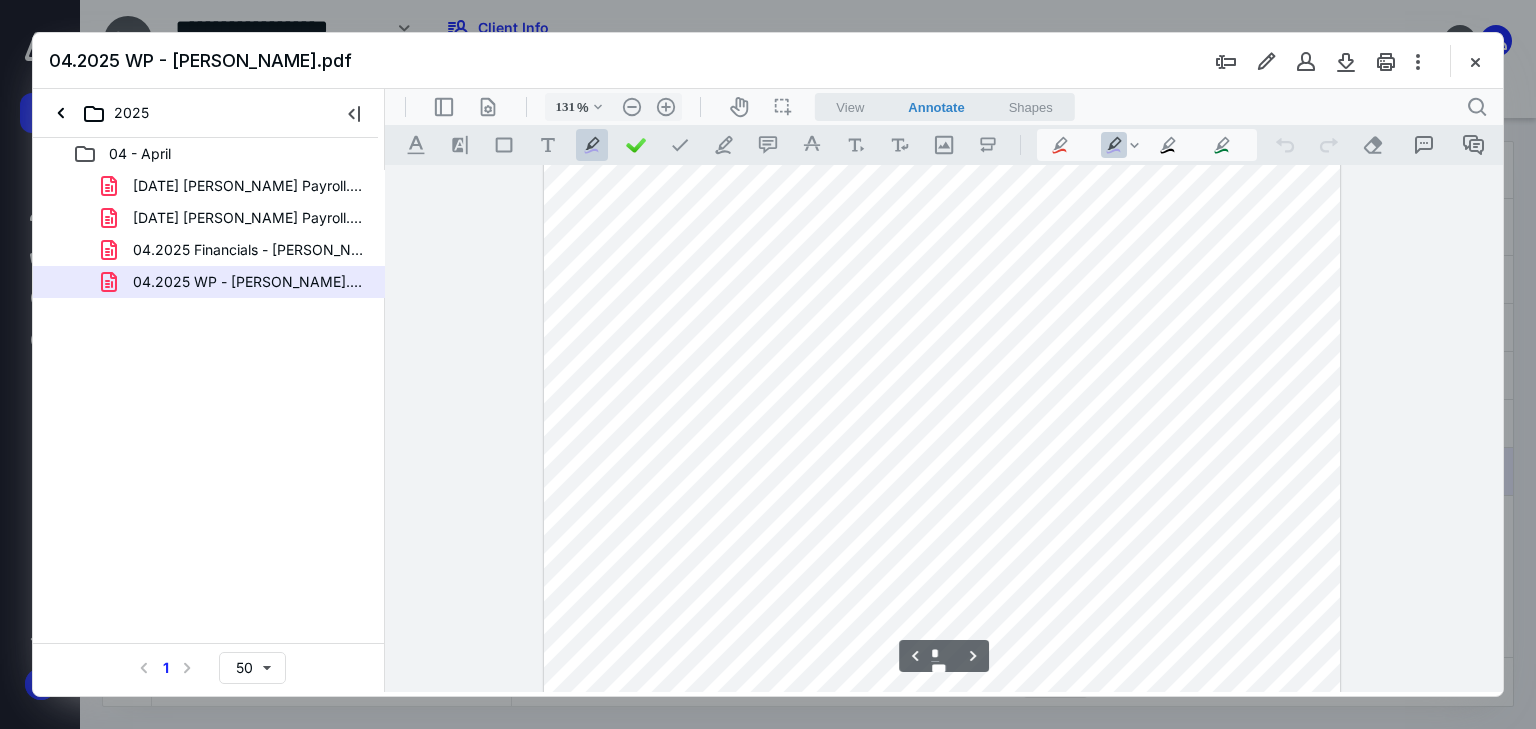 scroll, scrollTop: 1265, scrollLeft: 0, axis: vertical 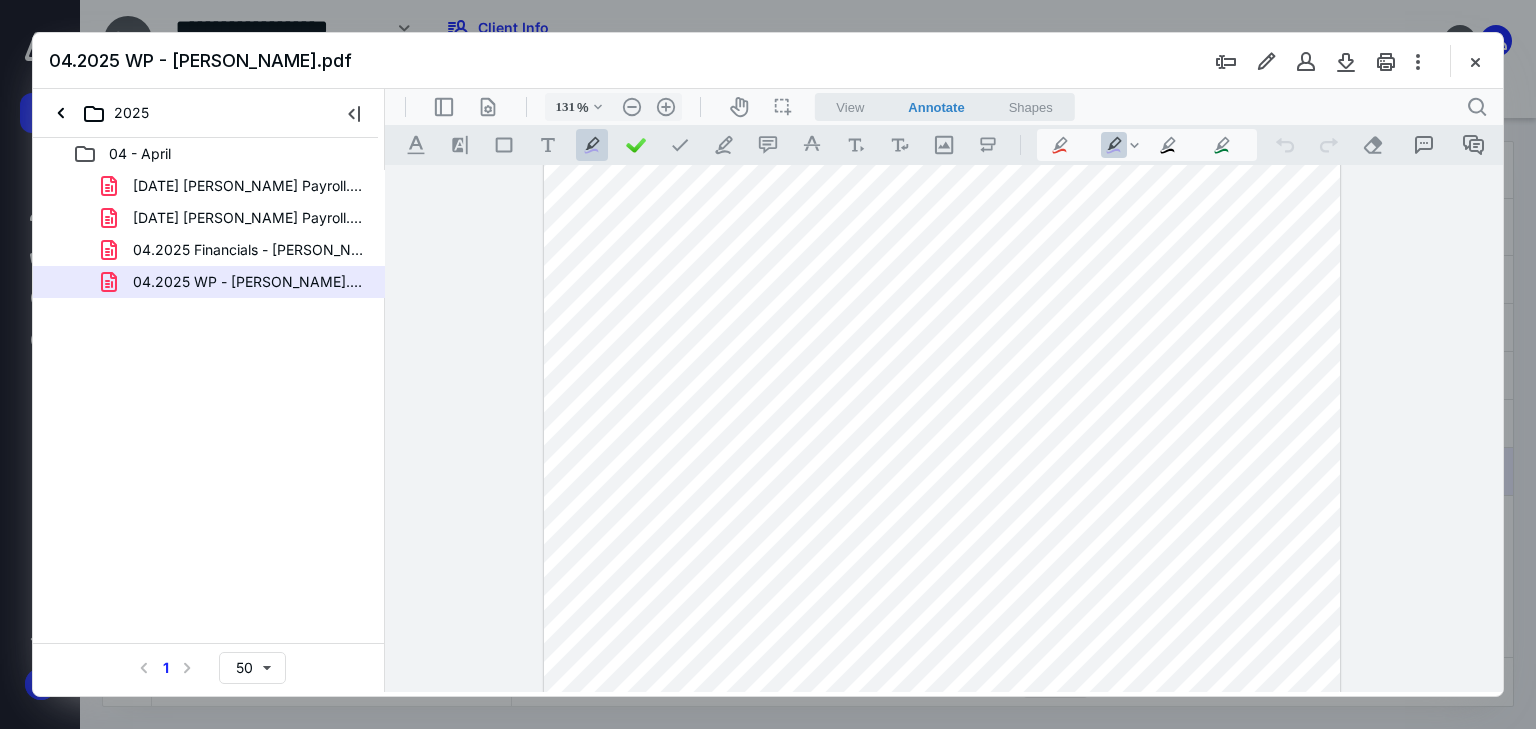 drag, startPoint x: 1497, startPoint y: 272, endPoint x: 1893, endPoint y: 373, distance: 408.67712 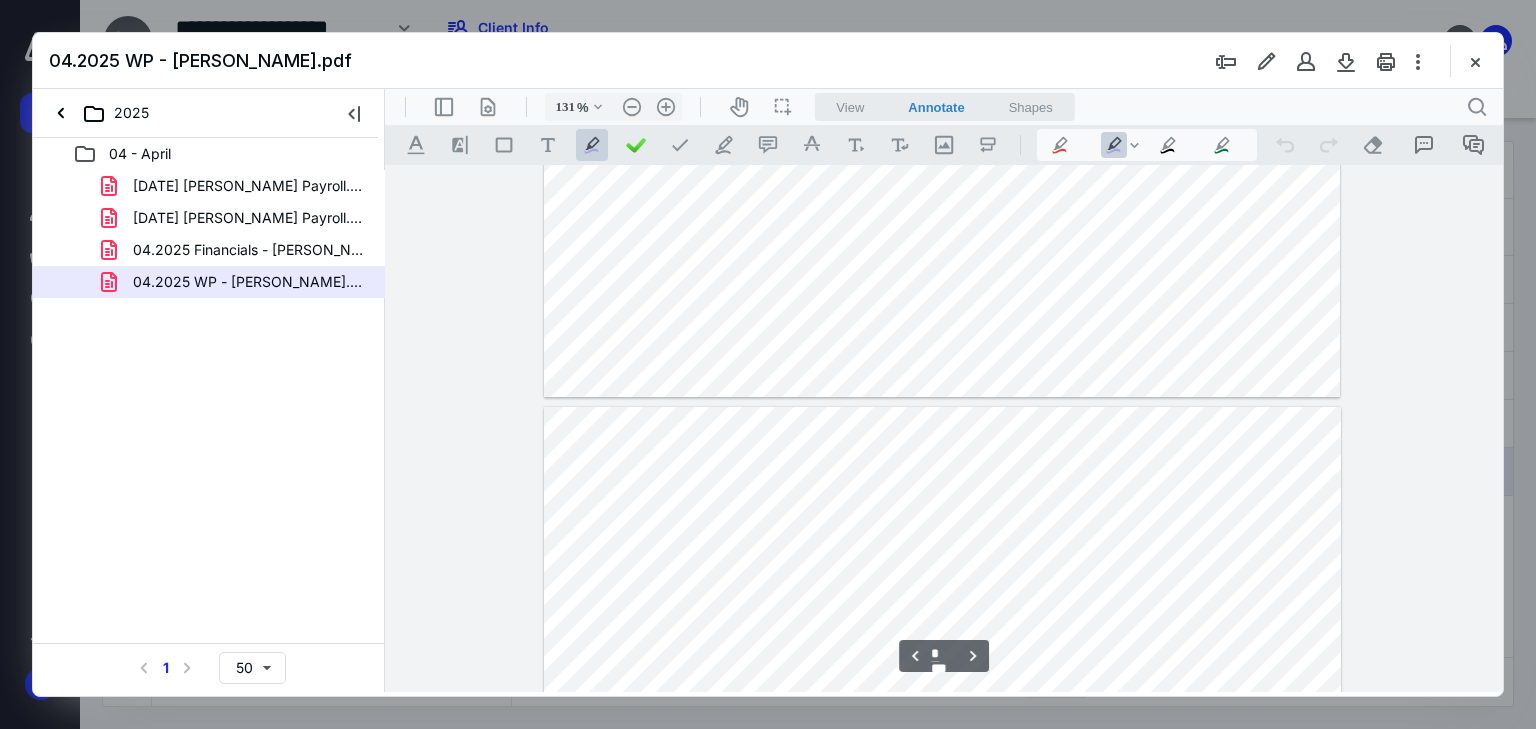 type on "*" 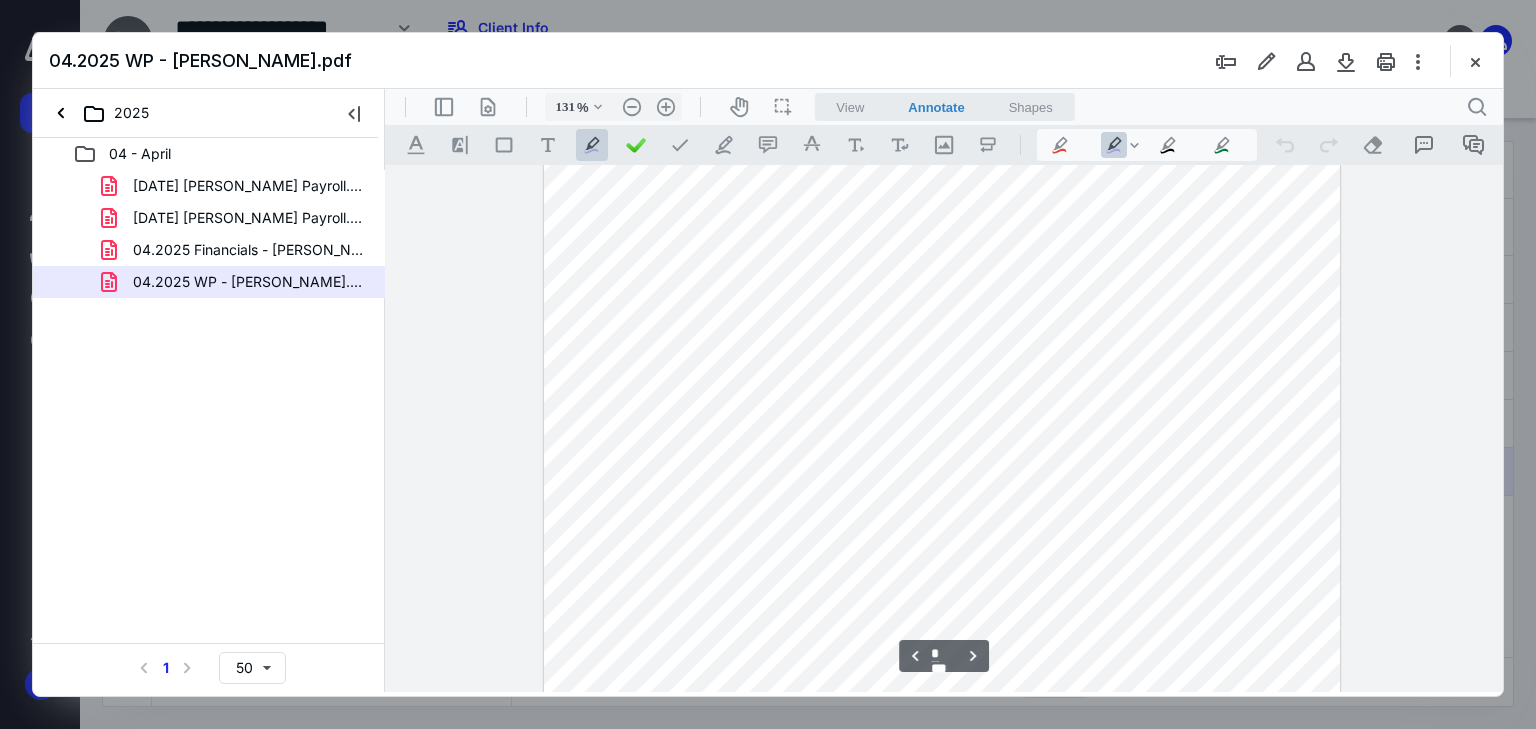 scroll, scrollTop: 943, scrollLeft: 0, axis: vertical 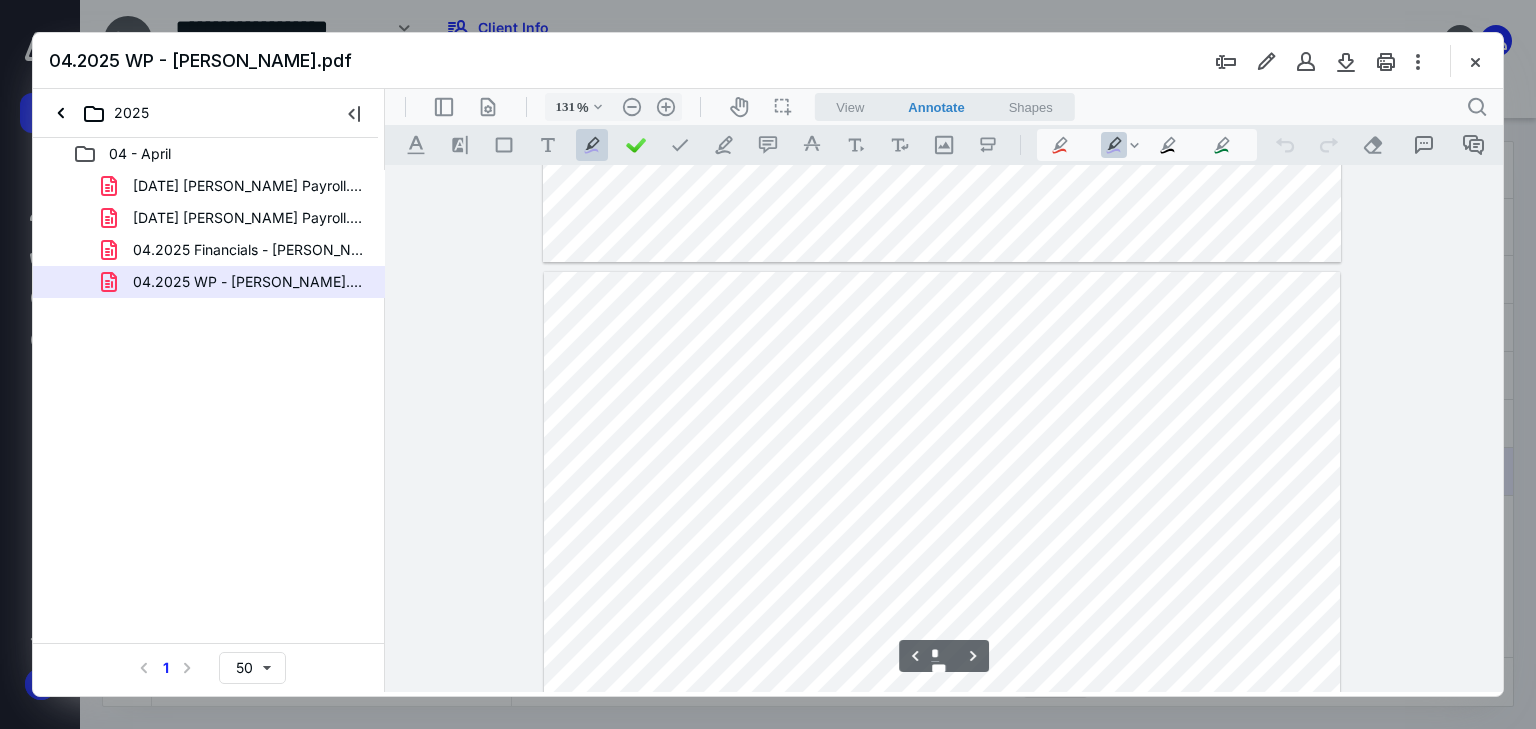 drag, startPoint x: 1500, startPoint y: 277, endPoint x: 1901, endPoint y: 343, distance: 406.39514 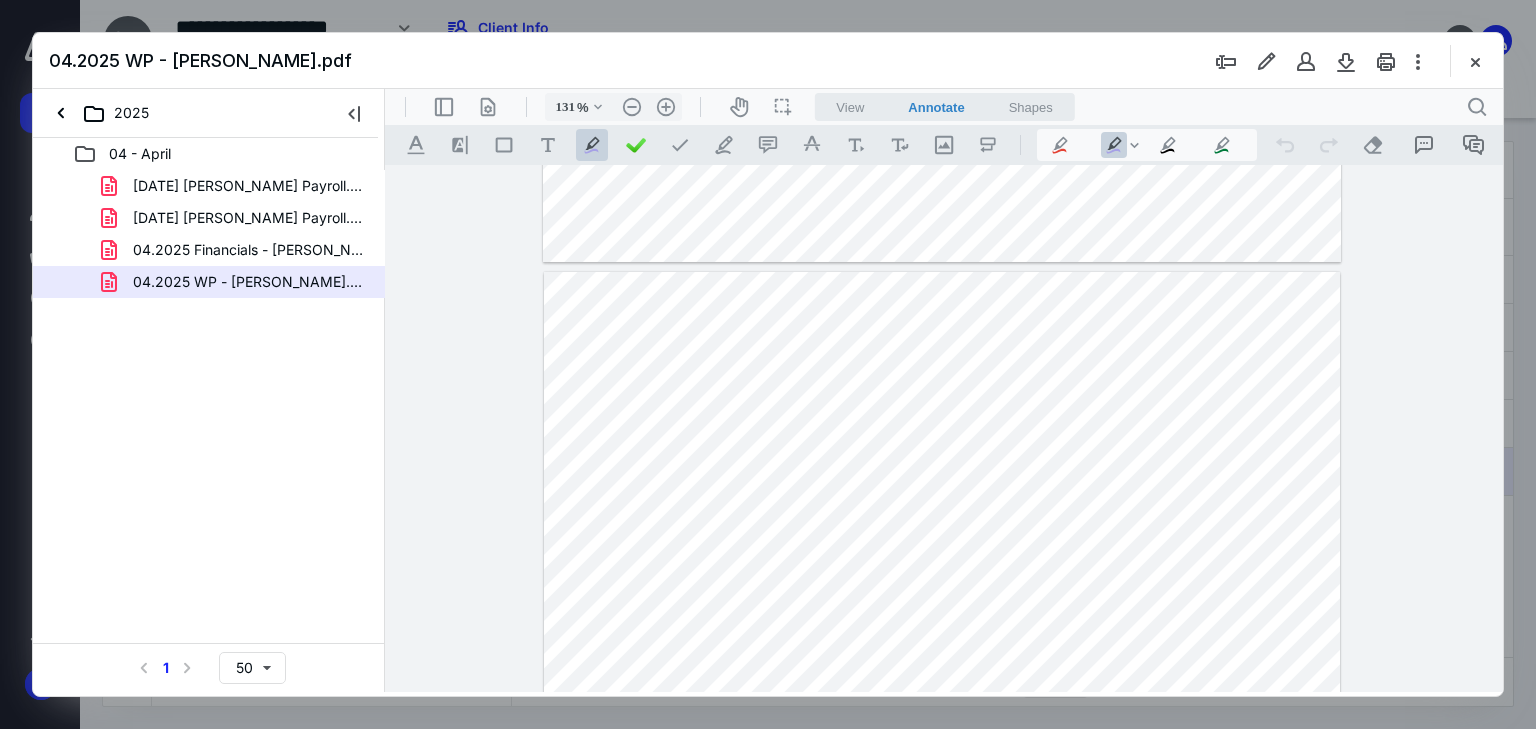 drag, startPoint x: 1501, startPoint y: 241, endPoint x: 1499, endPoint y: 258, distance: 17.117243 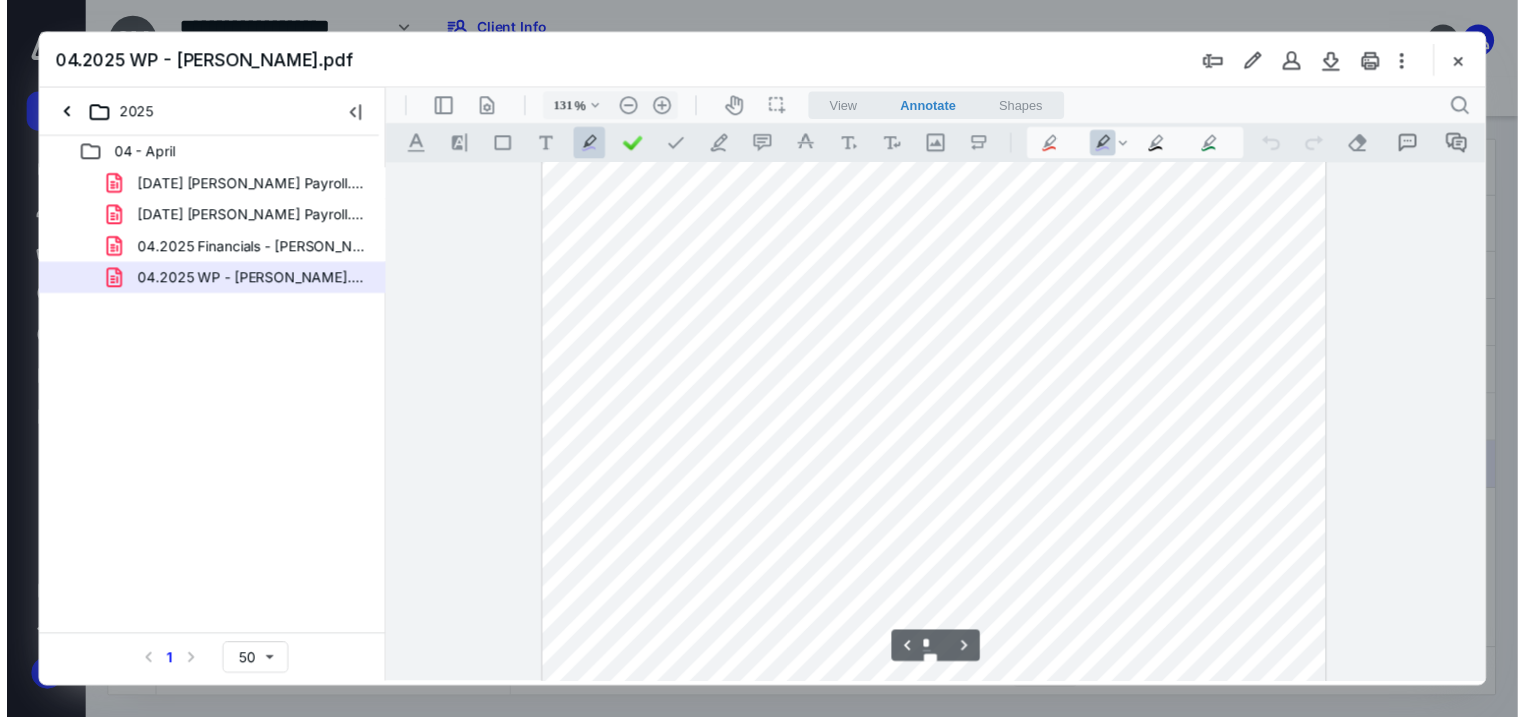 scroll, scrollTop: 1176, scrollLeft: 0, axis: vertical 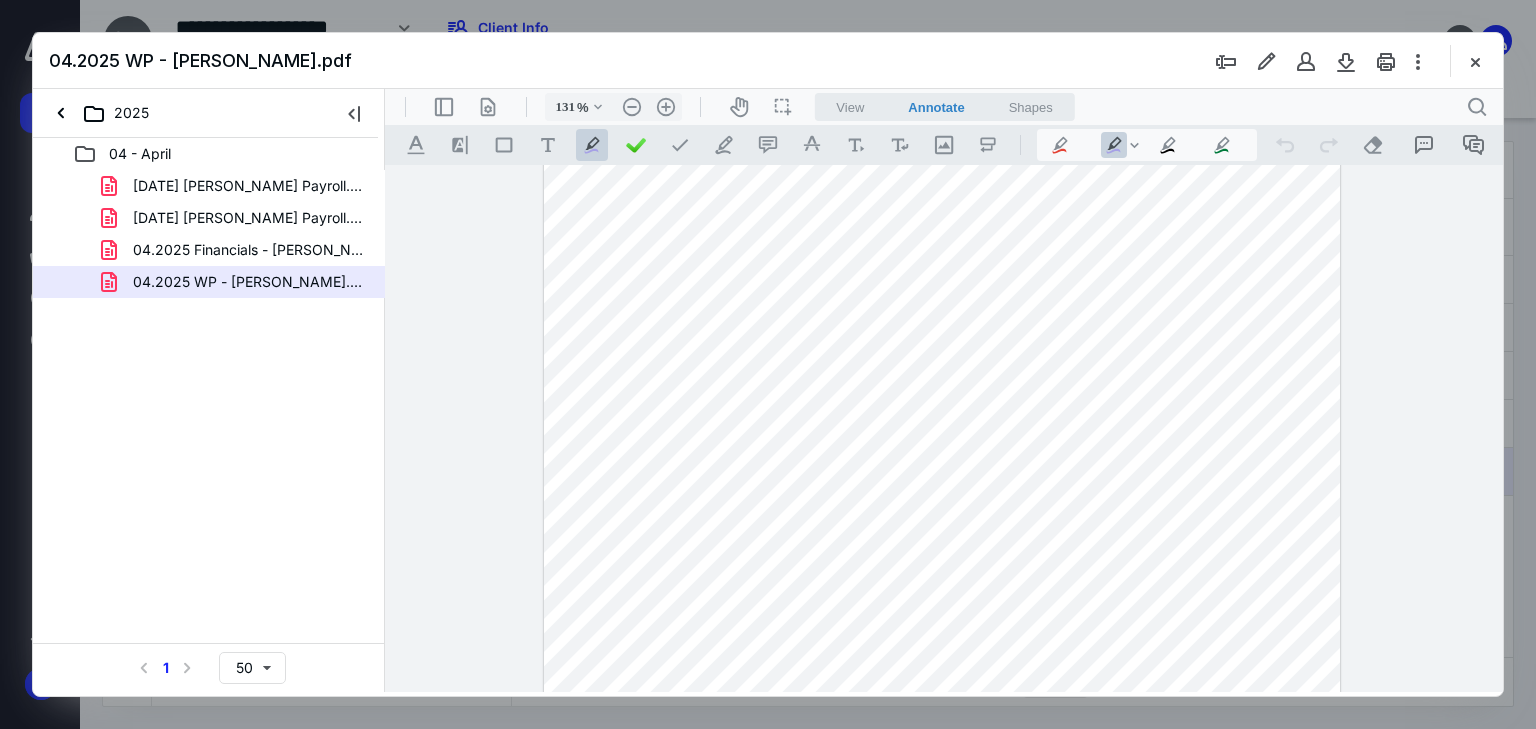click on "**********" at bounding box center [944, 428] 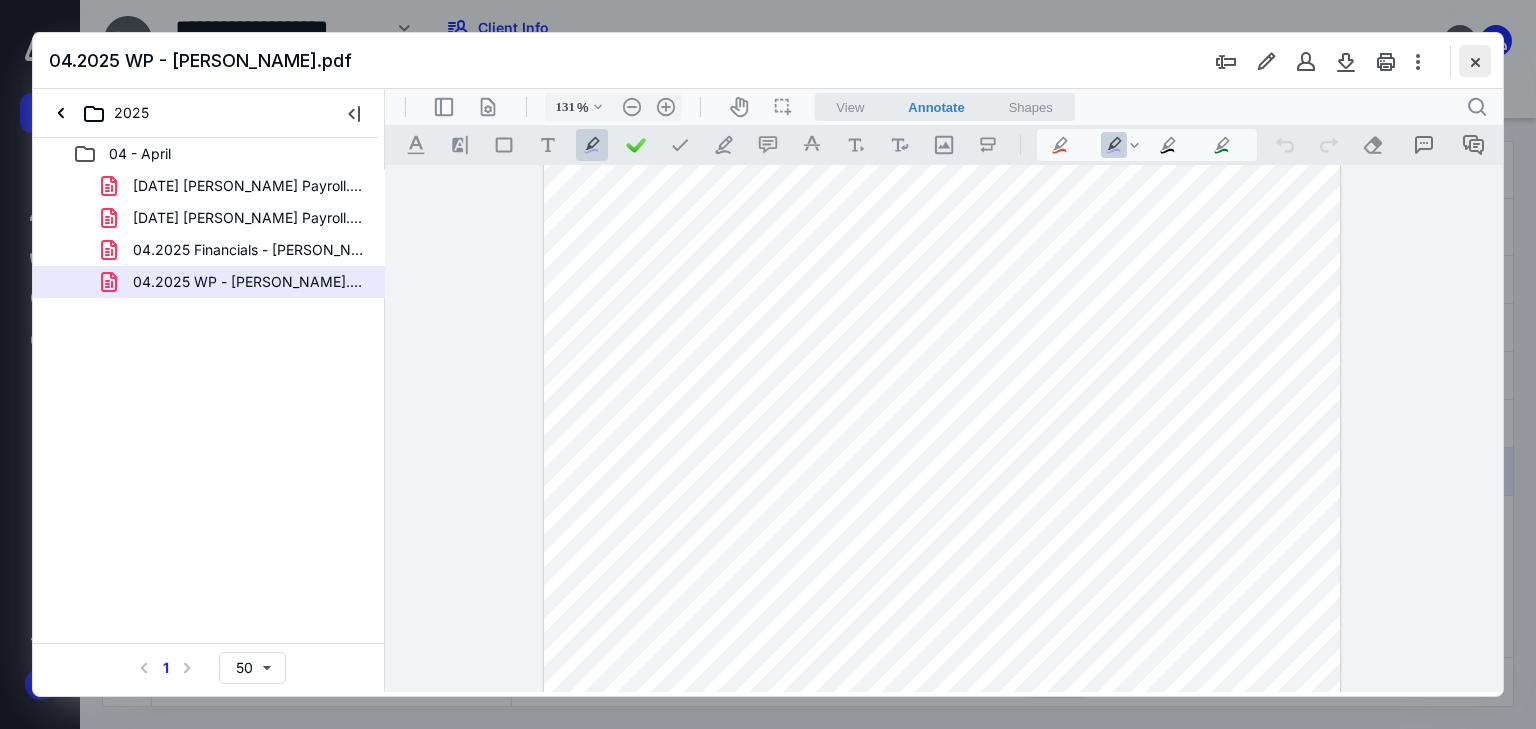 click at bounding box center [1475, 61] 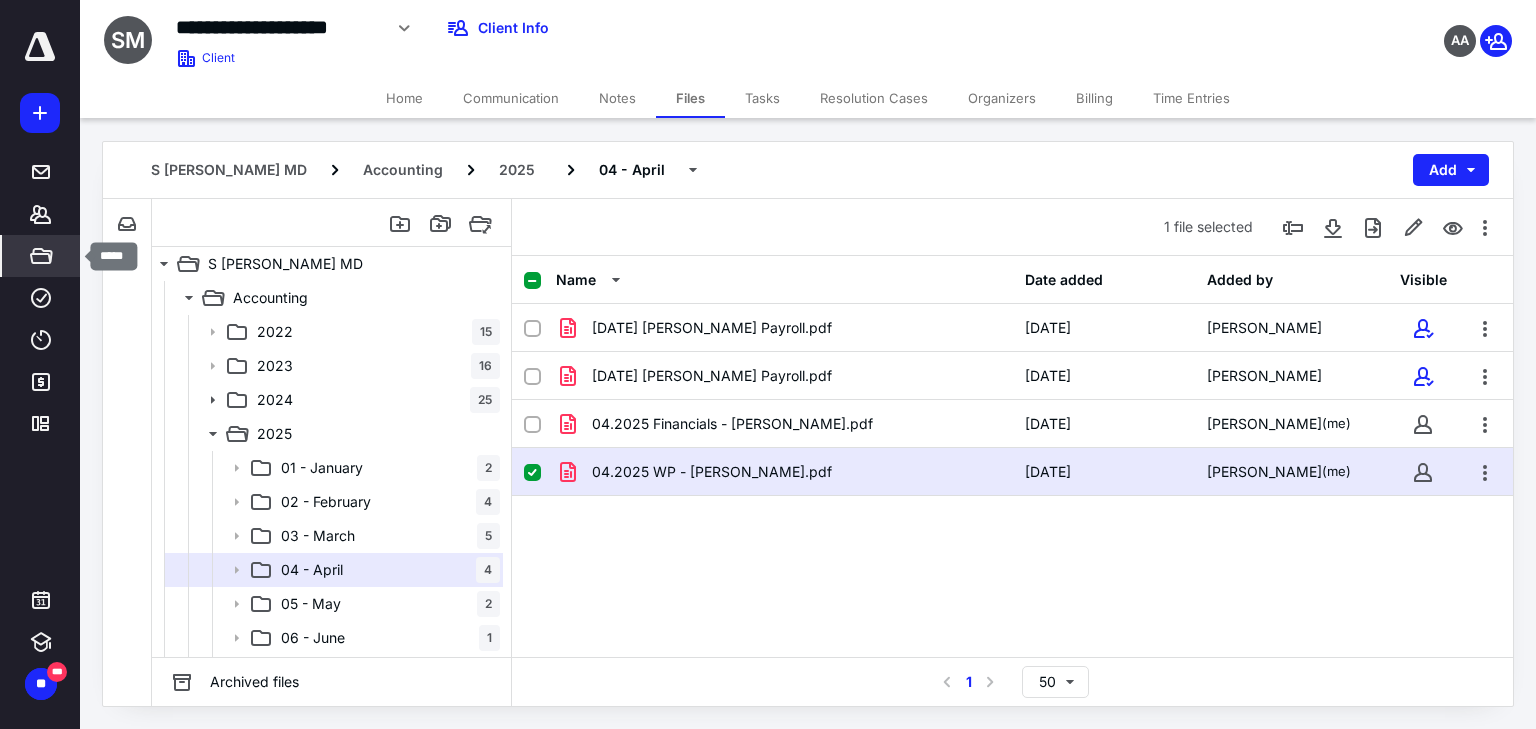 click on "*****" at bounding box center [41, 256] 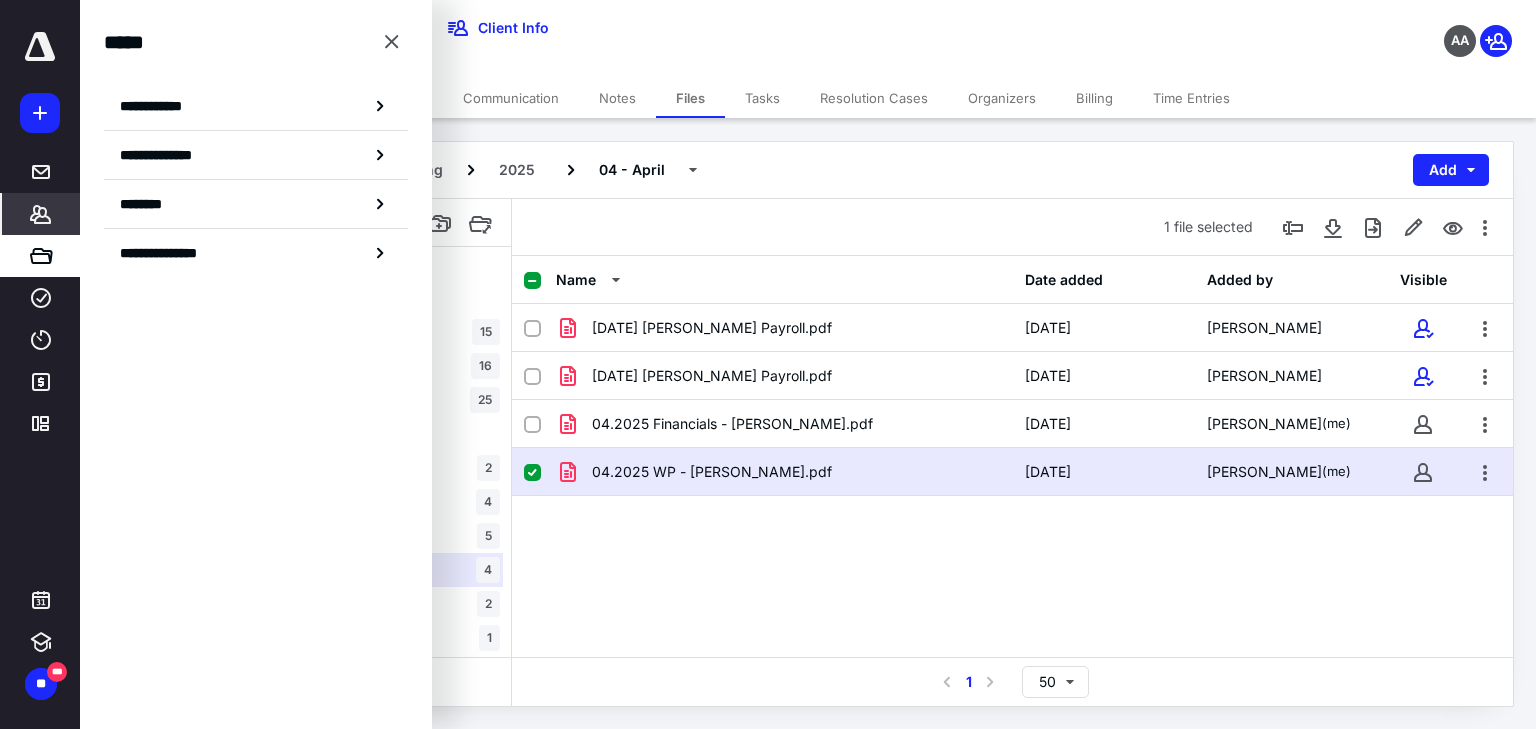 click 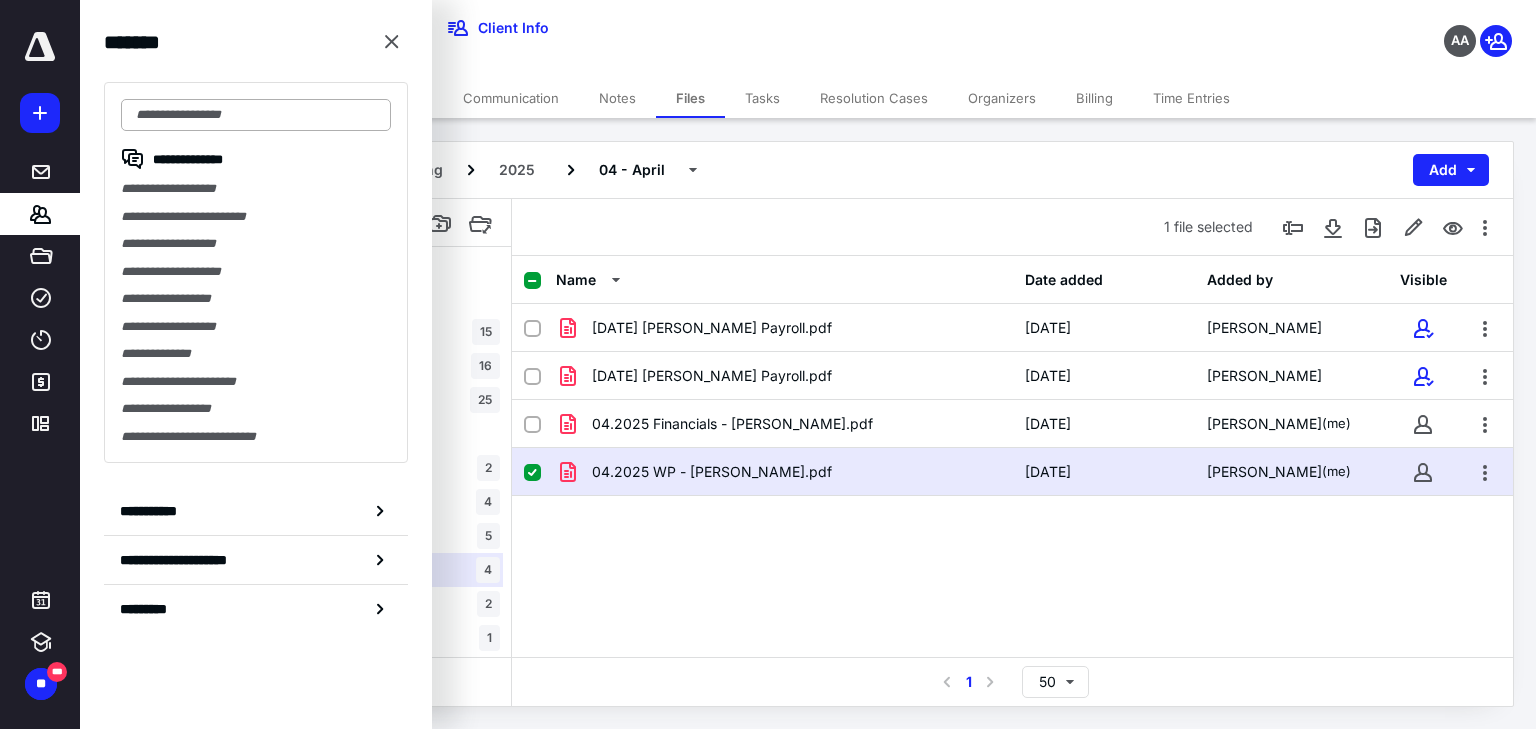 click at bounding box center (256, 115) 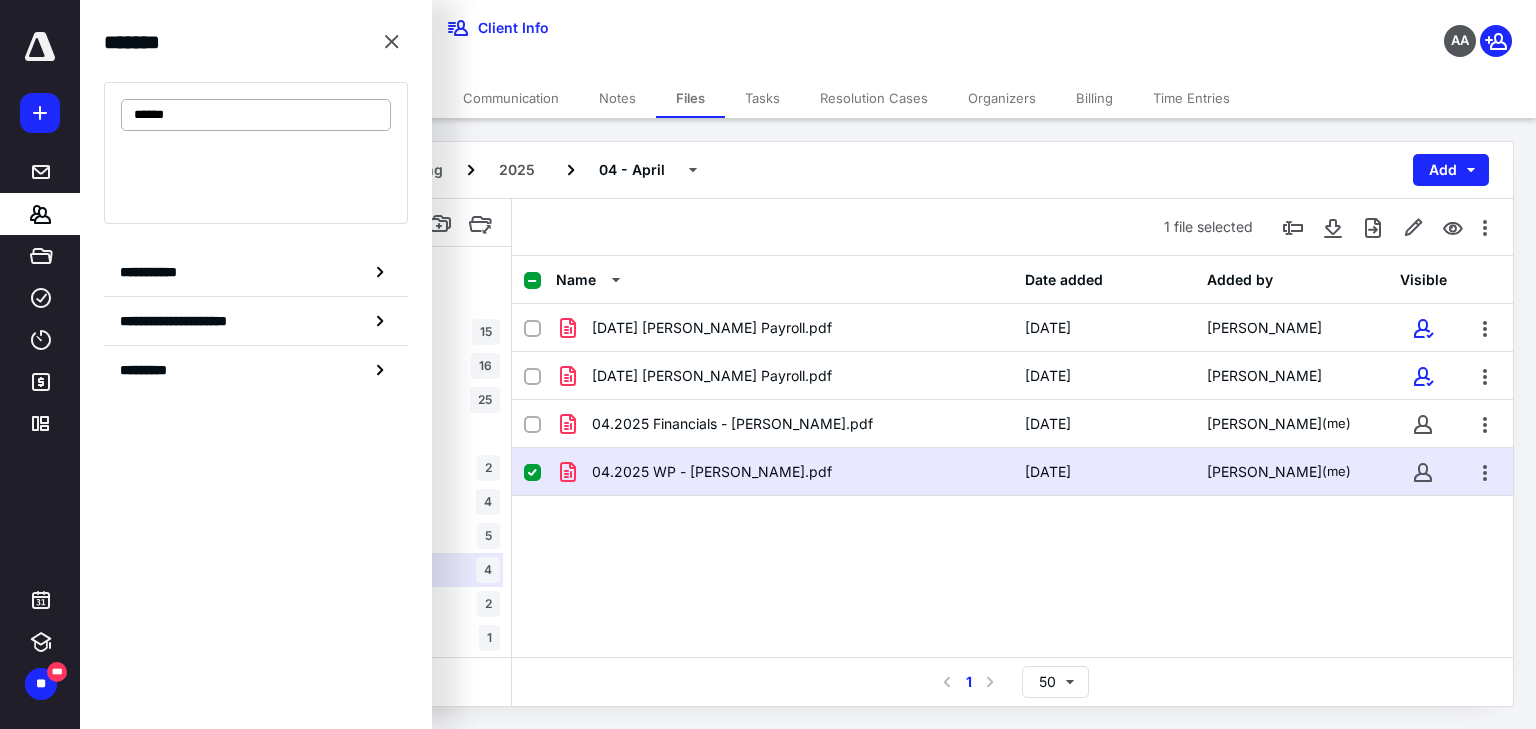 type on "******" 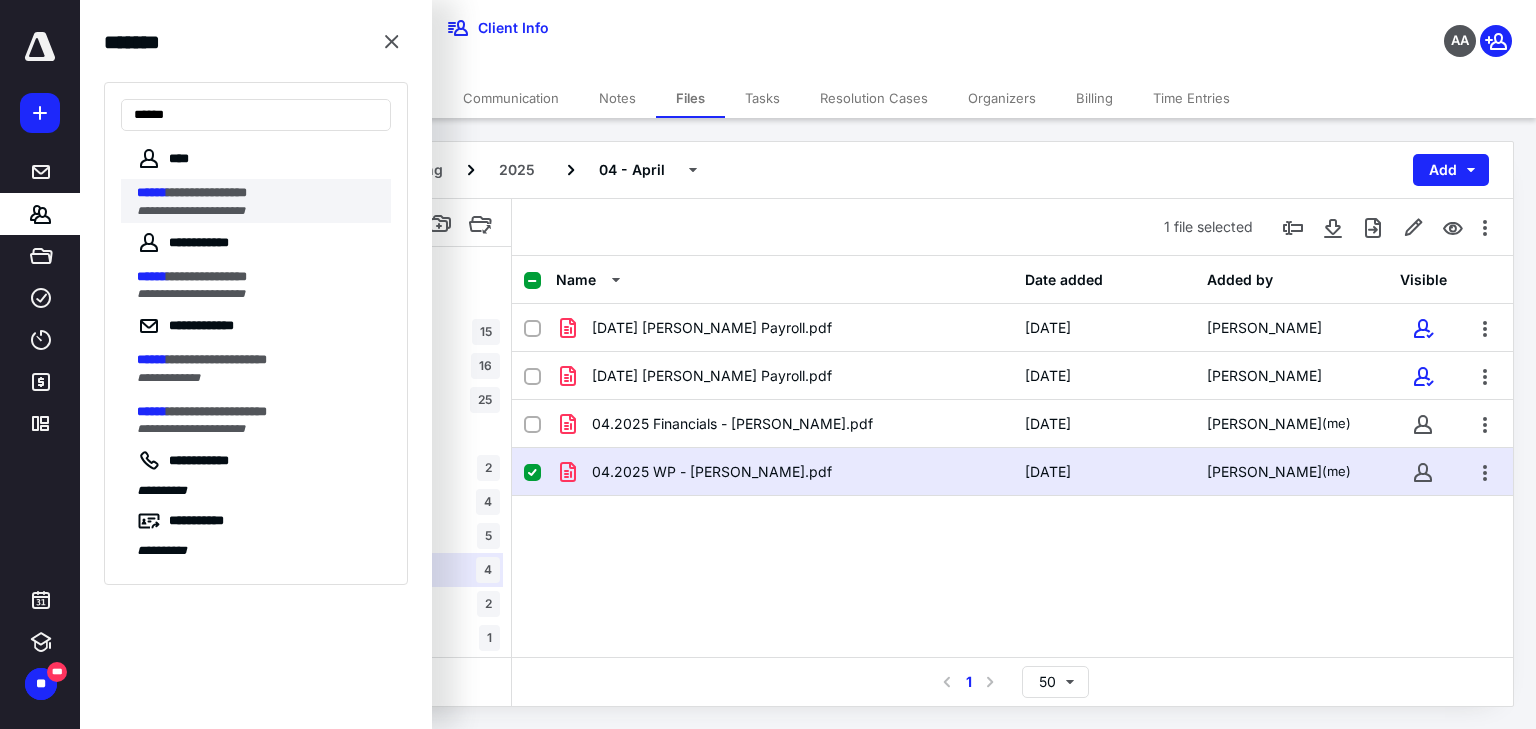 click on "**********" at bounding box center (191, 211) 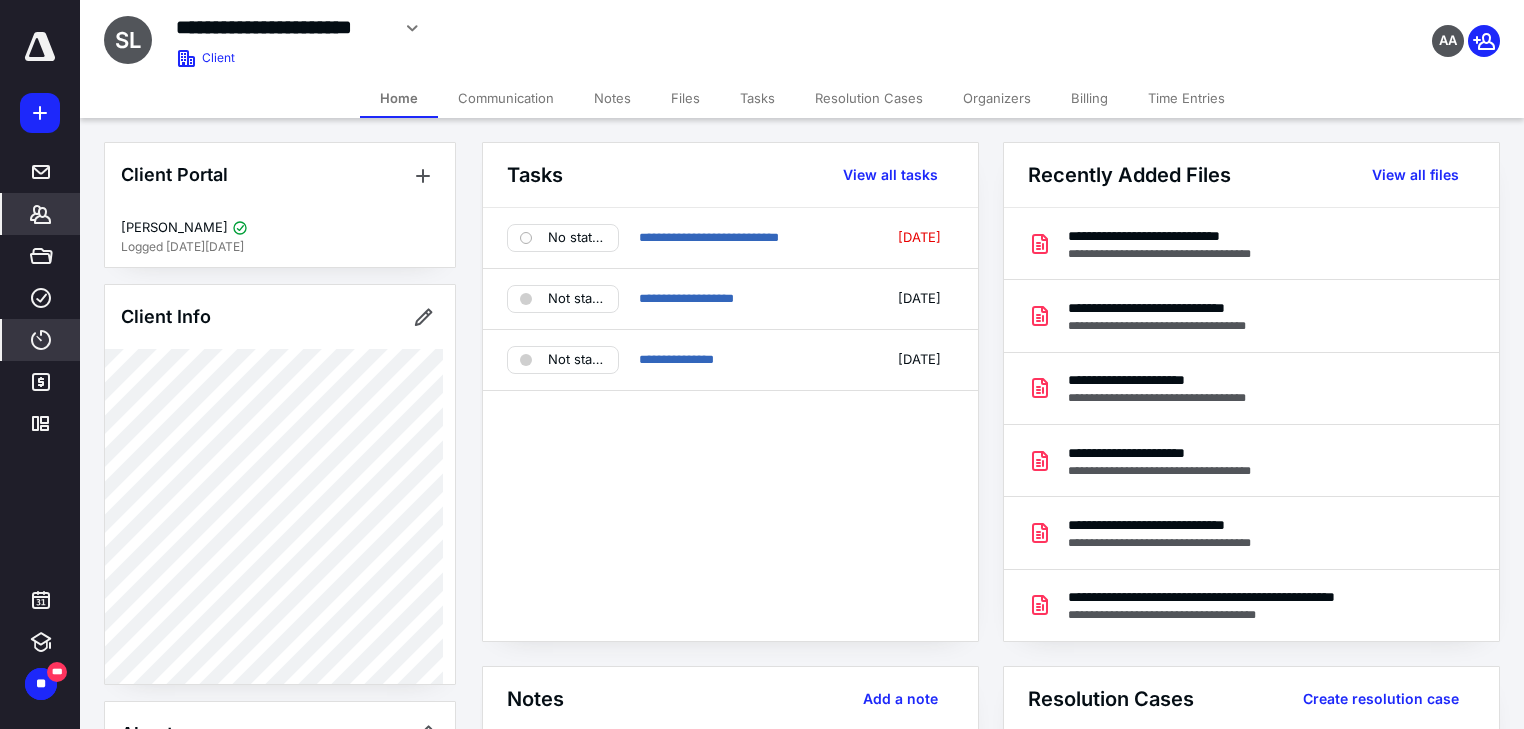 click on "****" at bounding box center (41, 340) 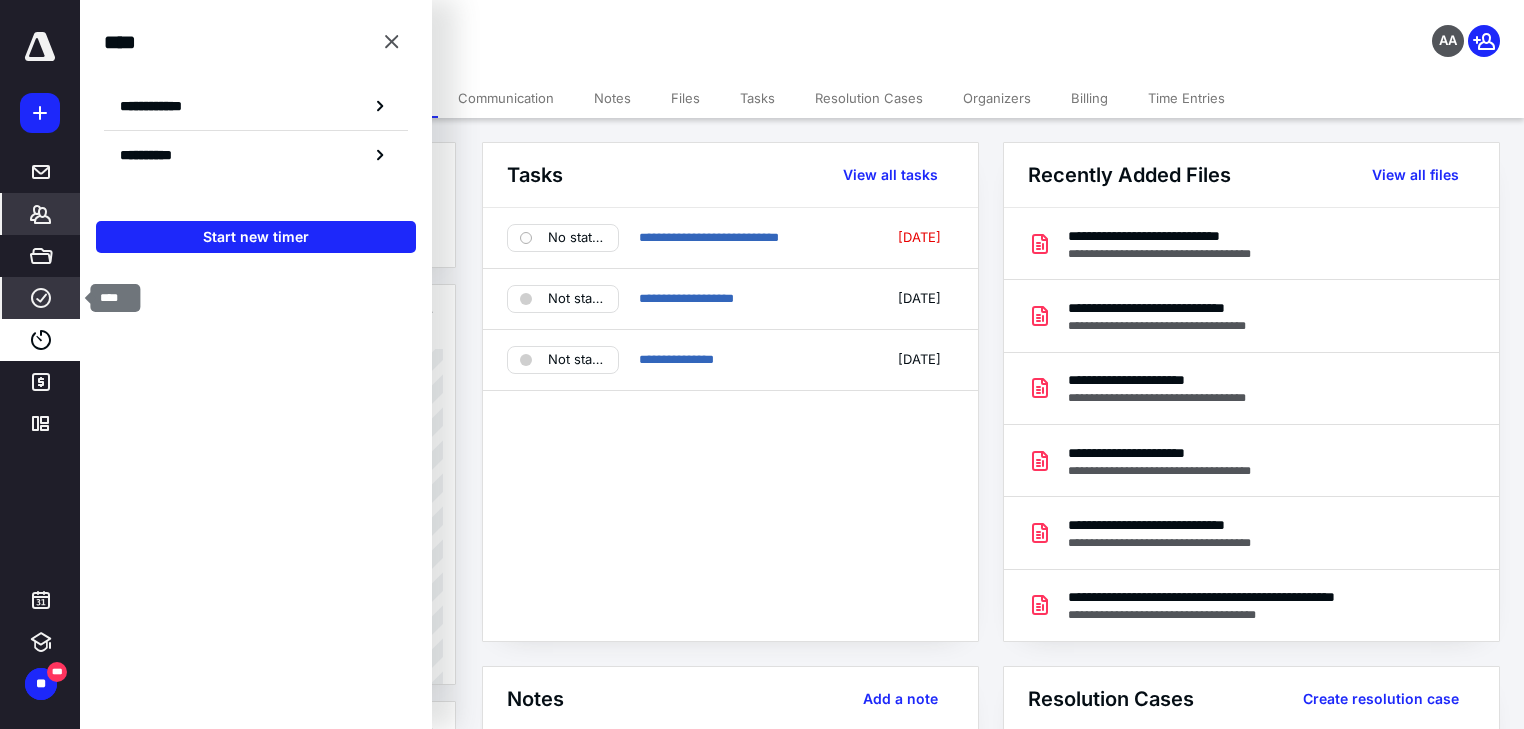click on "****" at bounding box center (41, 298) 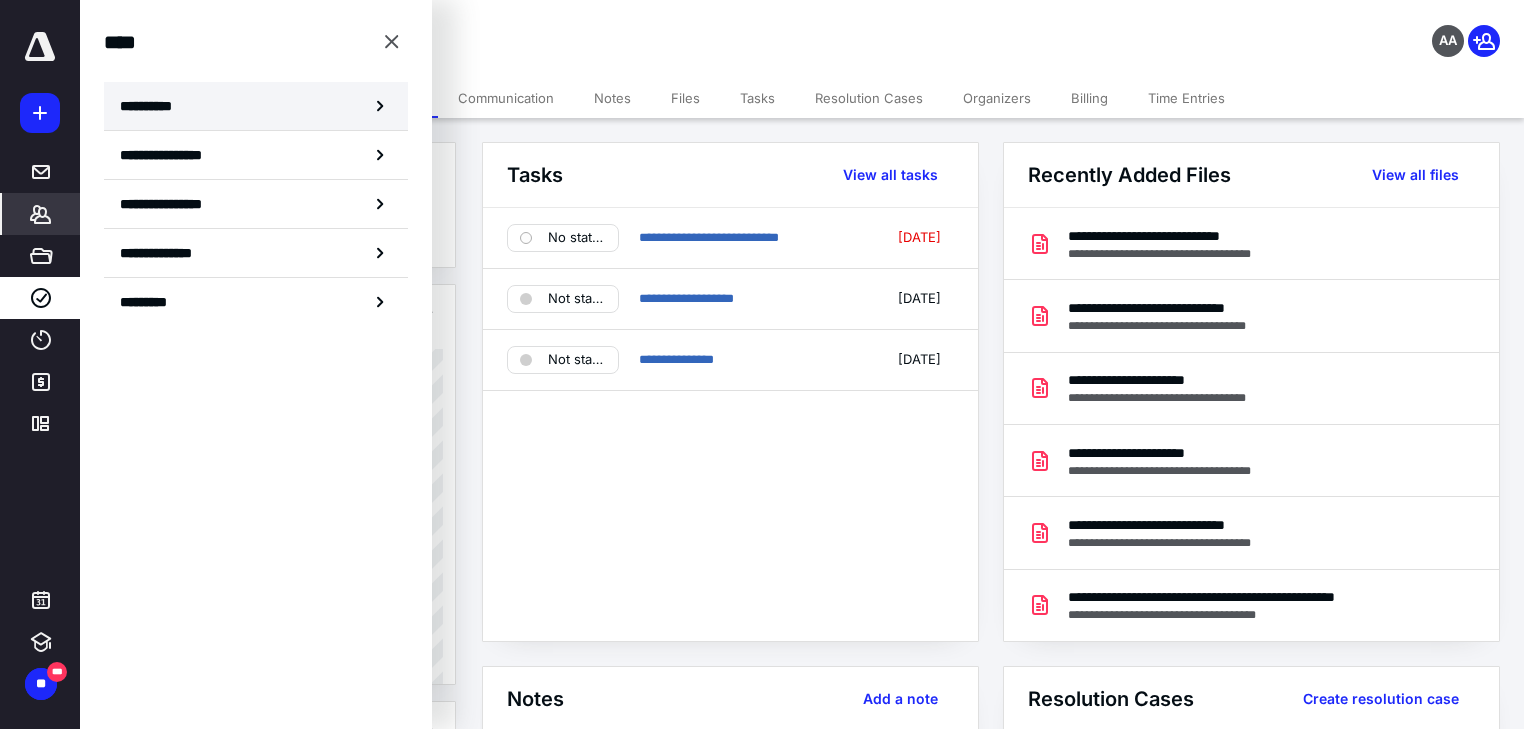 click on "**********" at bounding box center [153, 106] 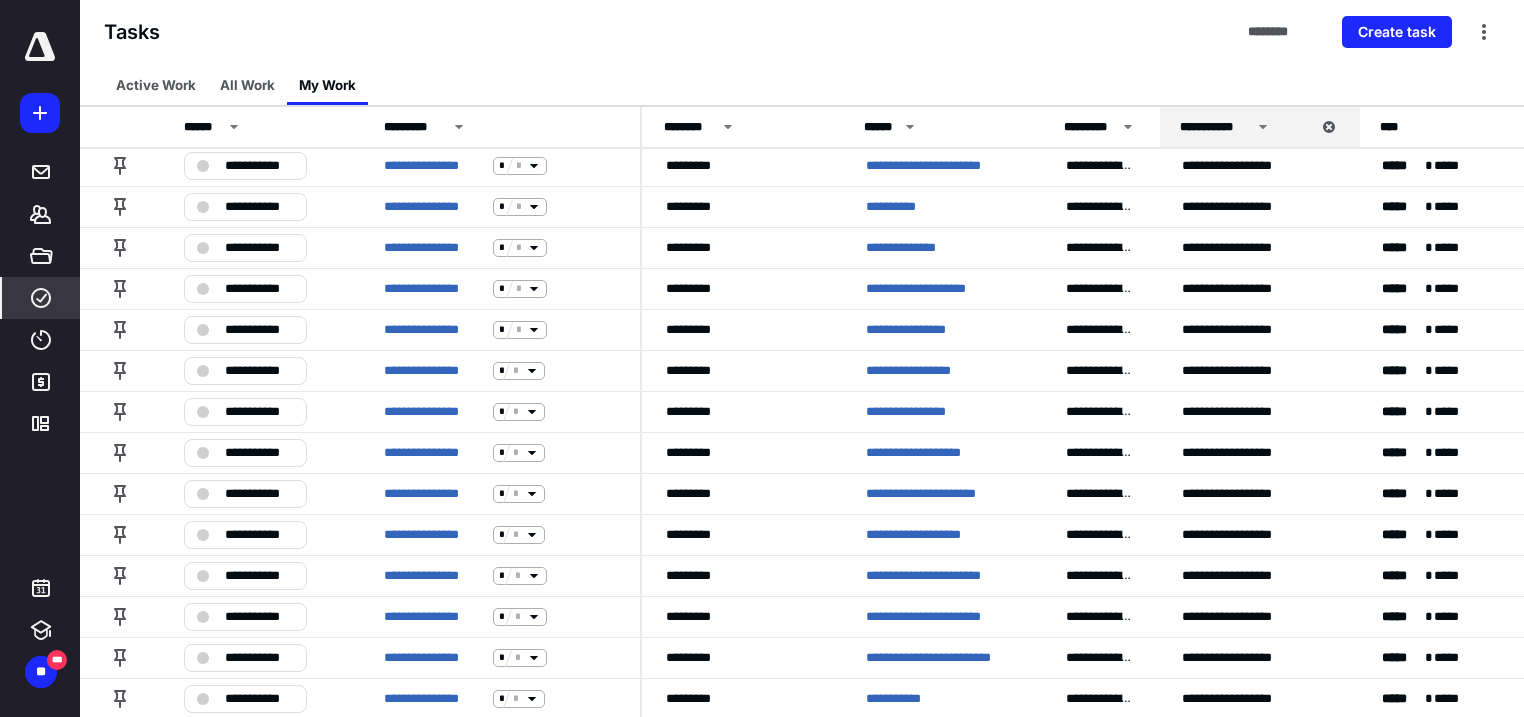 scroll, scrollTop: 963, scrollLeft: 0, axis: vertical 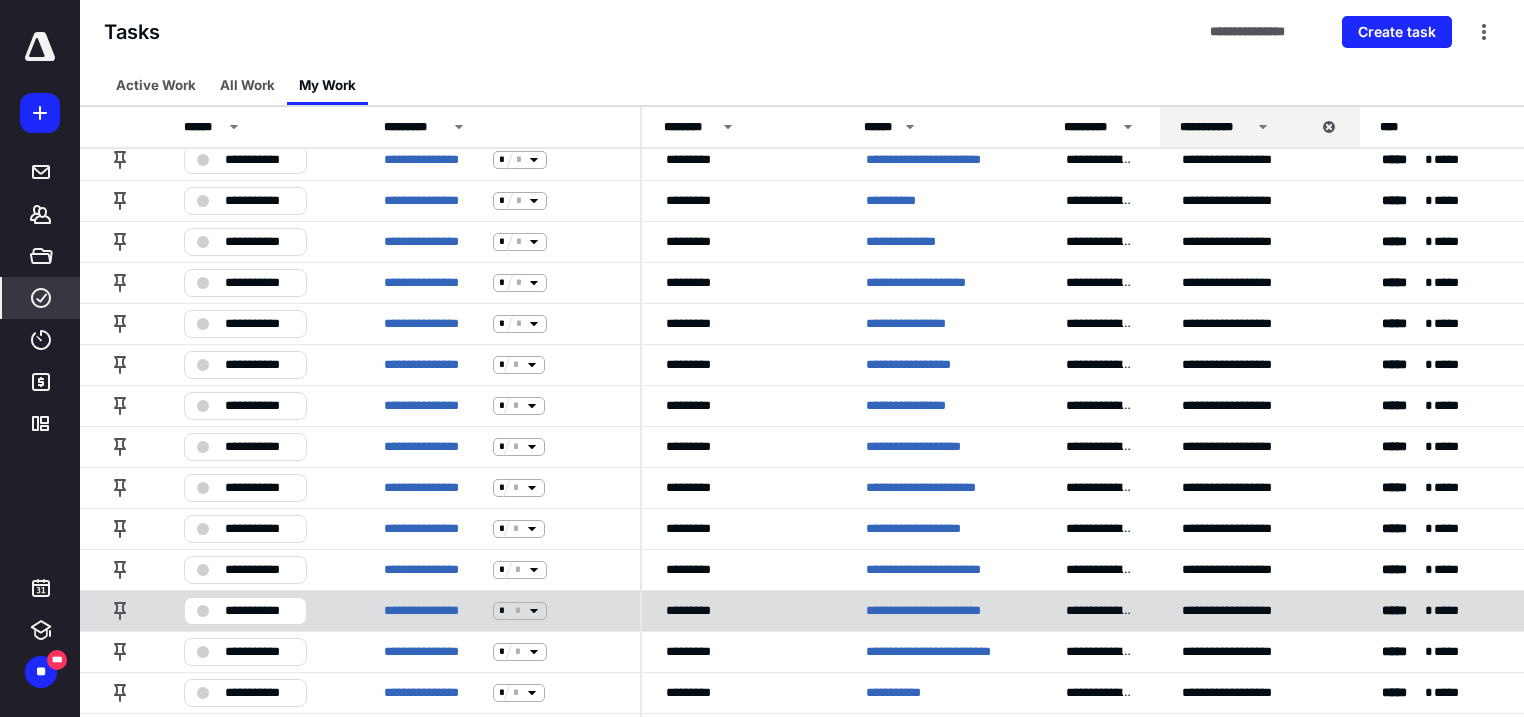click on "*" at bounding box center (518, 610) 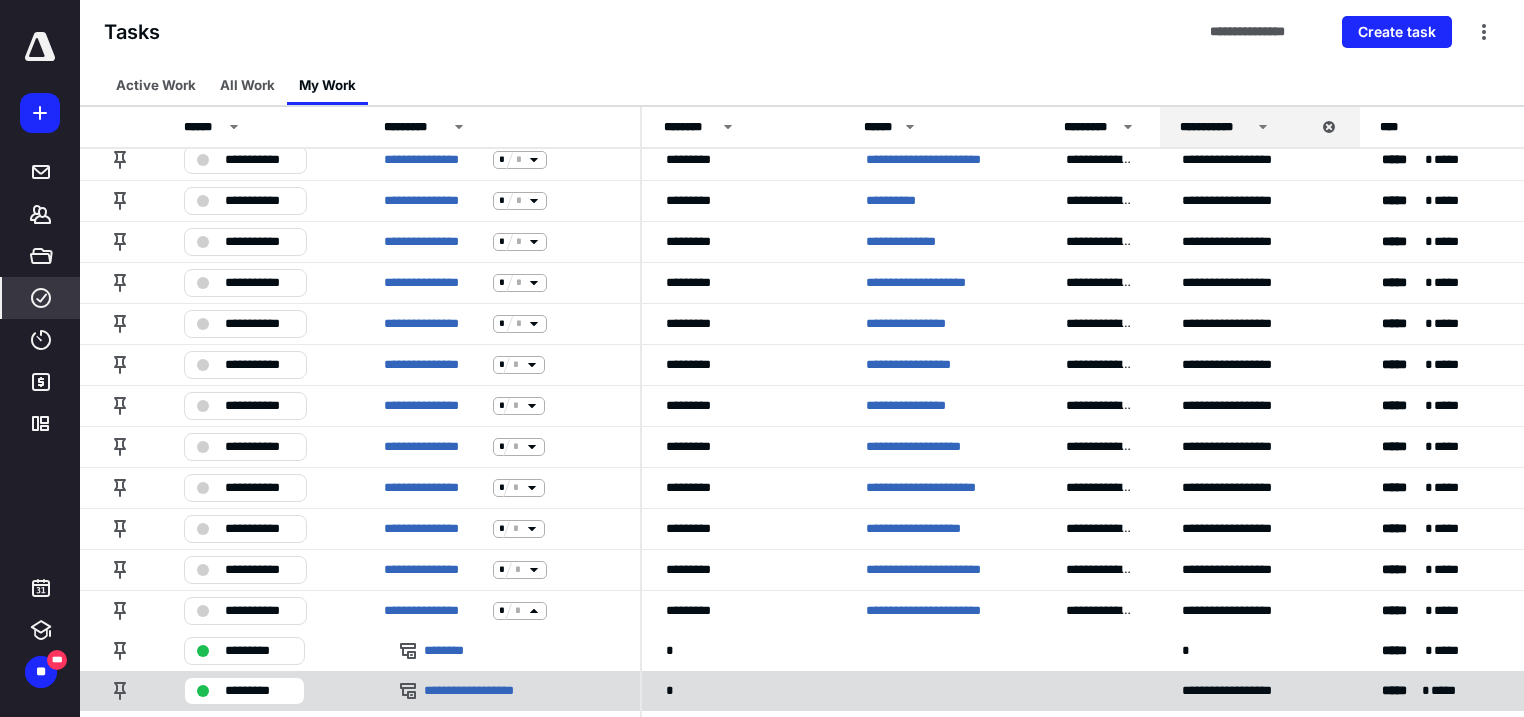 click on "*********" at bounding box center [258, 691] 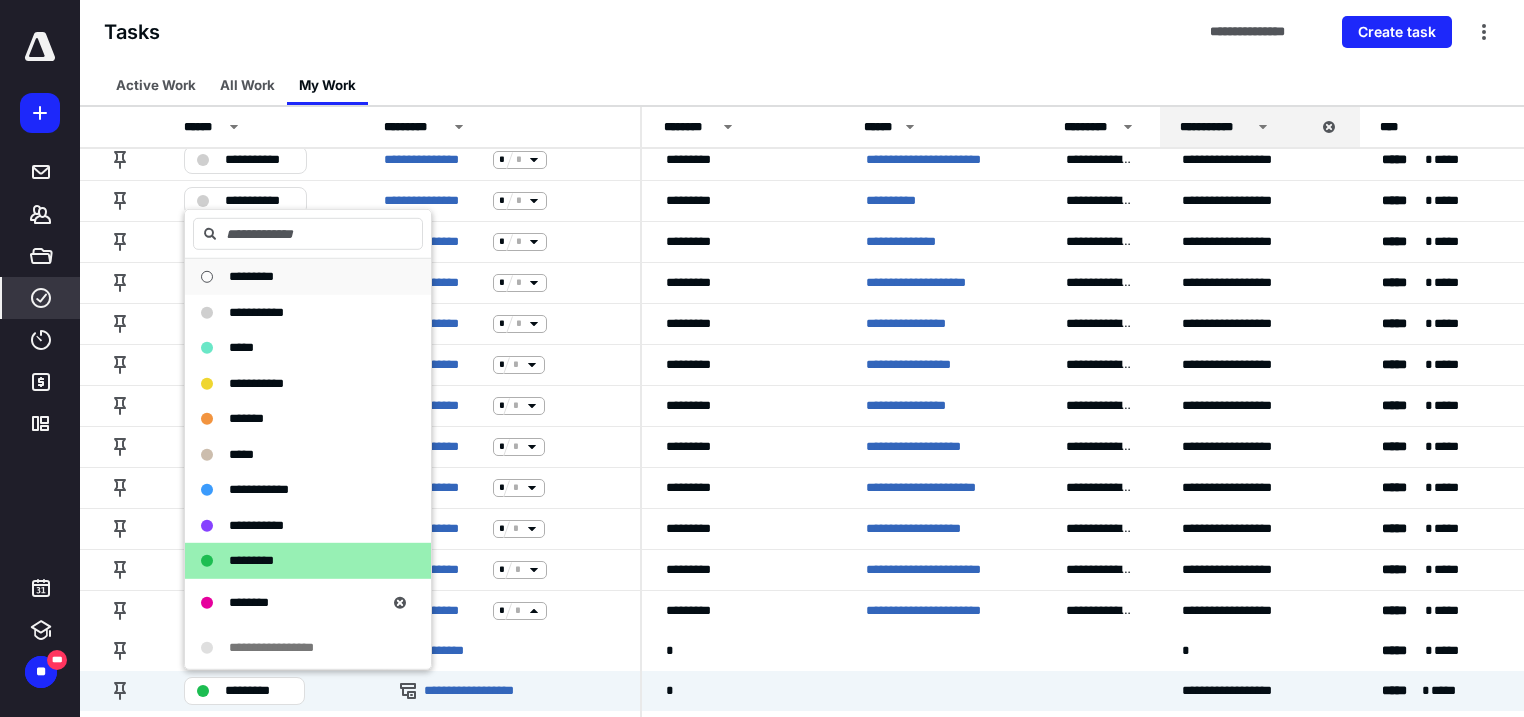 click on "*********" at bounding box center (251, 276) 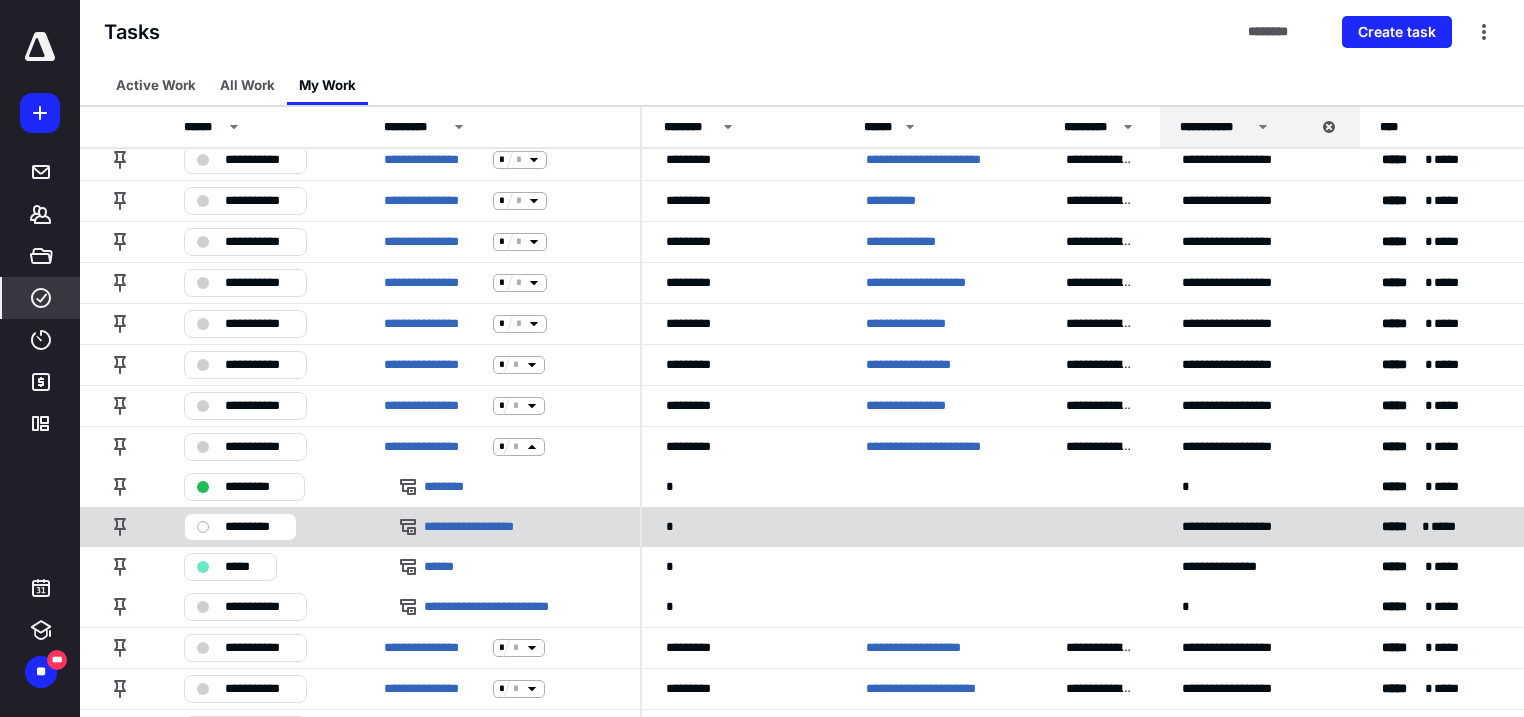 click on "*********" at bounding box center [254, 527] 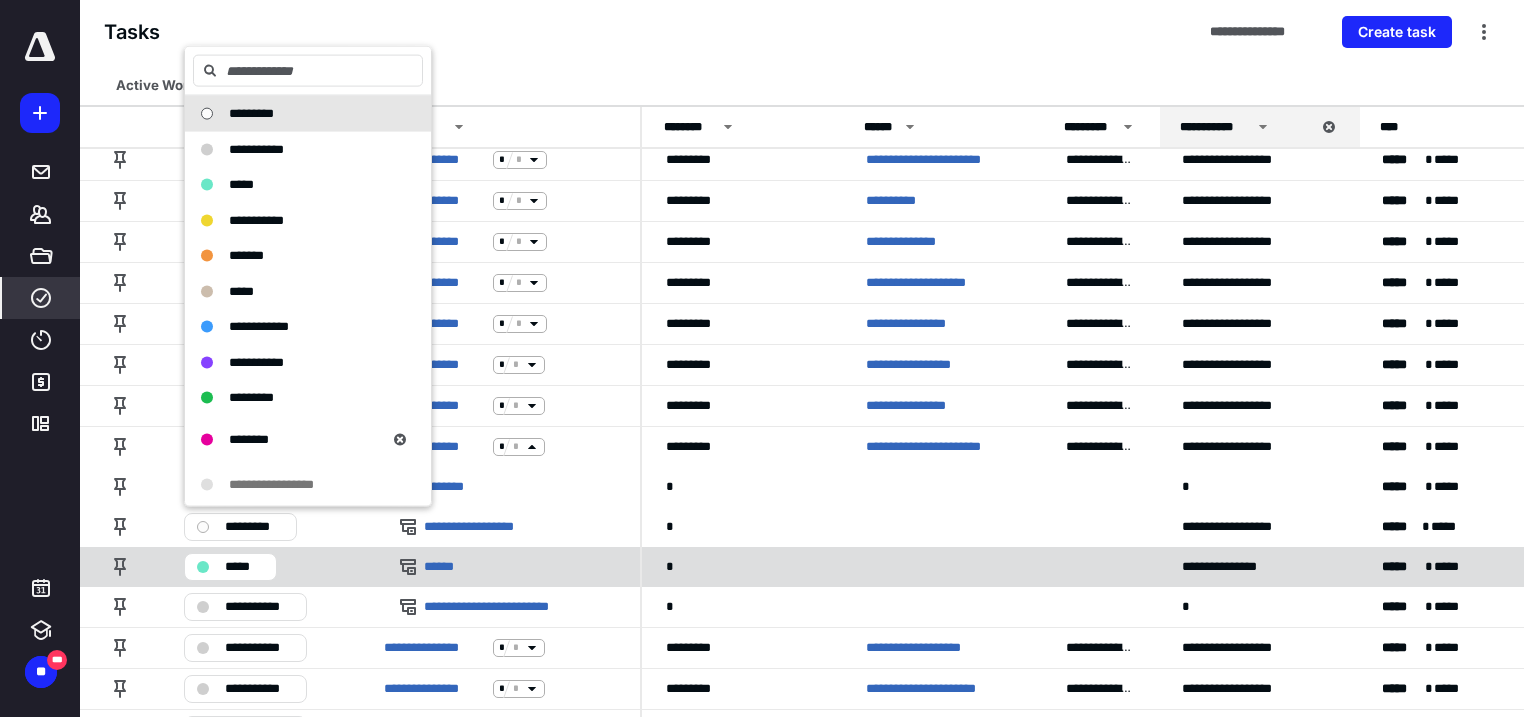 click on "*****" at bounding box center (230, 567) 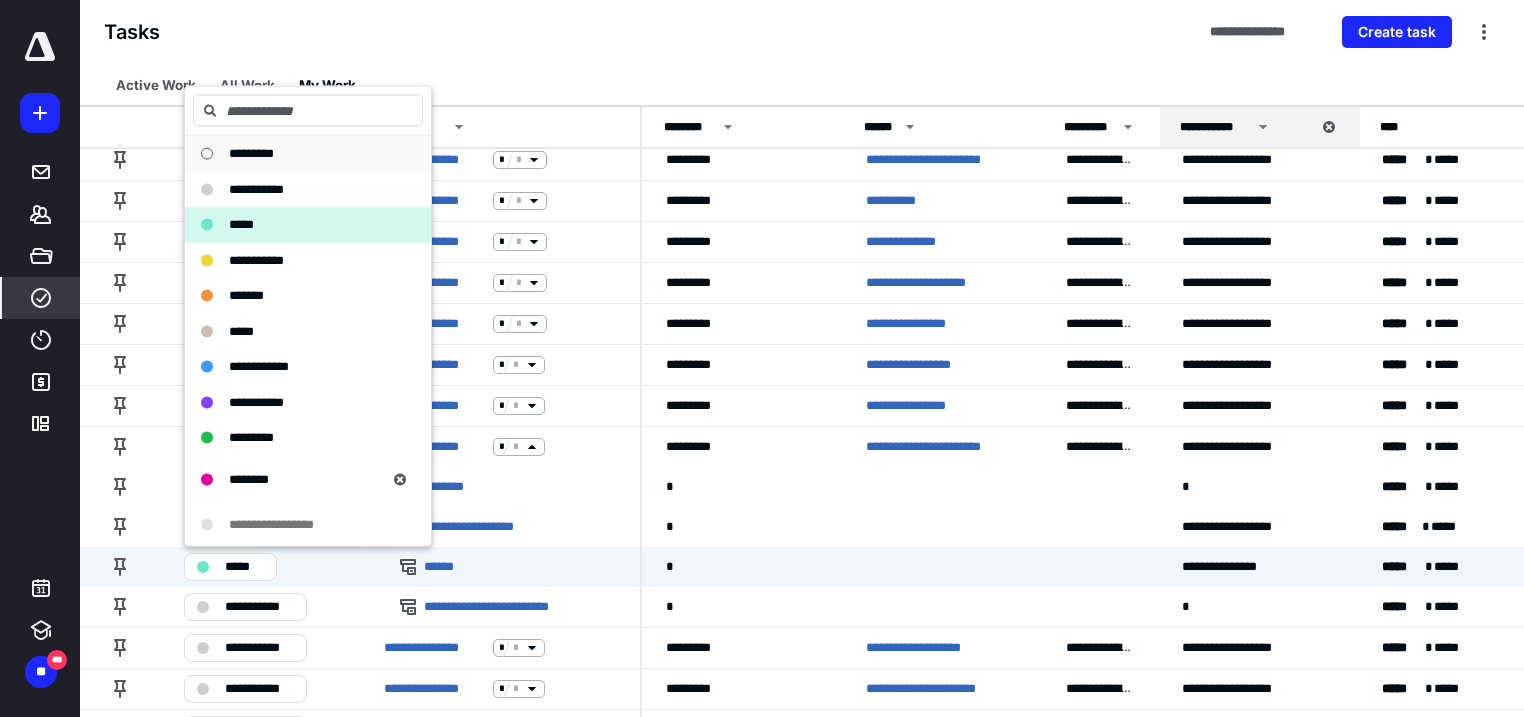 click on "*********" at bounding box center [251, 153] 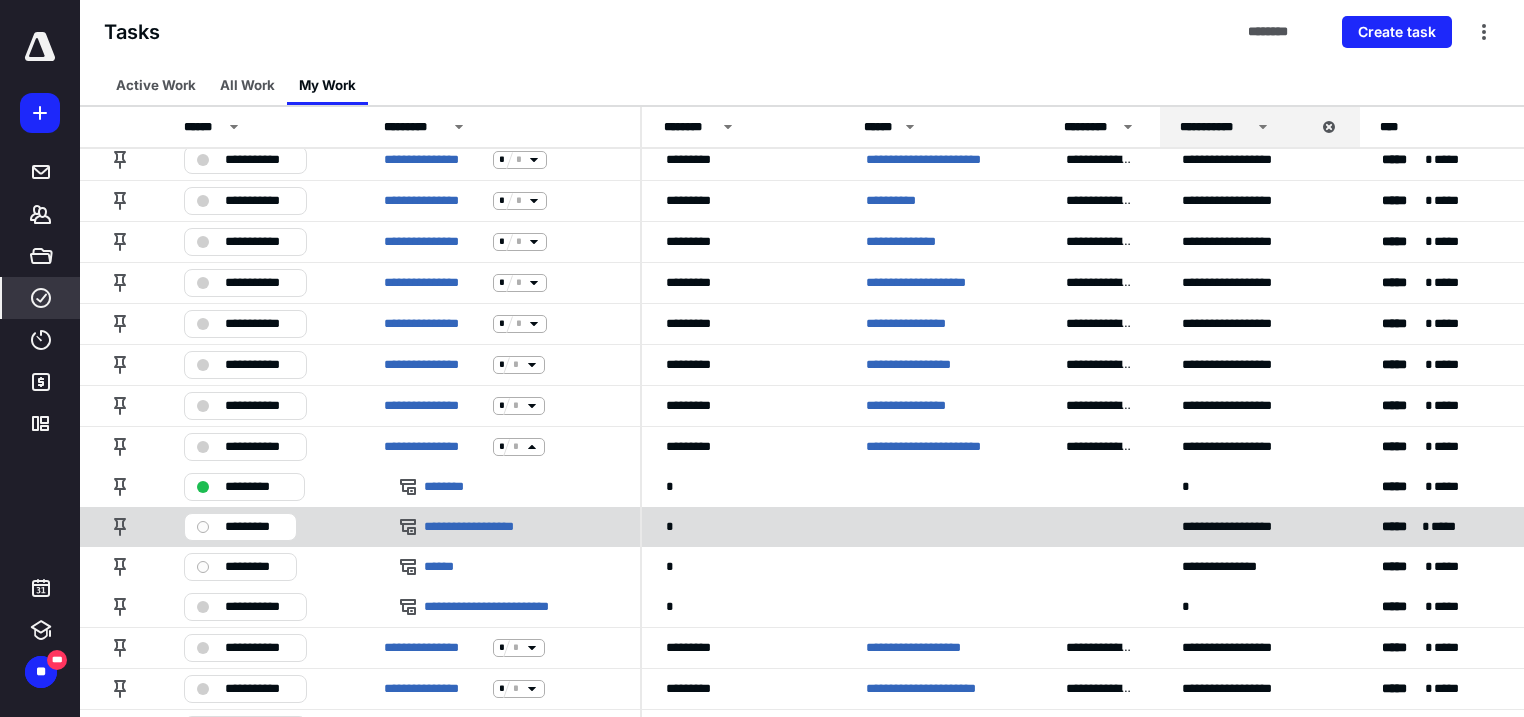 click on "*********" at bounding box center [254, 527] 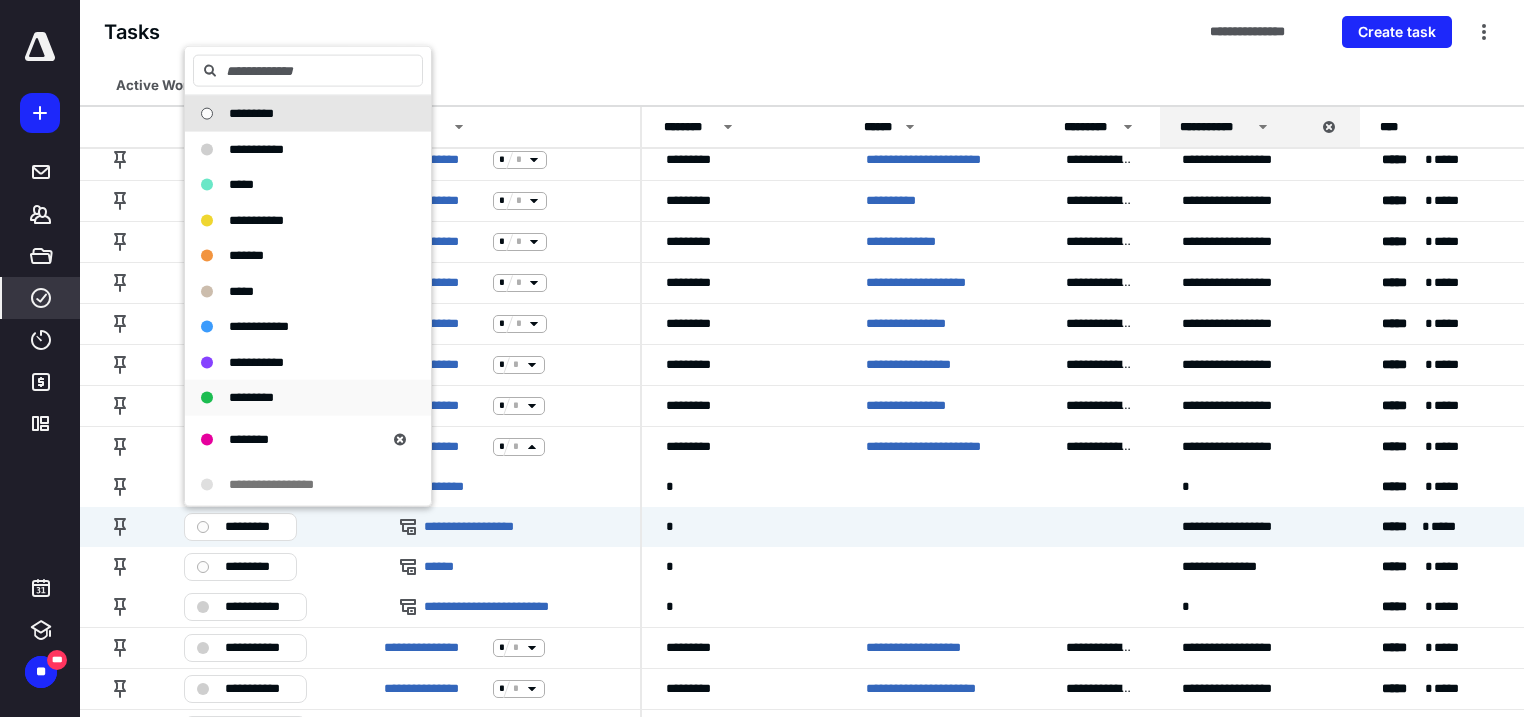 click on "*********" at bounding box center [251, 397] 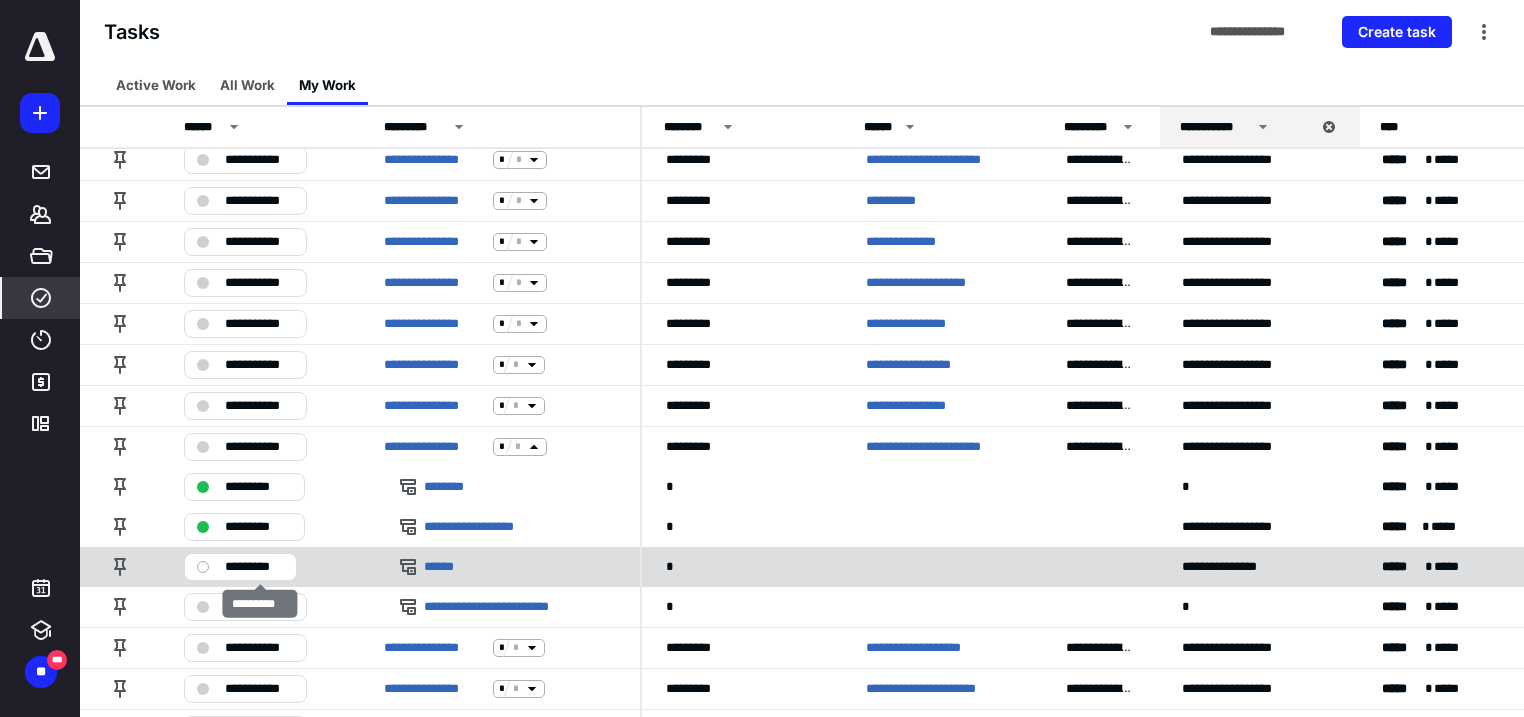 click on "*********" at bounding box center [254, 567] 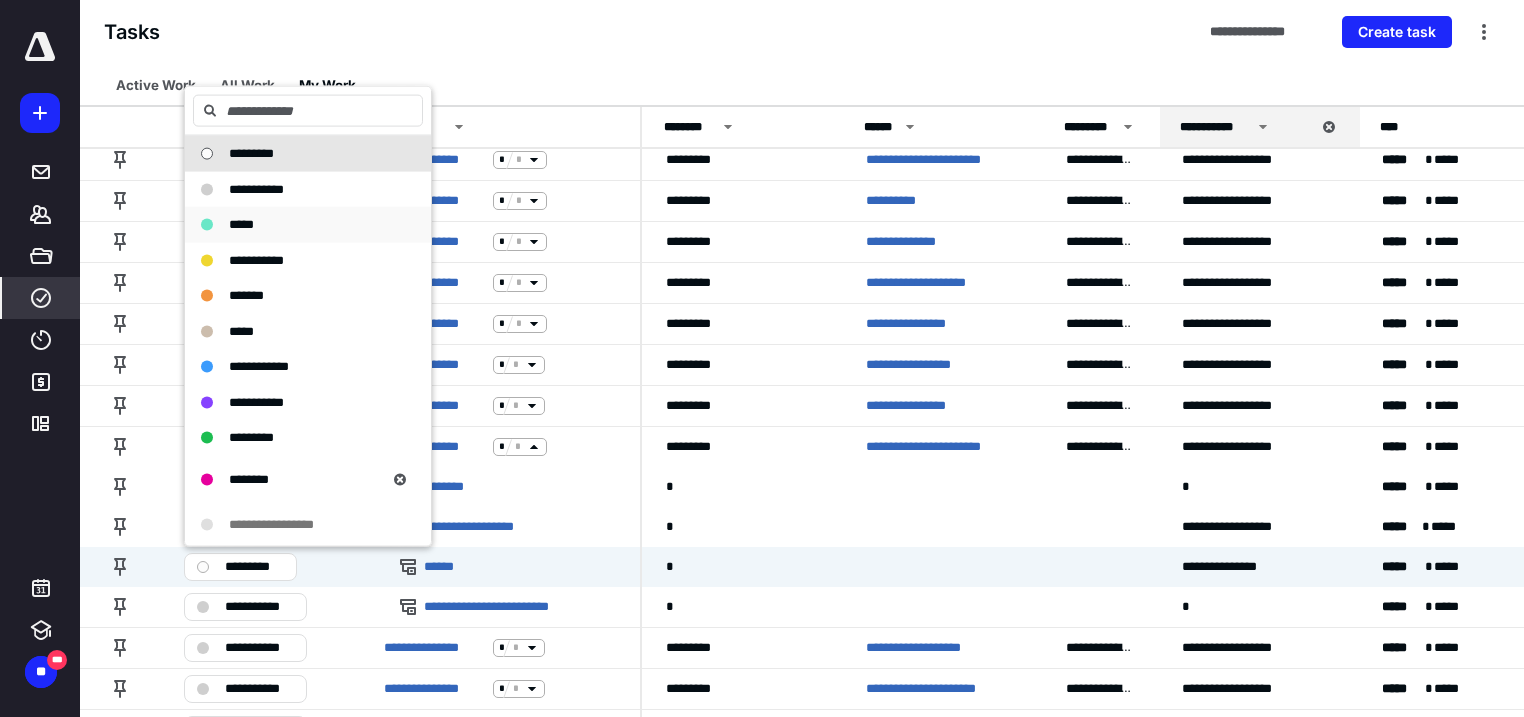 click on "*****" at bounding box center (296, 225) 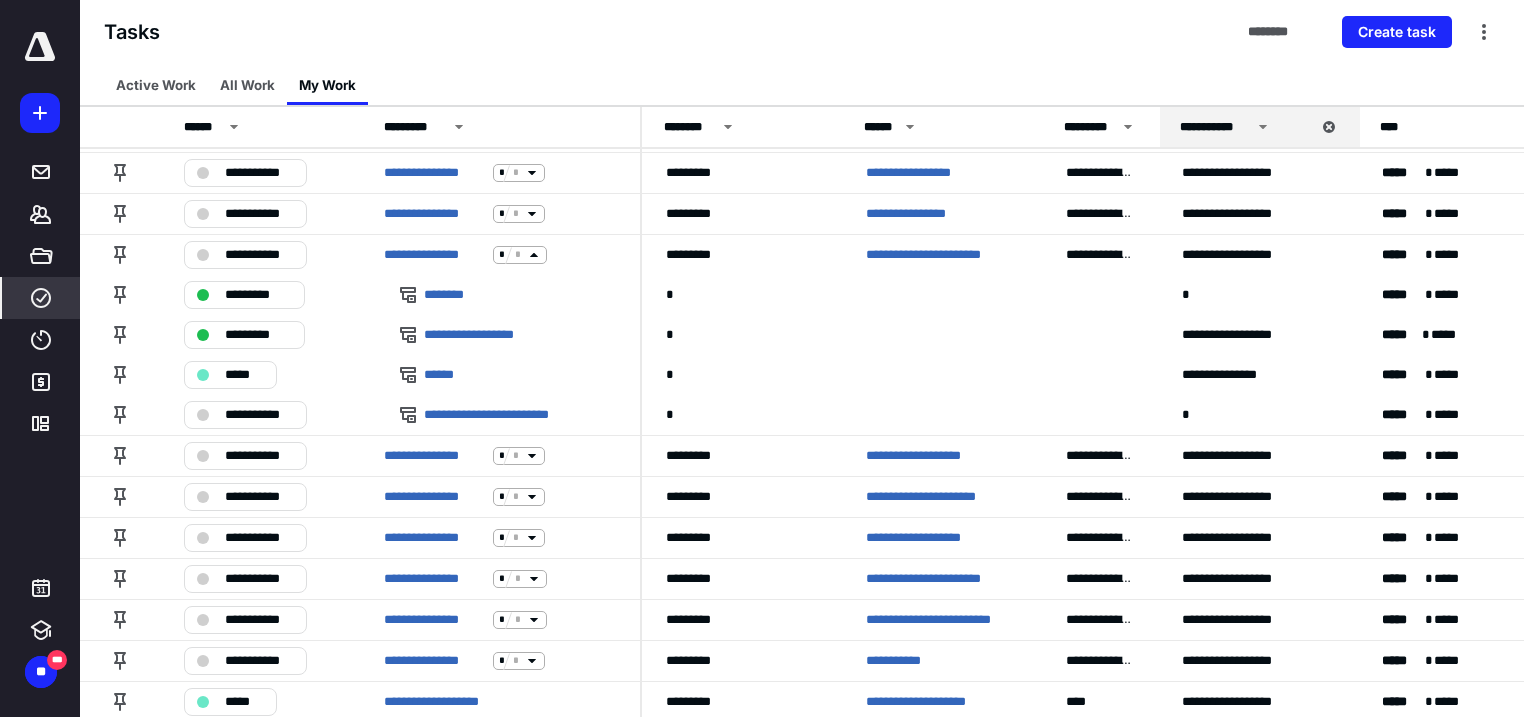 scroll, scrollTop: 1185, scrollLeft: 0, axis: vertical 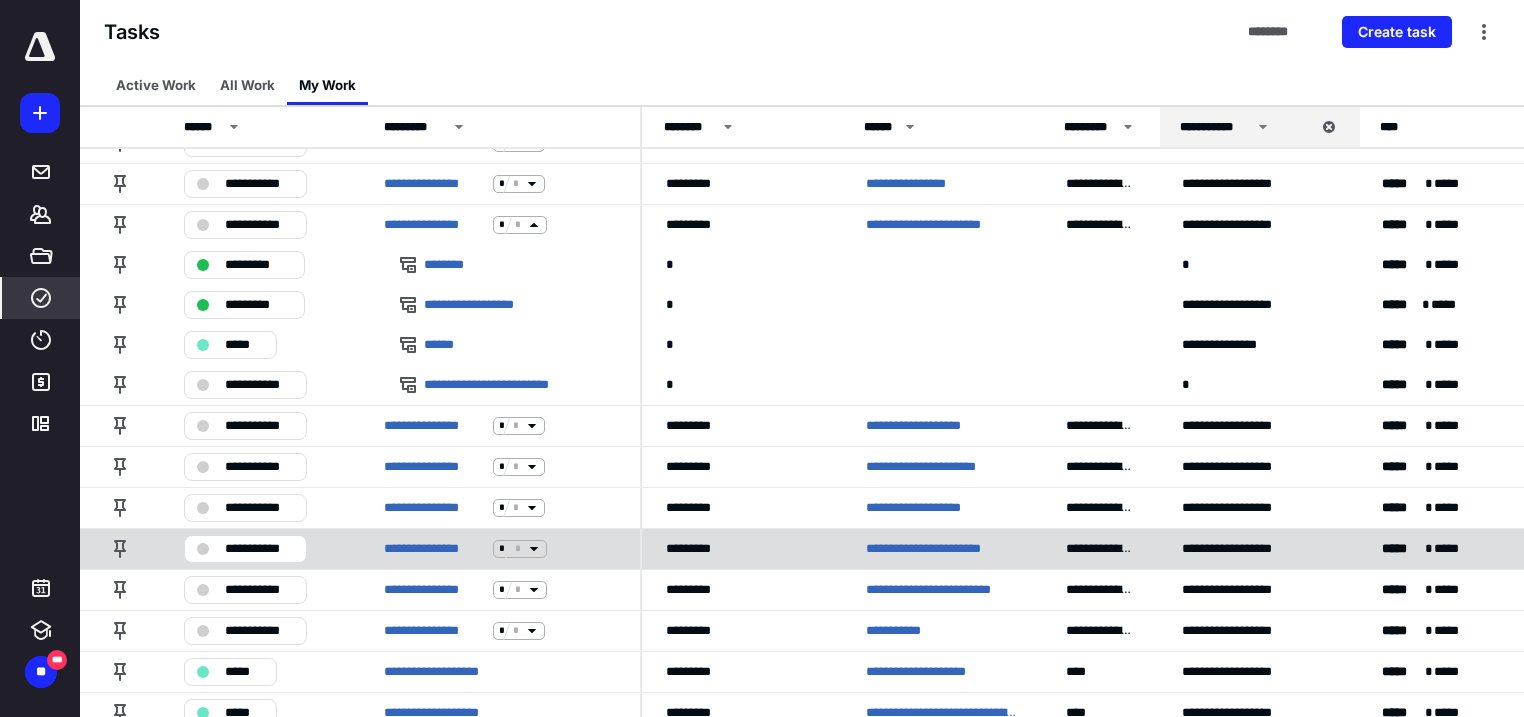 click 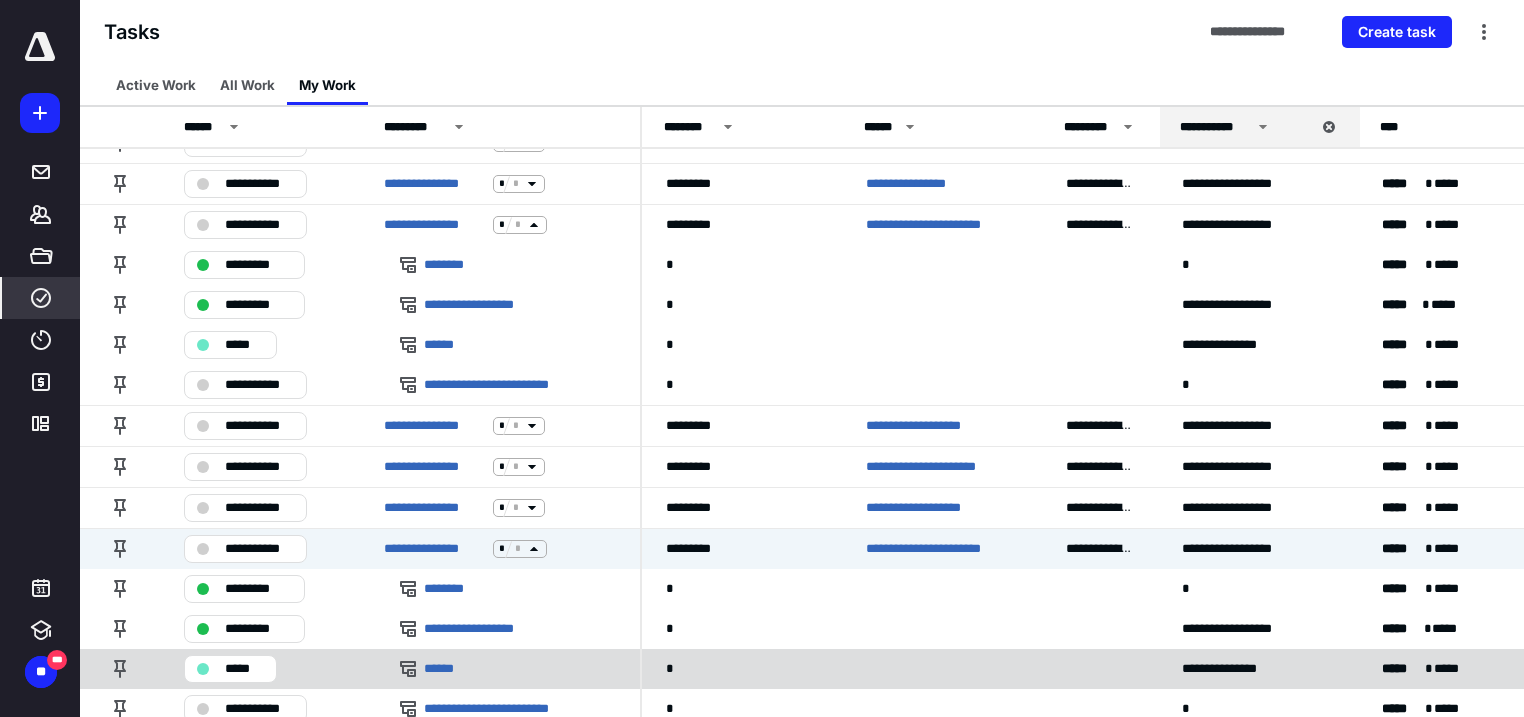 click on "*****" at bounding box center [244, 669] 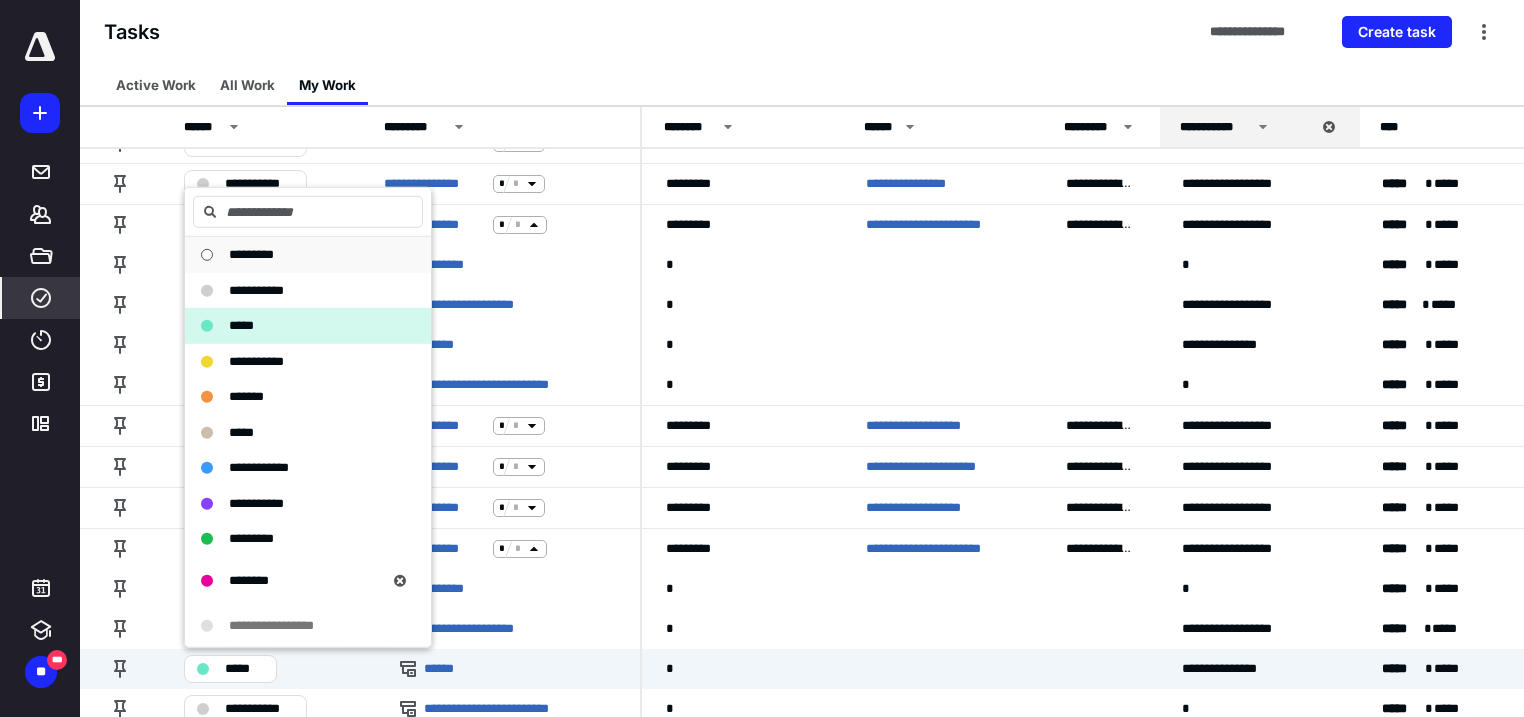 click on "*********" at bounding box center (296, 255) 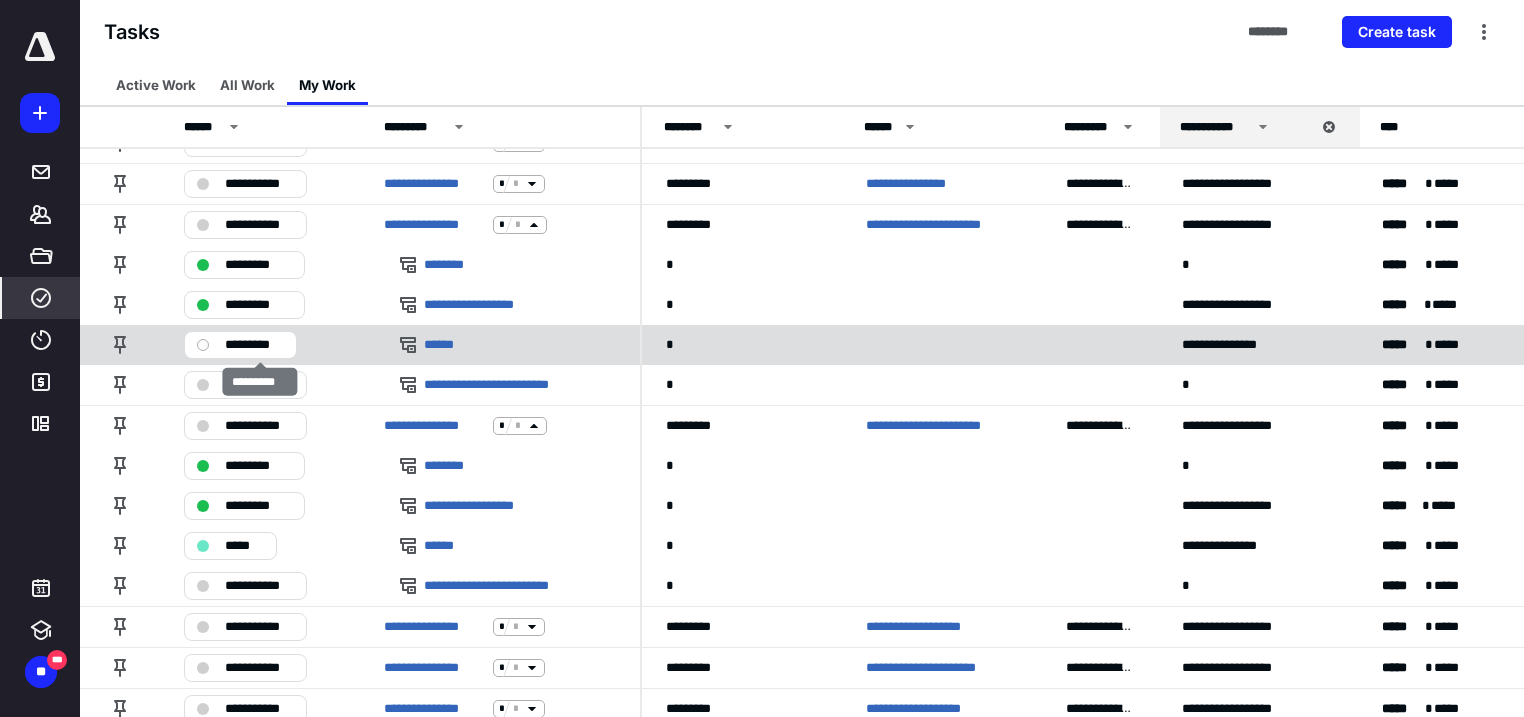 click on "*********" at bounding box center [254, 345] 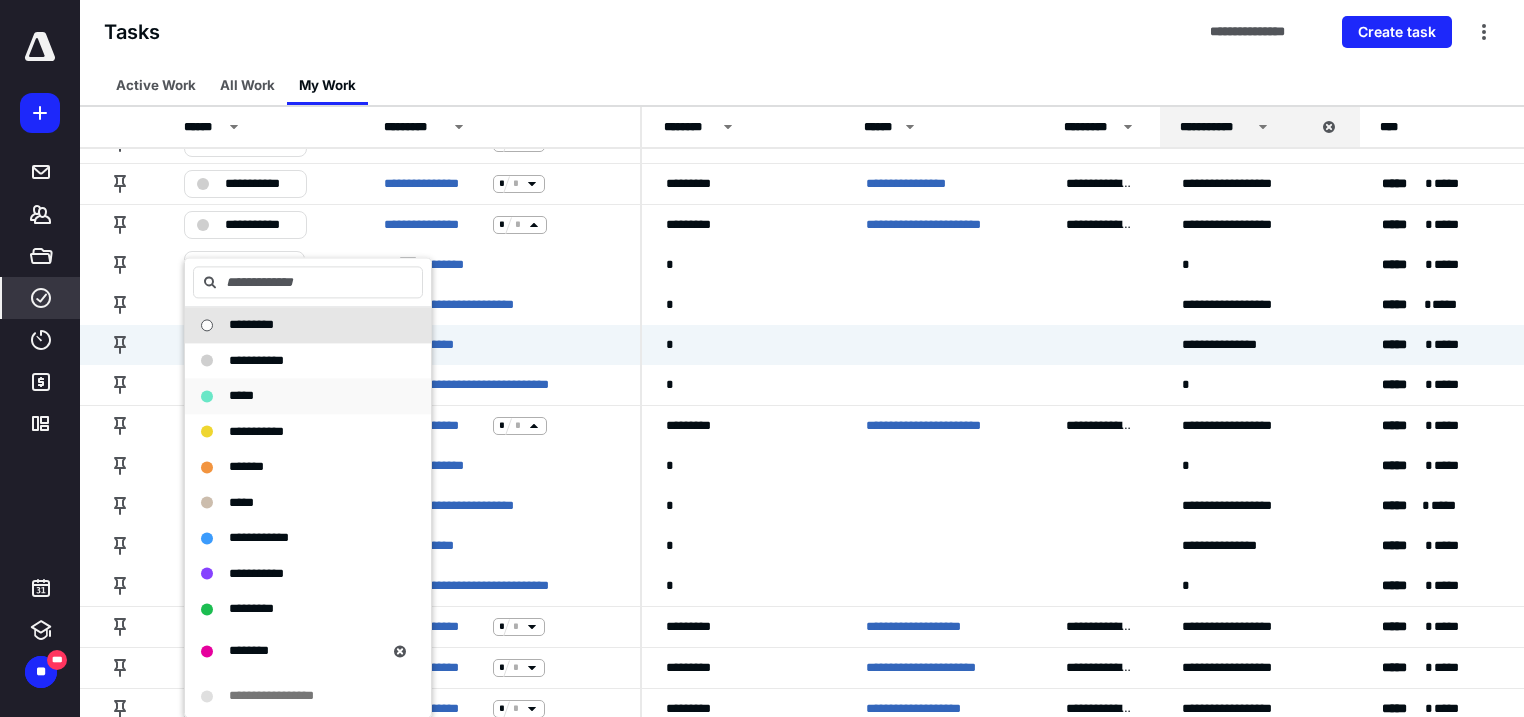 click on "*****" at bounding box center [241, 396] 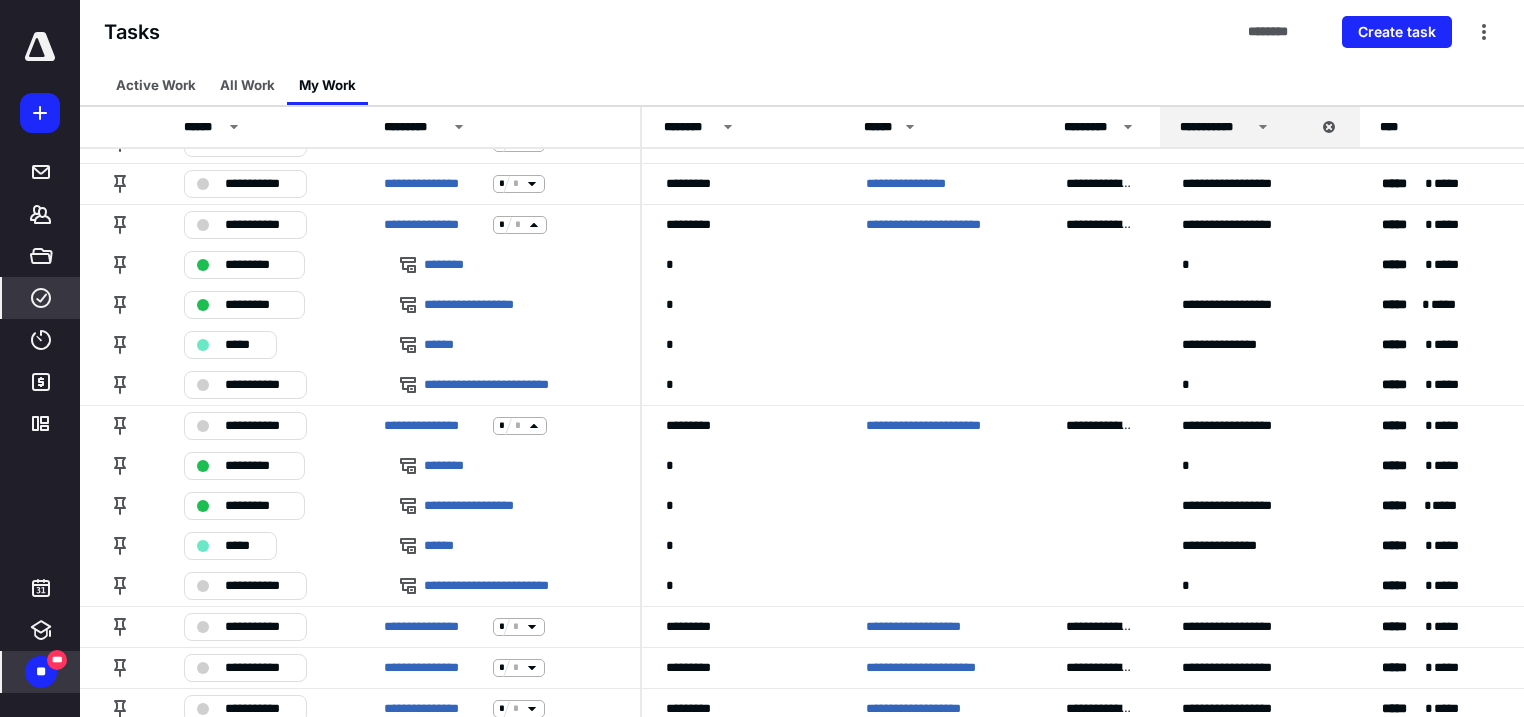 click on "***" at bounding box center [57, 660] 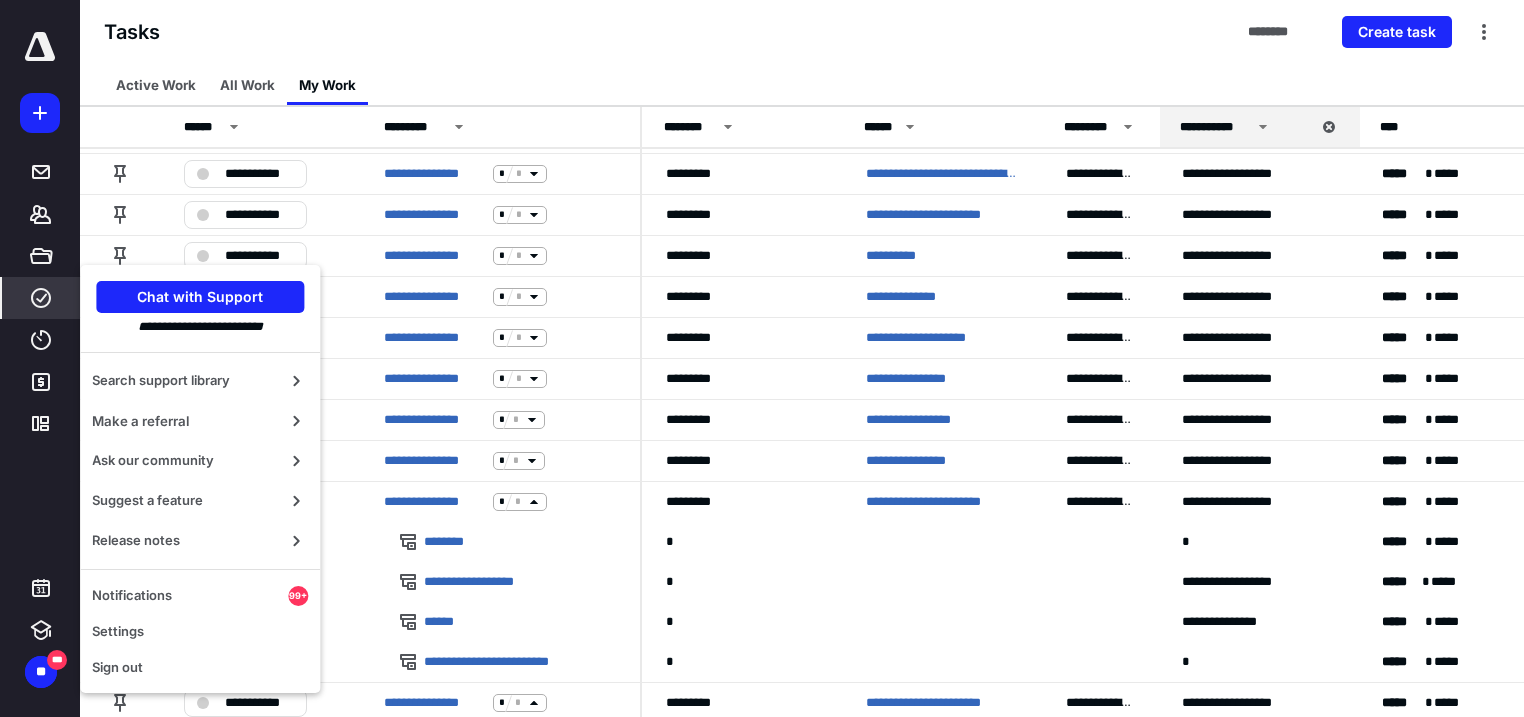 scroll, scrollTop: 837, scrollLeft: 0, axis: vertical 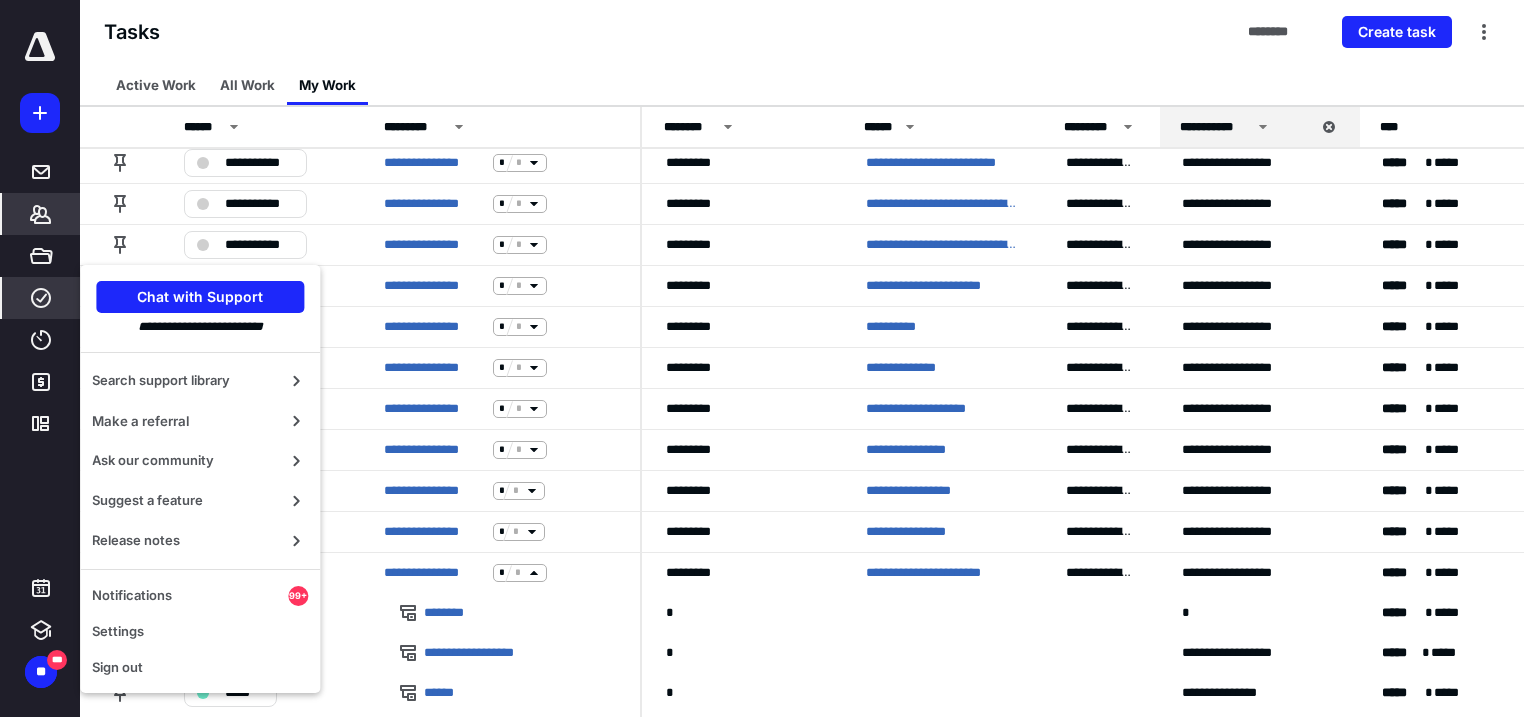 click 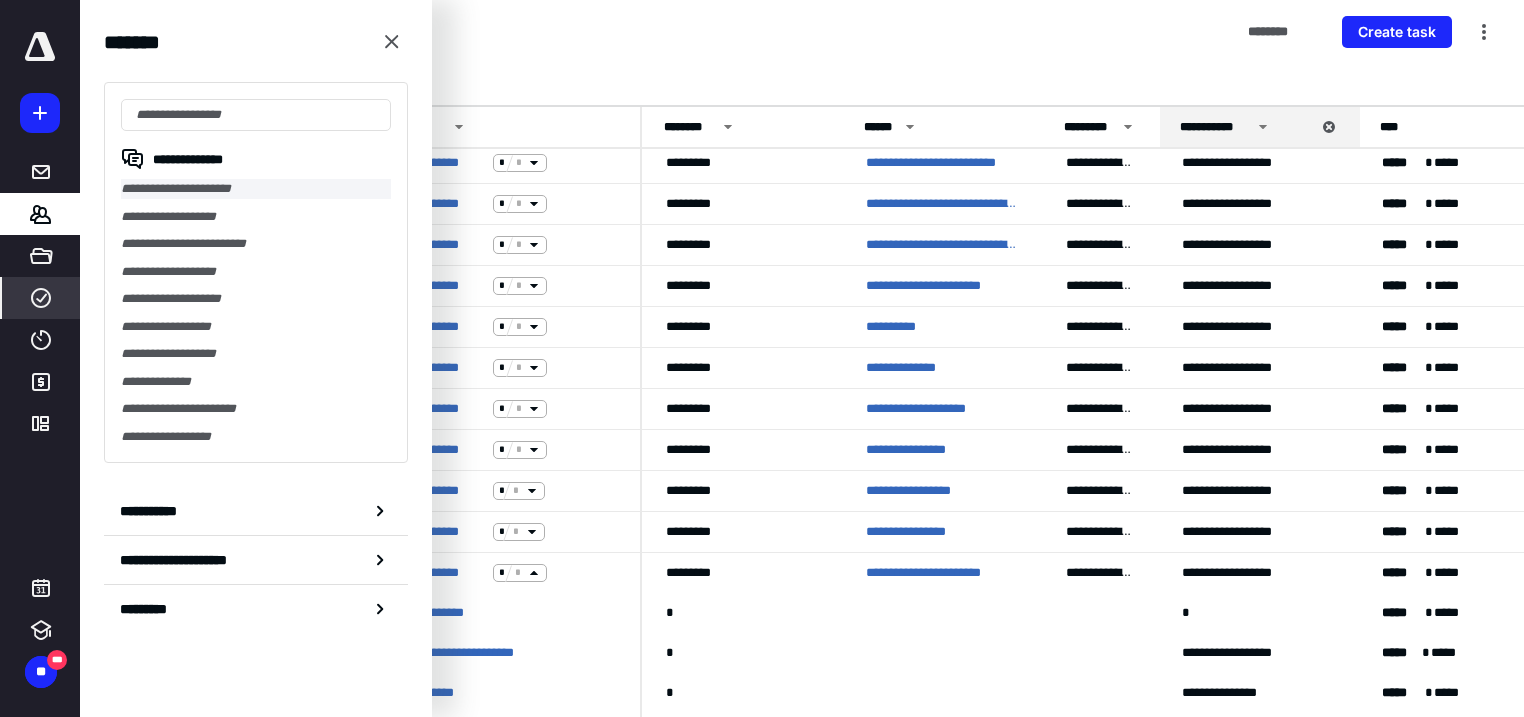 click on "**********" at bounding box center (256, 189) 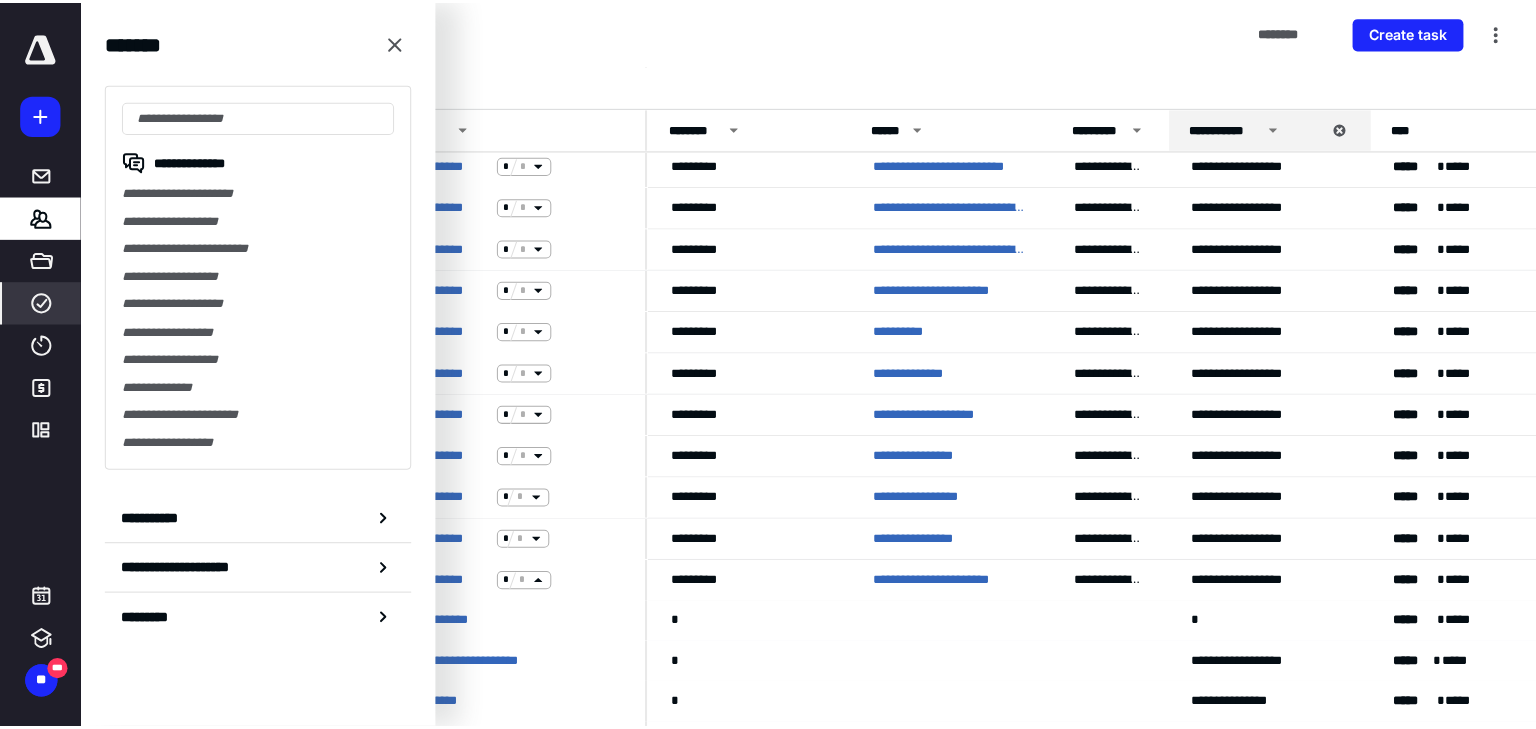 scroll, scrollTop: 0, scrollLeft: 0, axis: both 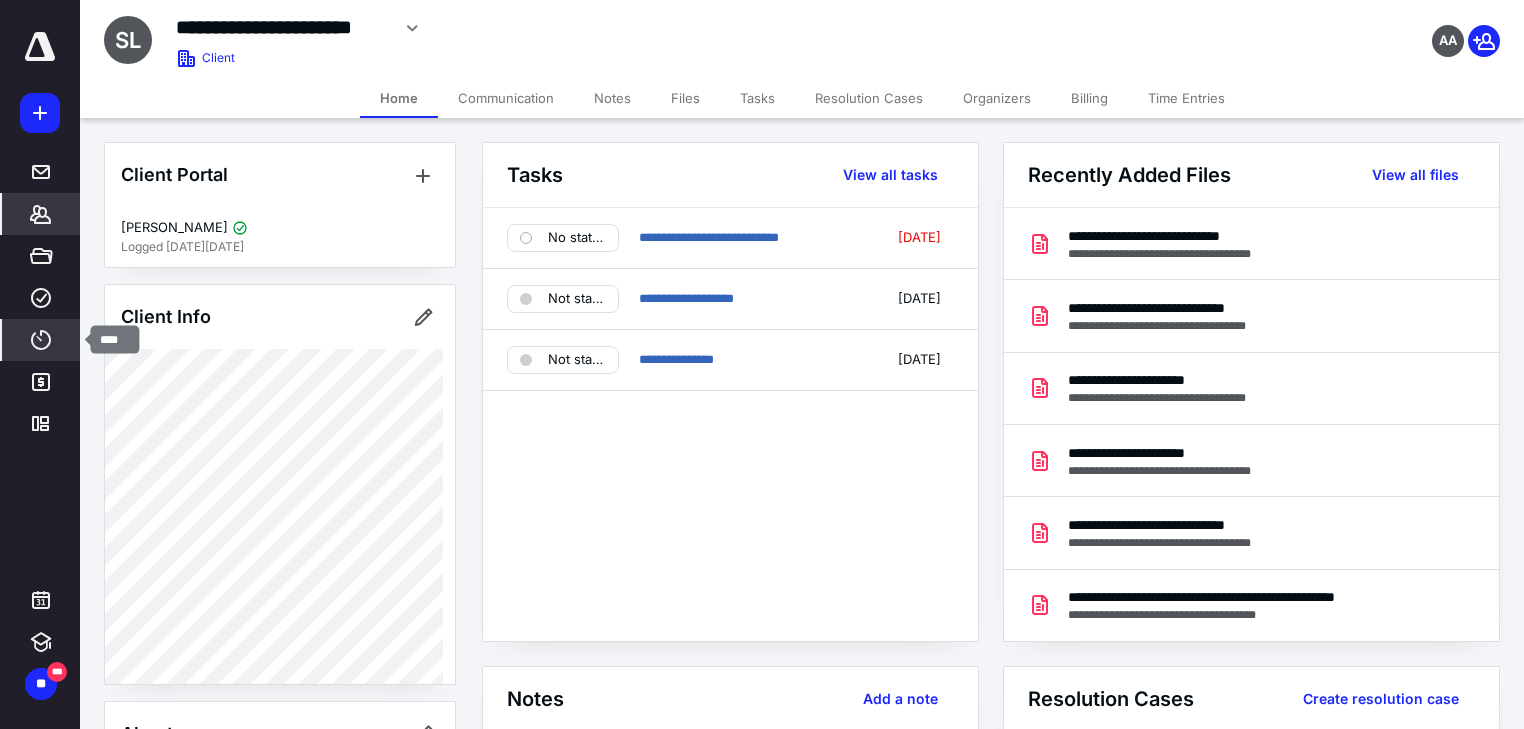 click on "****" at bounding box center (41, 340) 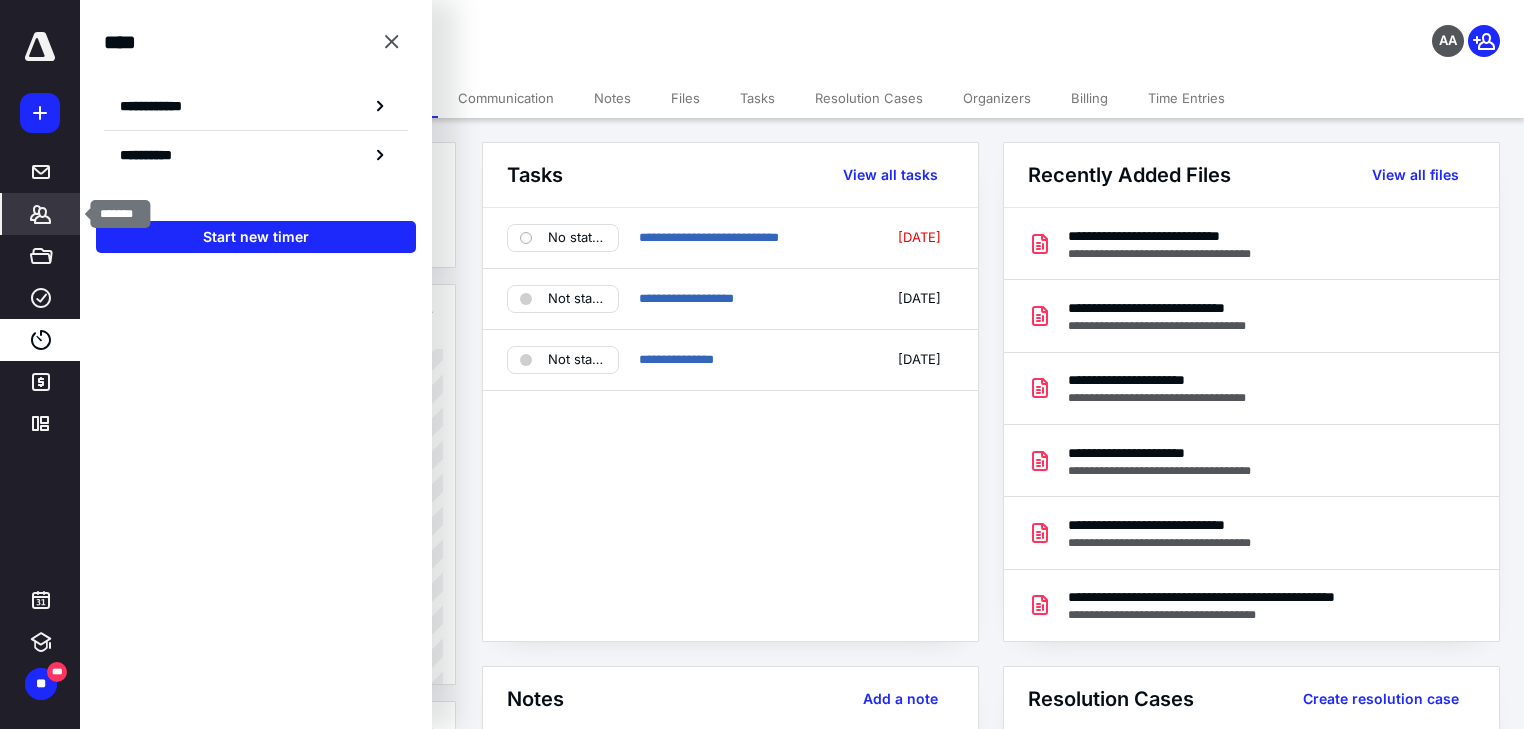 click 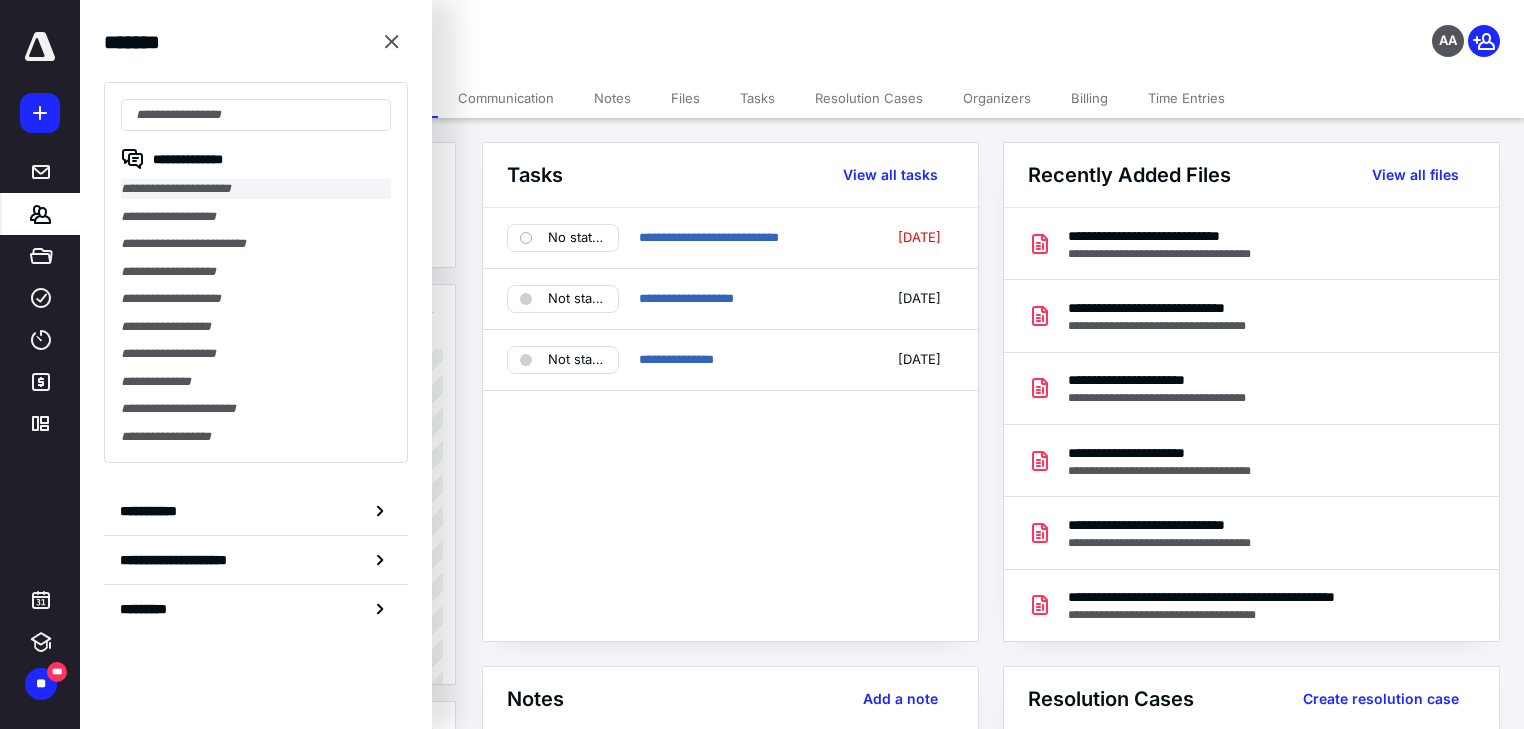 click on "**********" at bounding box center (256, 189) 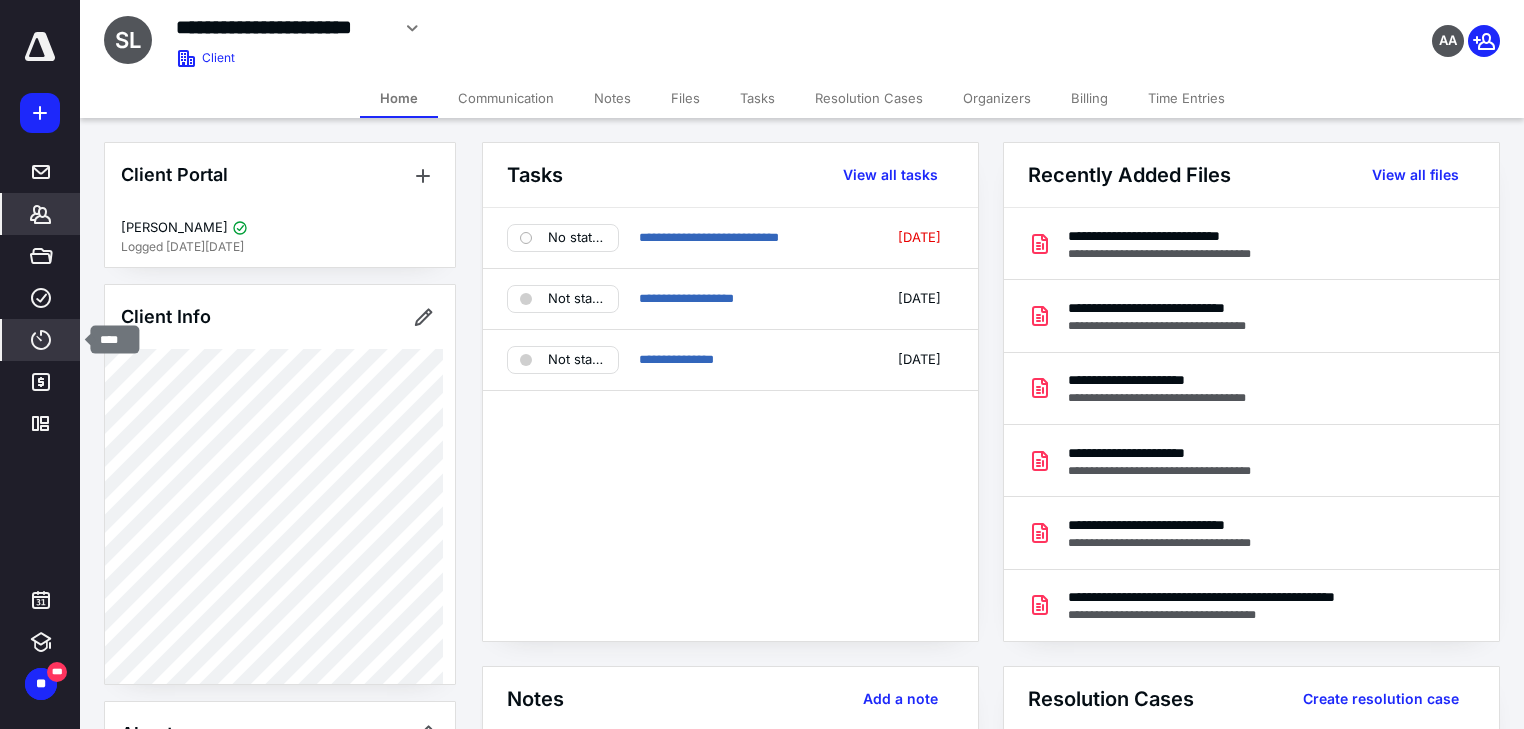 click on "****" at bounding box center [41, 340] 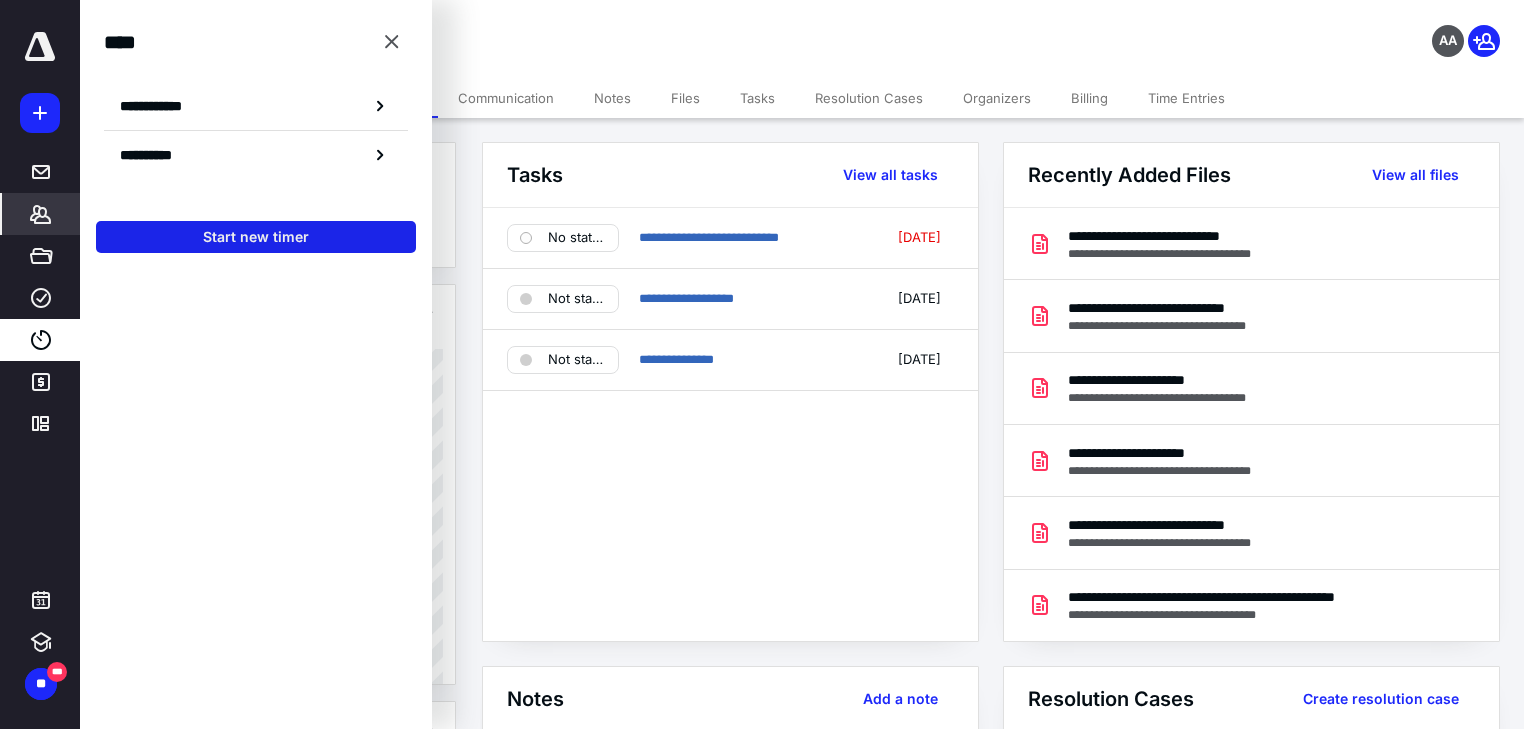 drag, startPoint x: 297, startPoint y: 236, endPoint x: 290, endPoint y: 248, distance: 13.892444 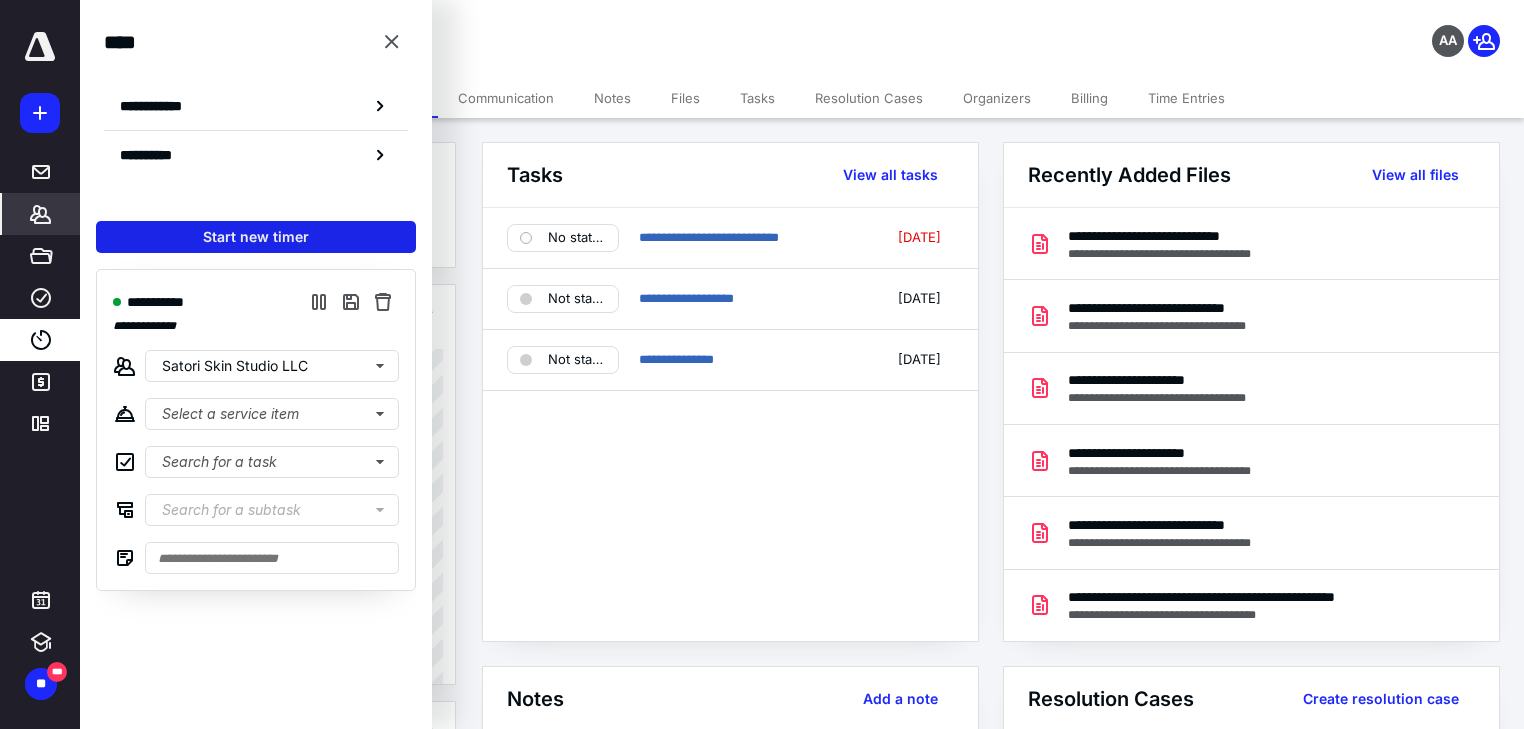 click on "Start new timer" at bounding box center (256, 237) 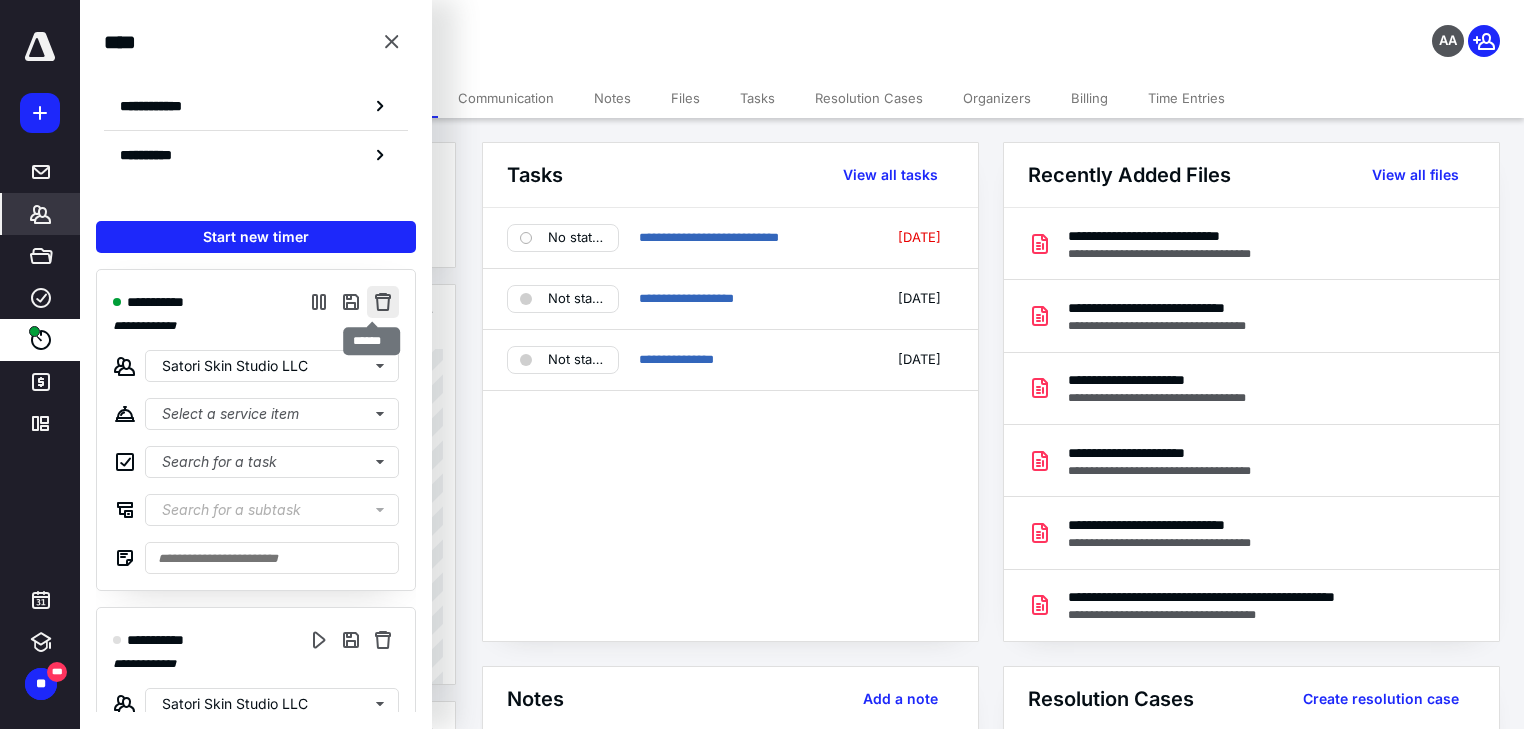 click at bounding box center (383, 302) 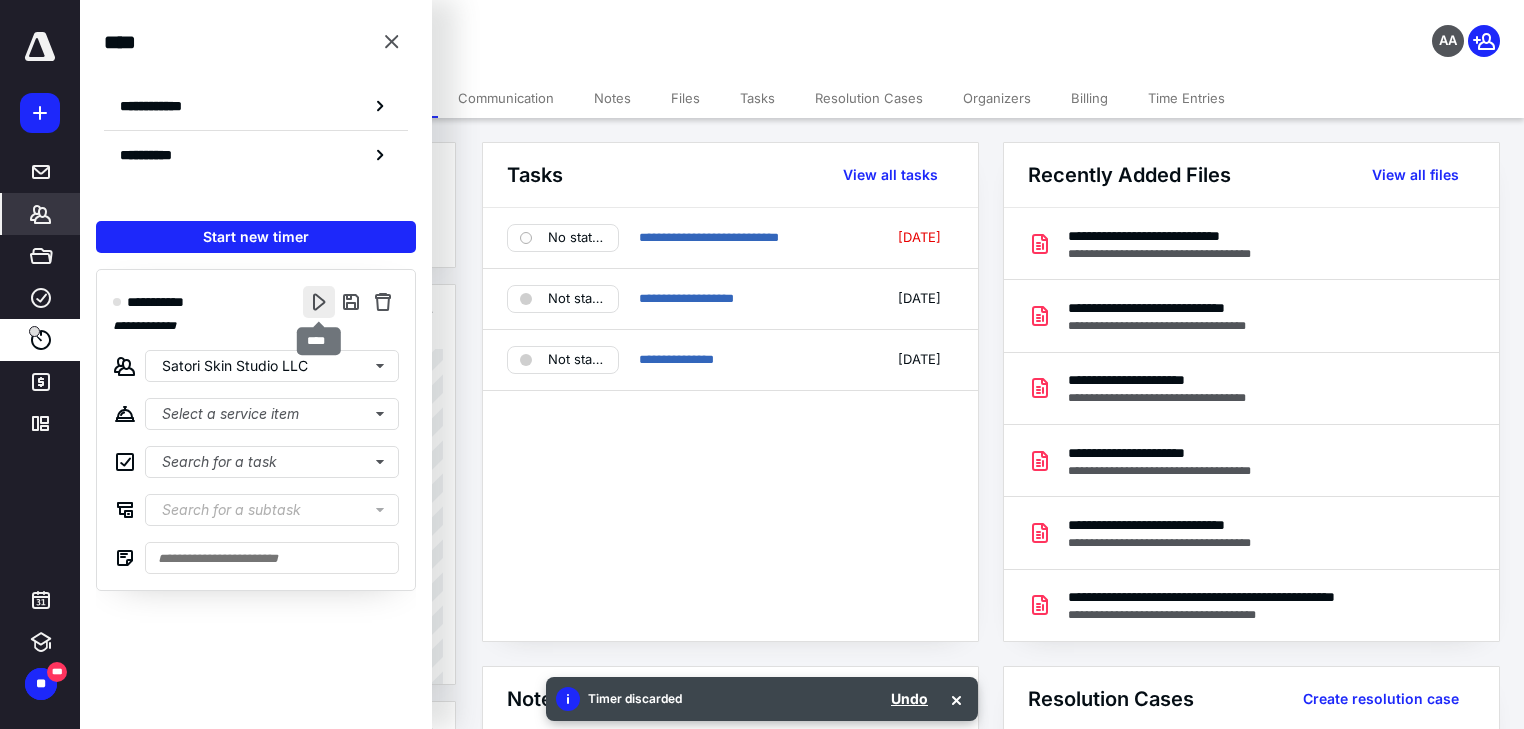 click at bounding box center (319, 302) 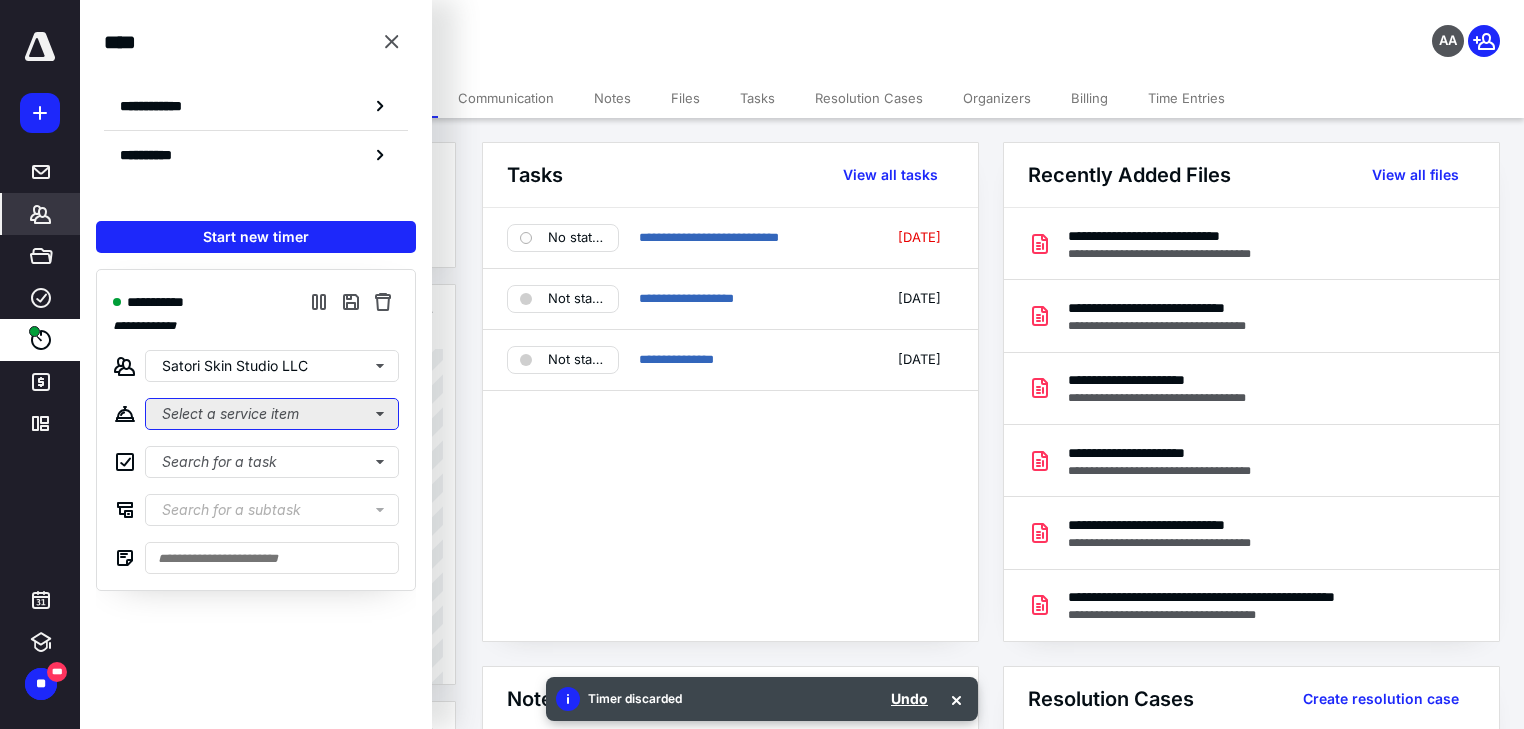 click on "Select a service item" at bounding box center (272, 414) 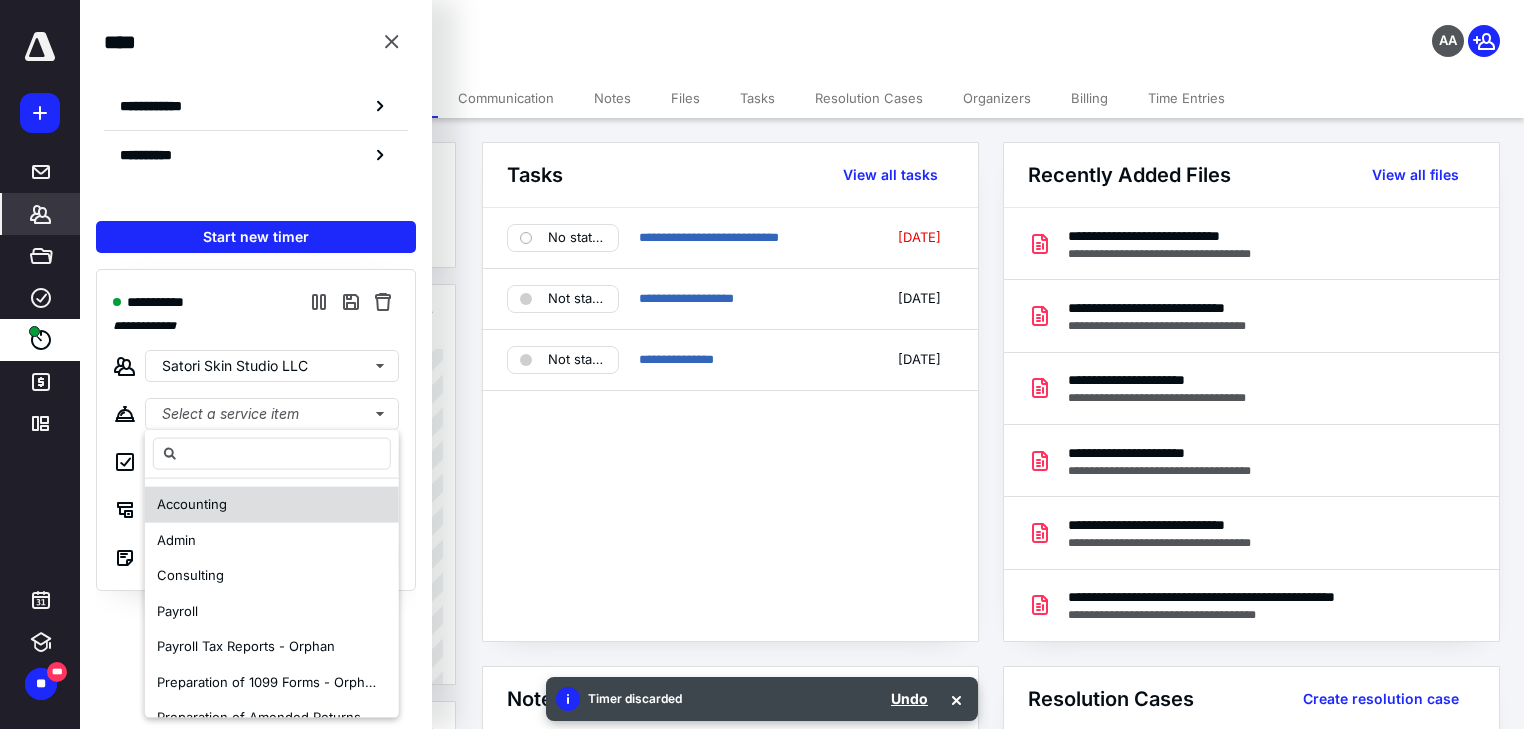 click on "Accounting" at bounding box center (272, 504) 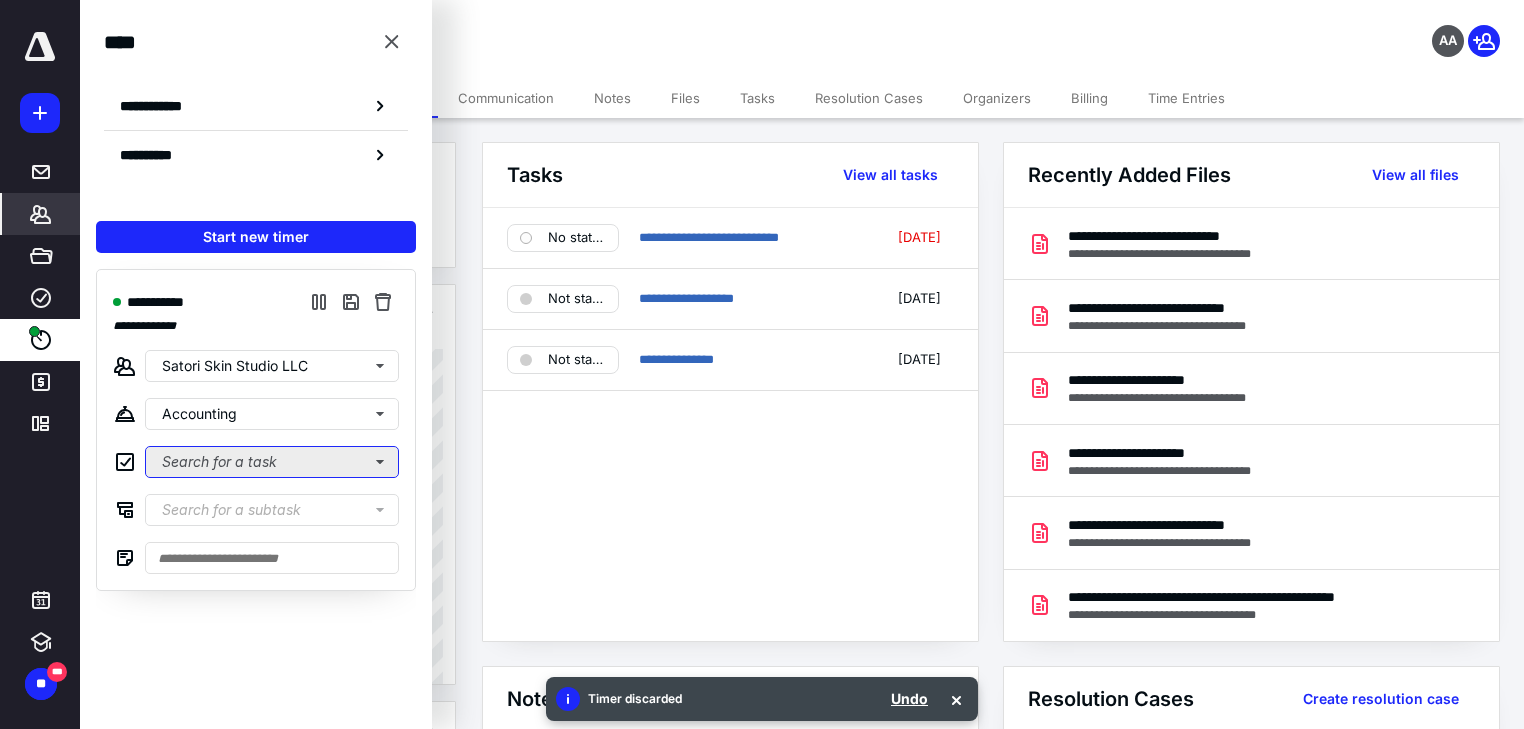 click on "Search for a task" at bounding box center (272, 462) 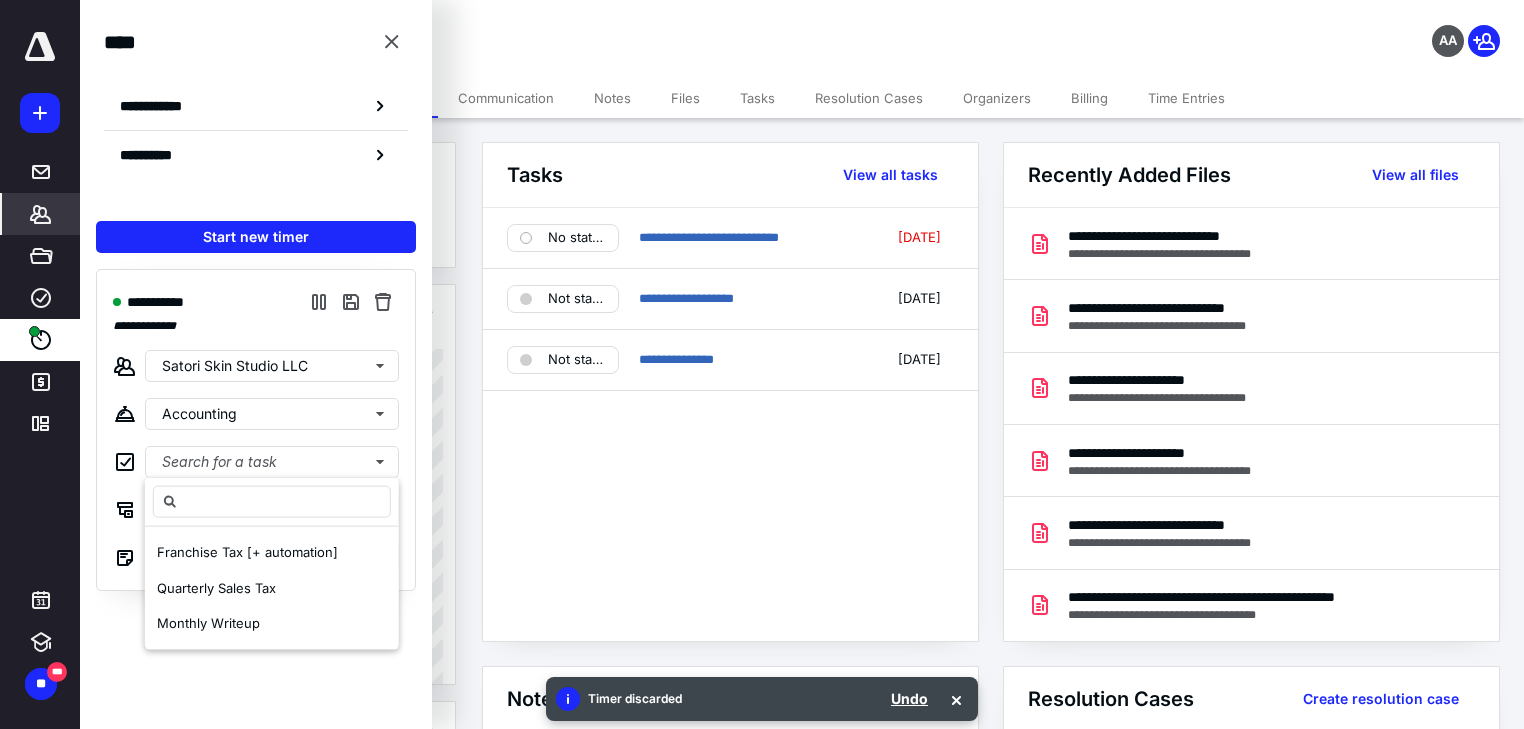 click on "Franchise Tax [+ automation]" at bounding box center [247, 552] 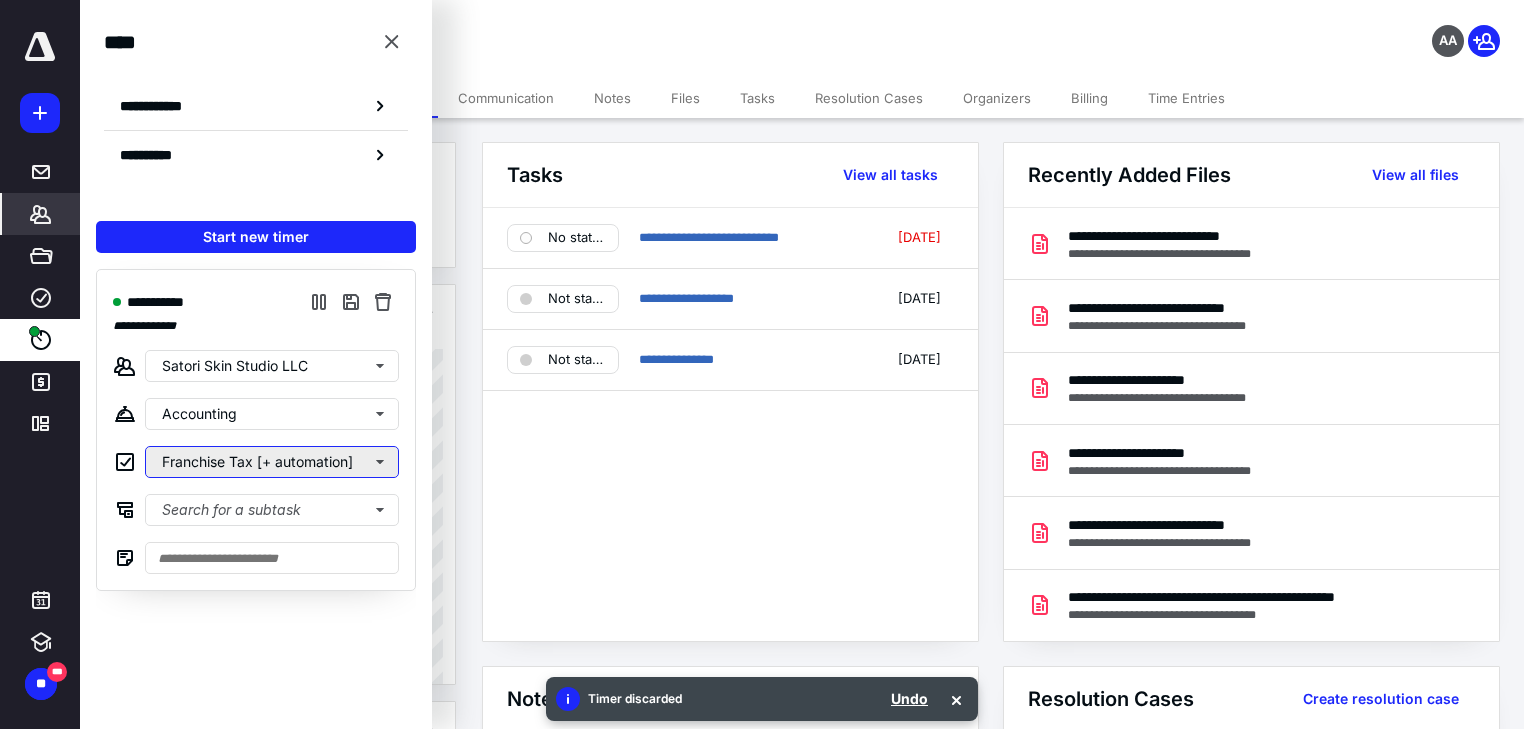 click on "Franchise Tax [+ automation]" at bounding box center [272, 462] 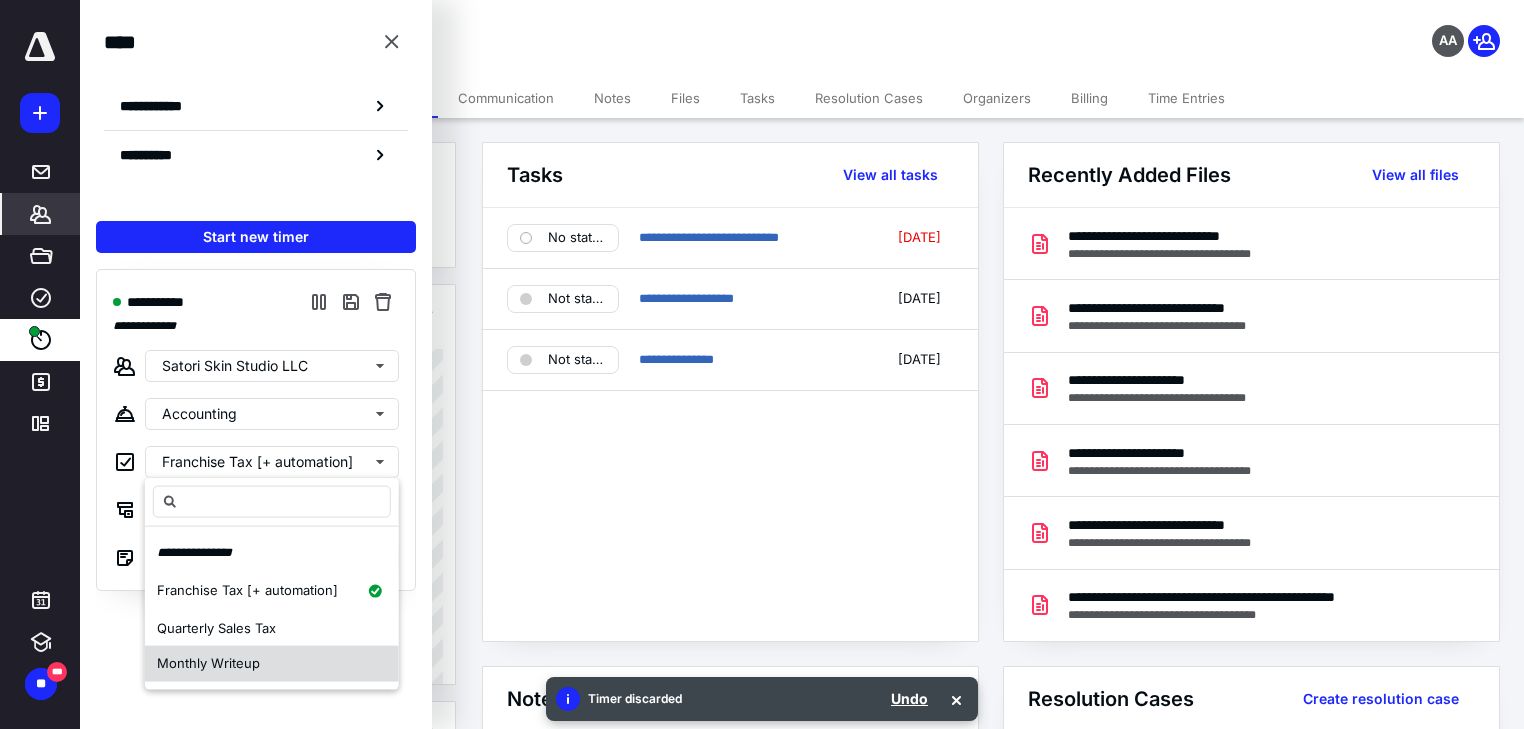 click on "Monthly Writeup" at bounding box center (208, 663) 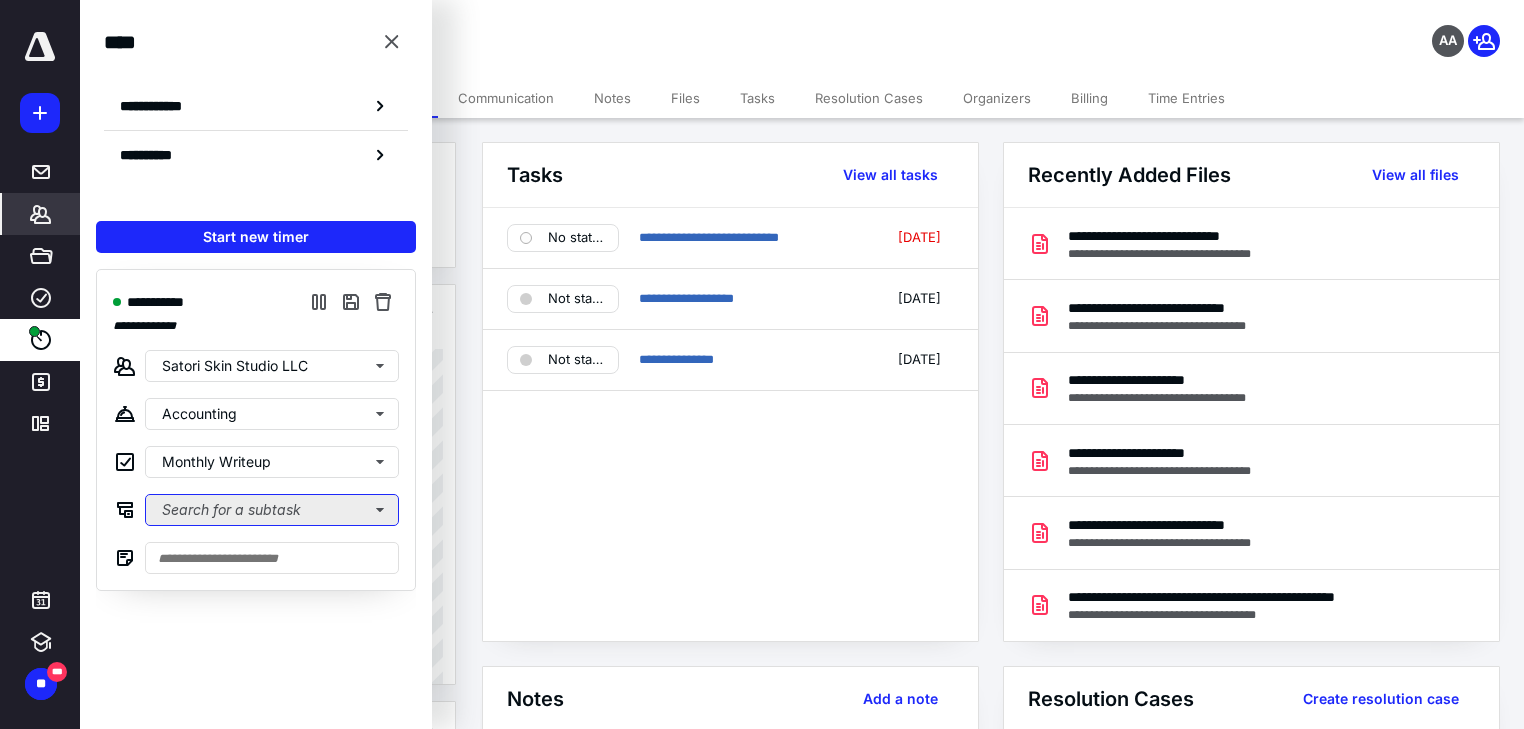 click on "Search for a subtask" at bounding box center (272, 510) 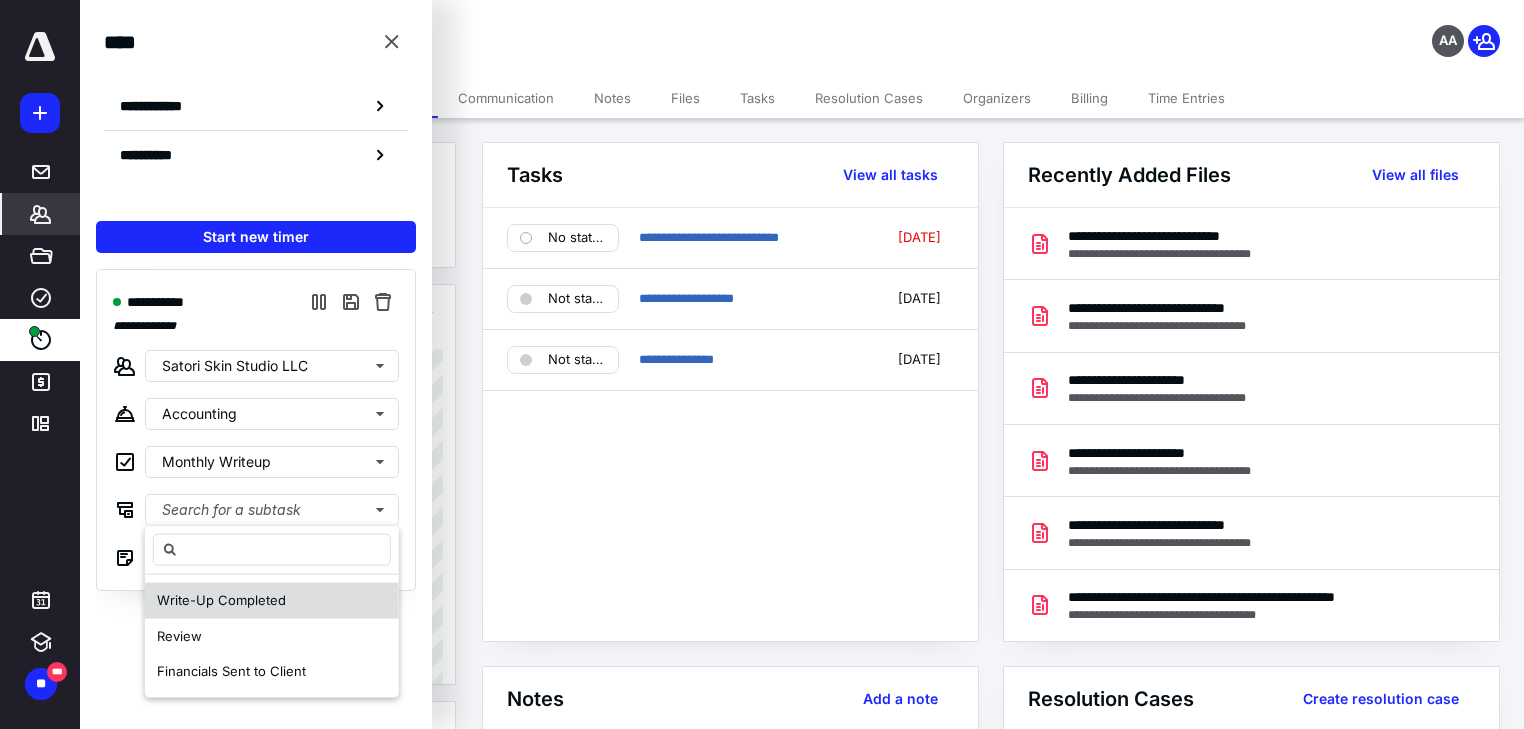 drag, startPoint x: 264, startPoint y: 598, endPoint x: 361, endPoint y: 589, distance: 97.41663 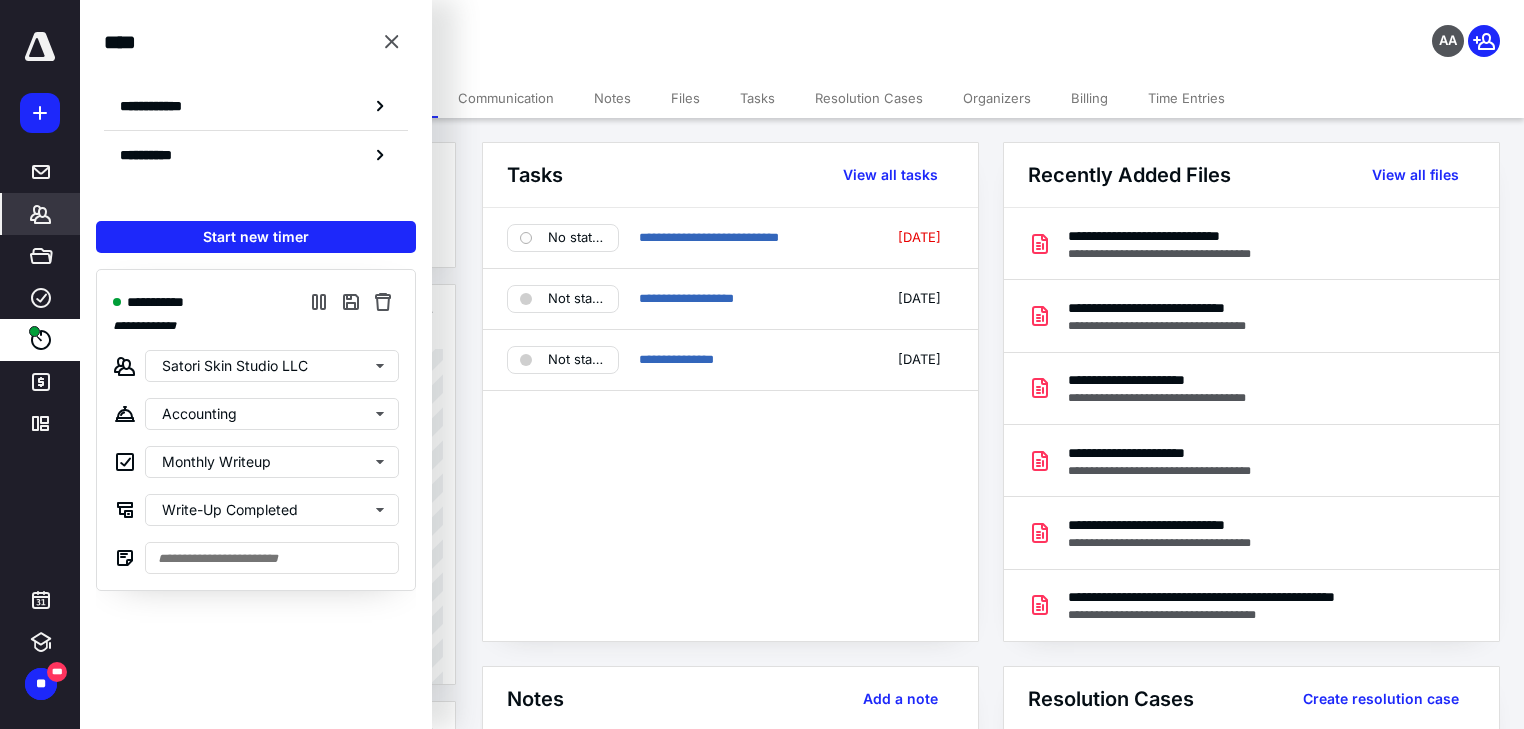 click on "**********" at bounding box center [1002, 884] 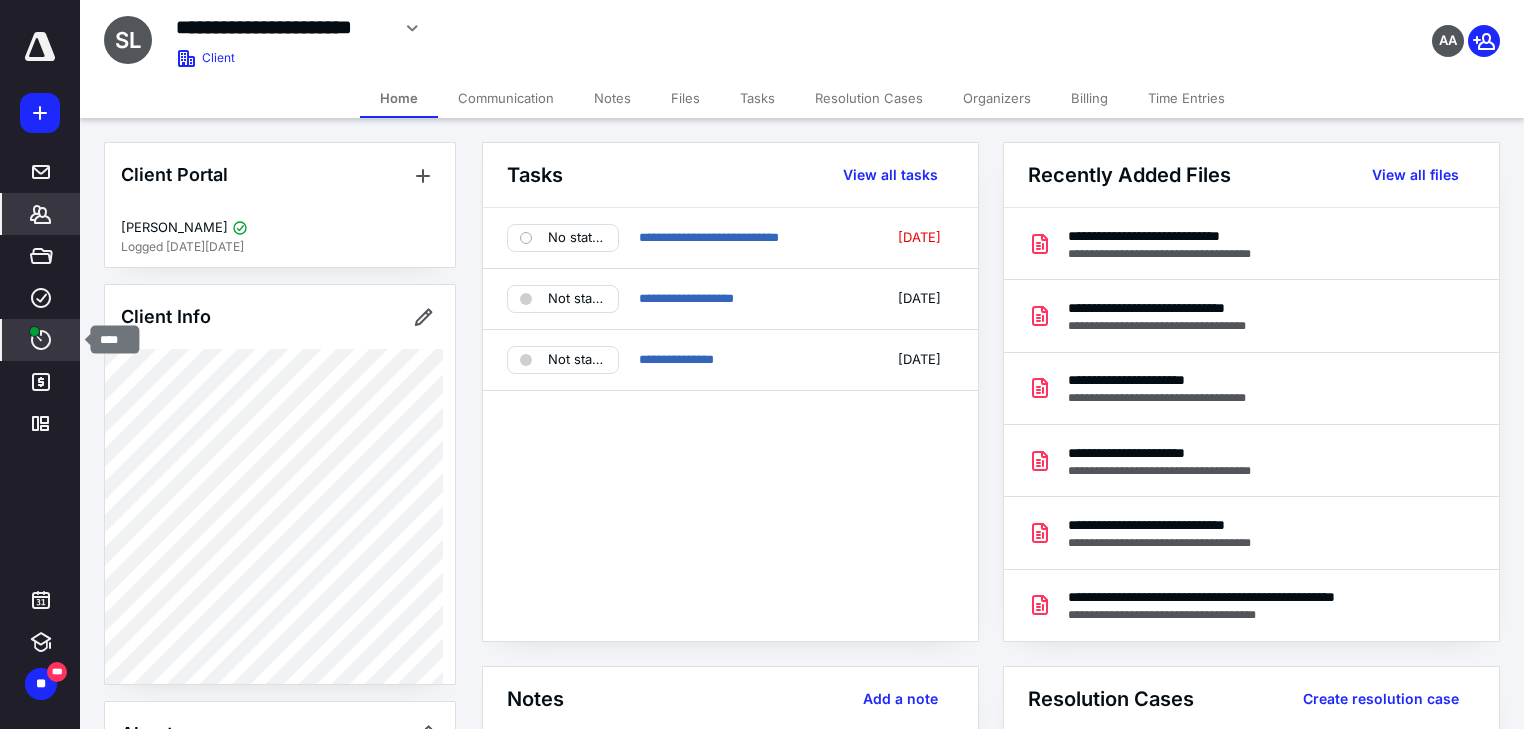 click 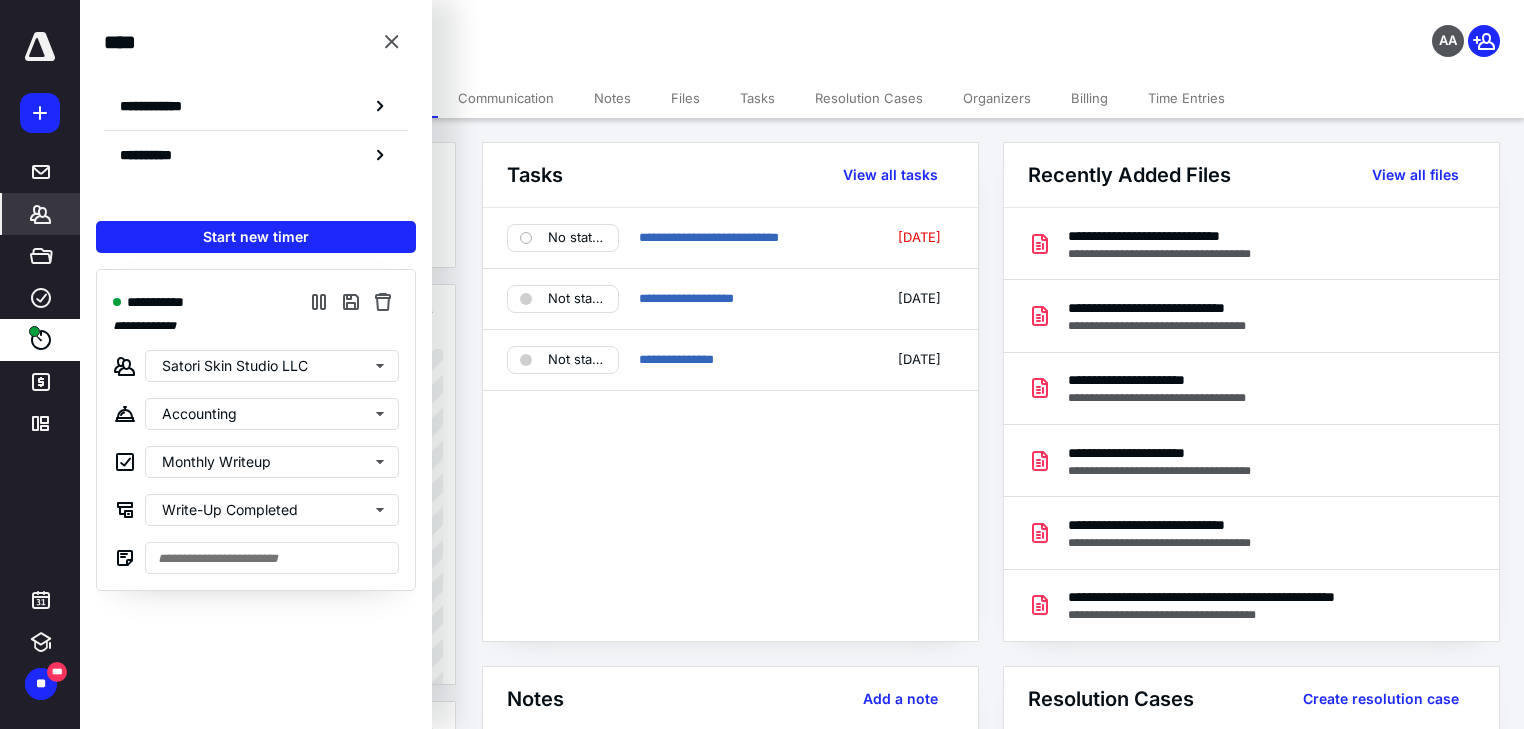 click on "**********" at bounding box center (1002, 884) 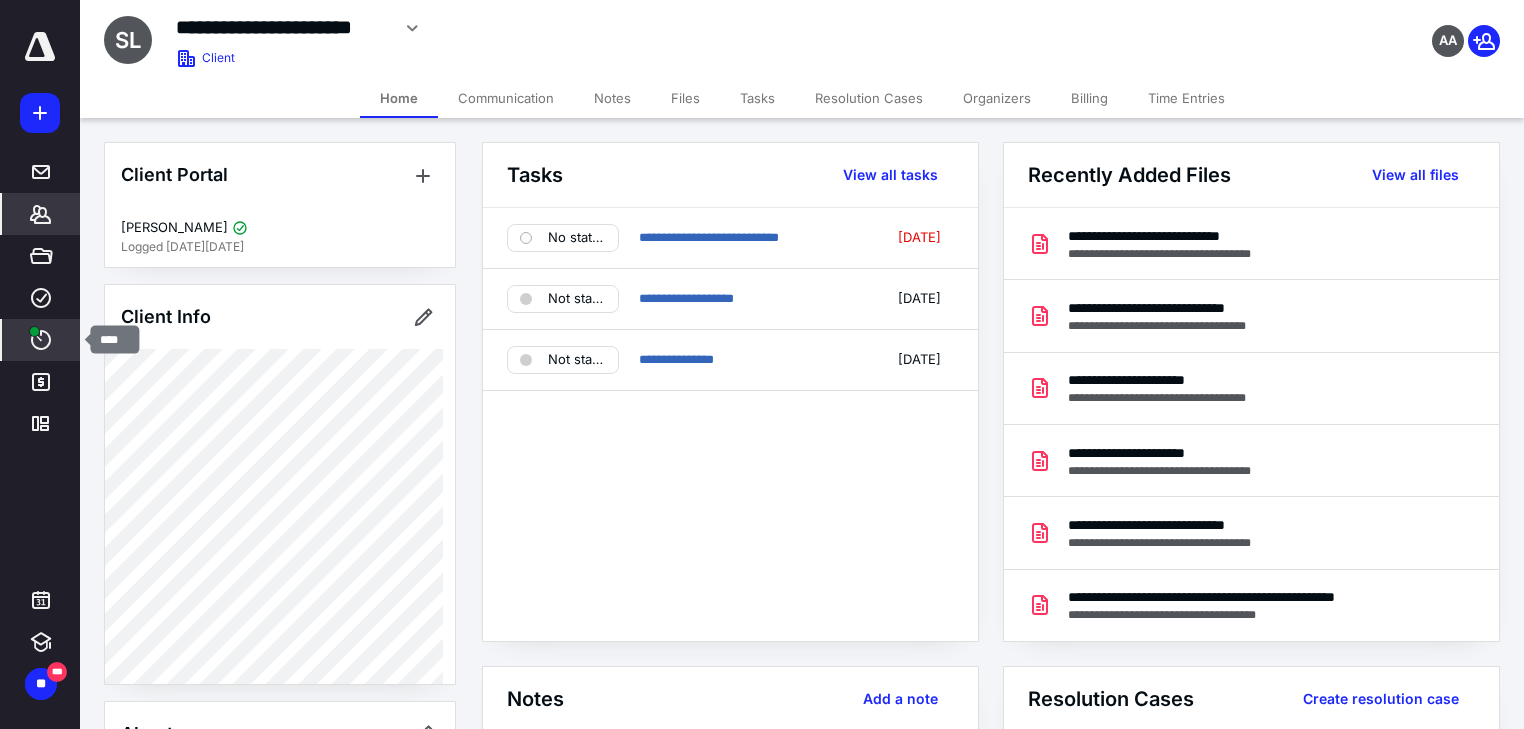 click 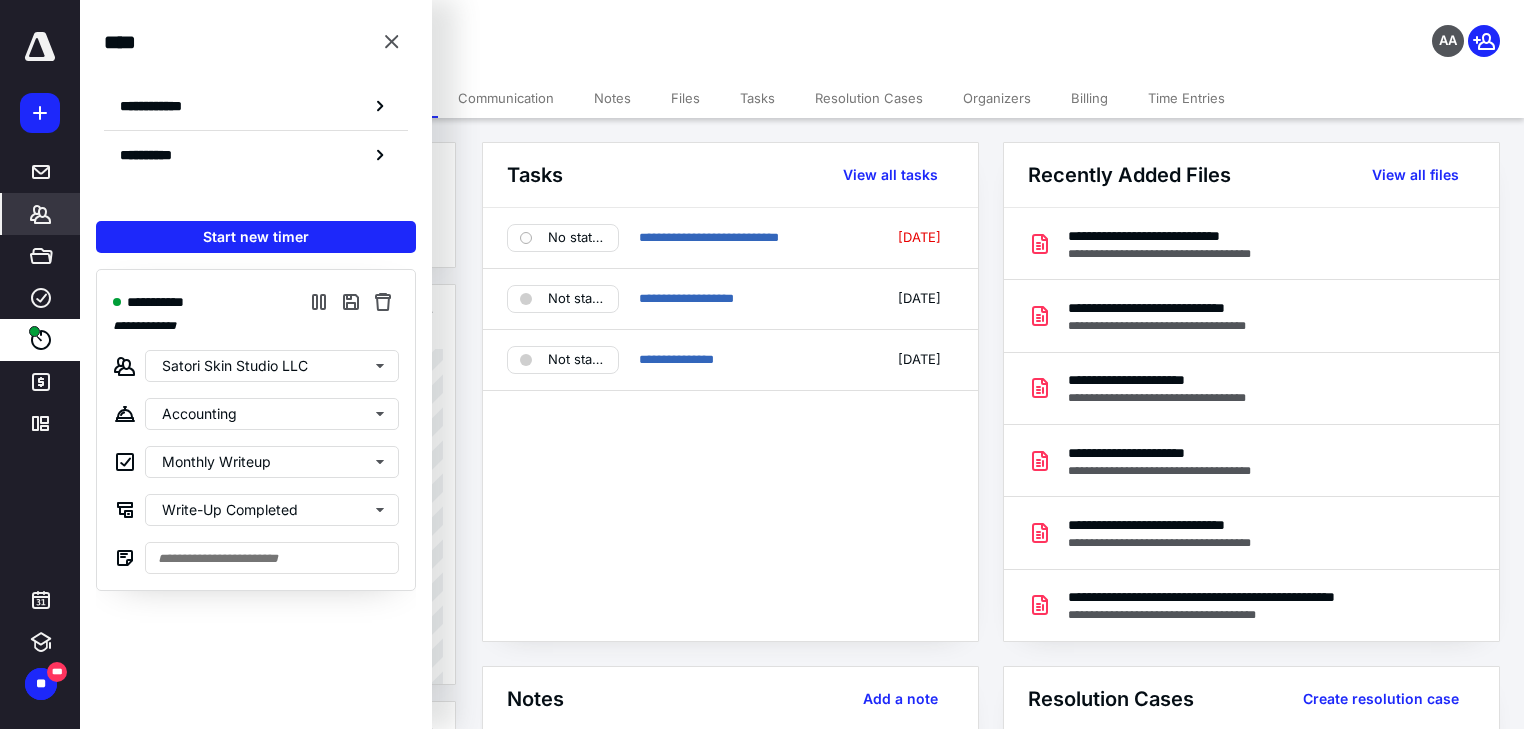 click on "Files" at bounding box center [685, 98] 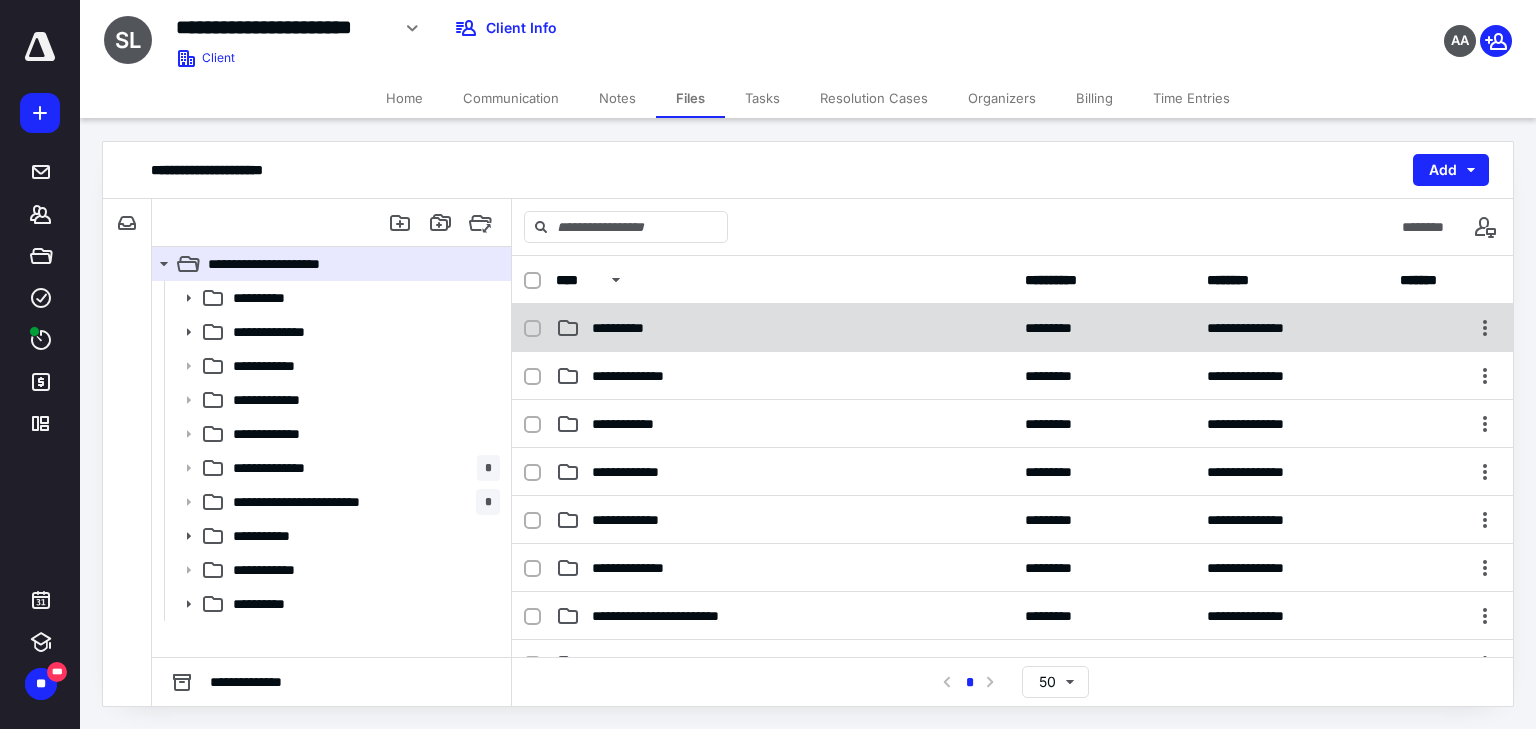 click on "**********" at bounding box center (629, 328) 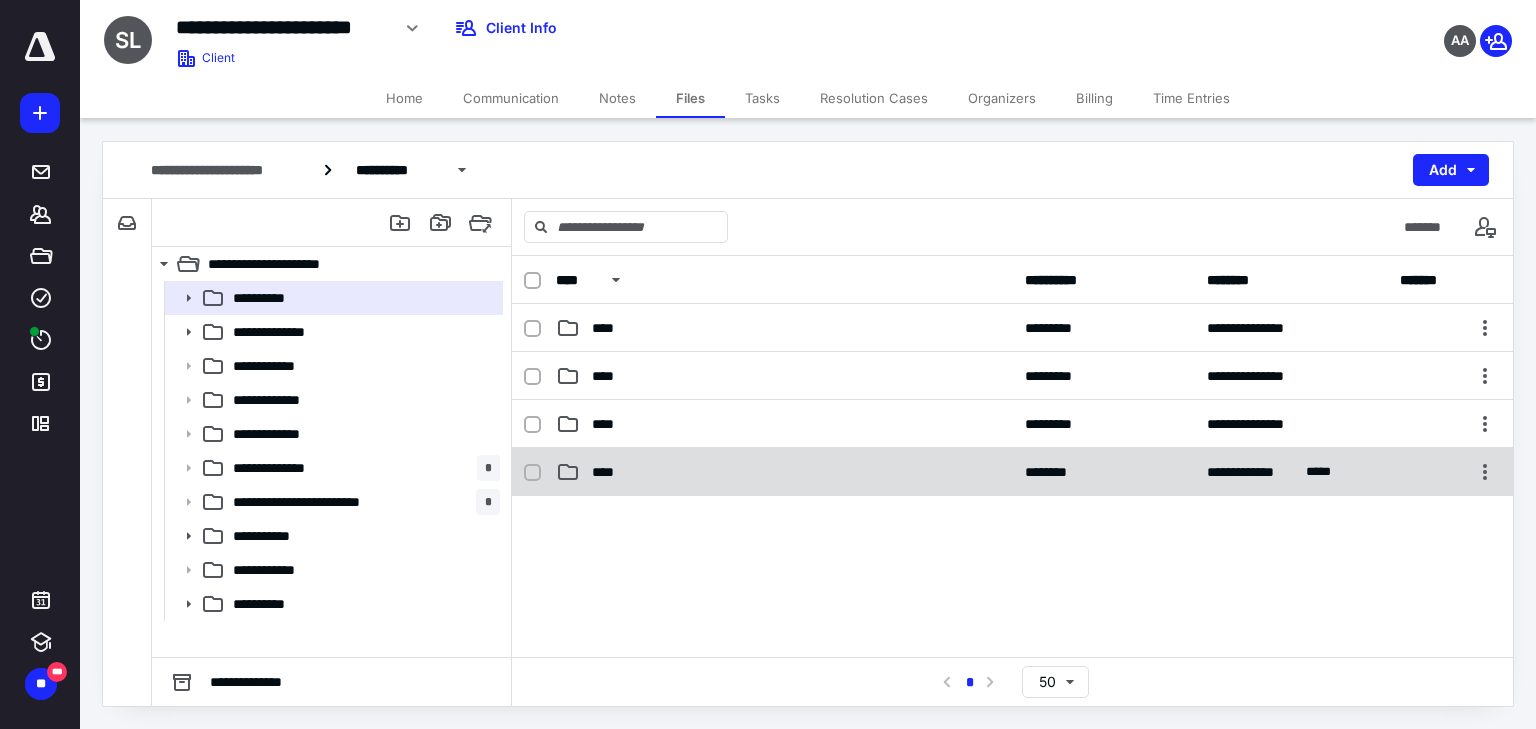 click on "****" at bounding box center [784, 472] 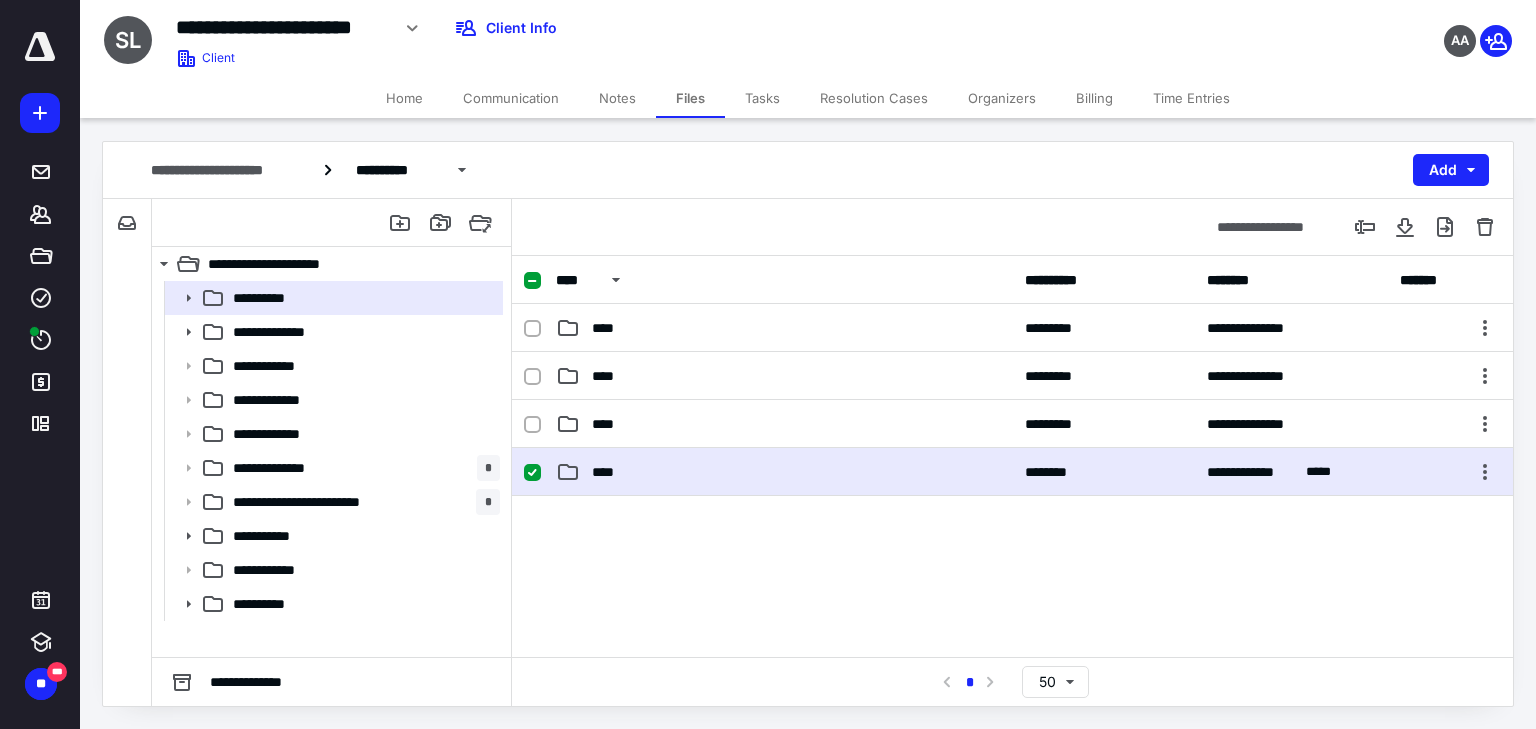 click on "****" at bounding box center (784, 472) 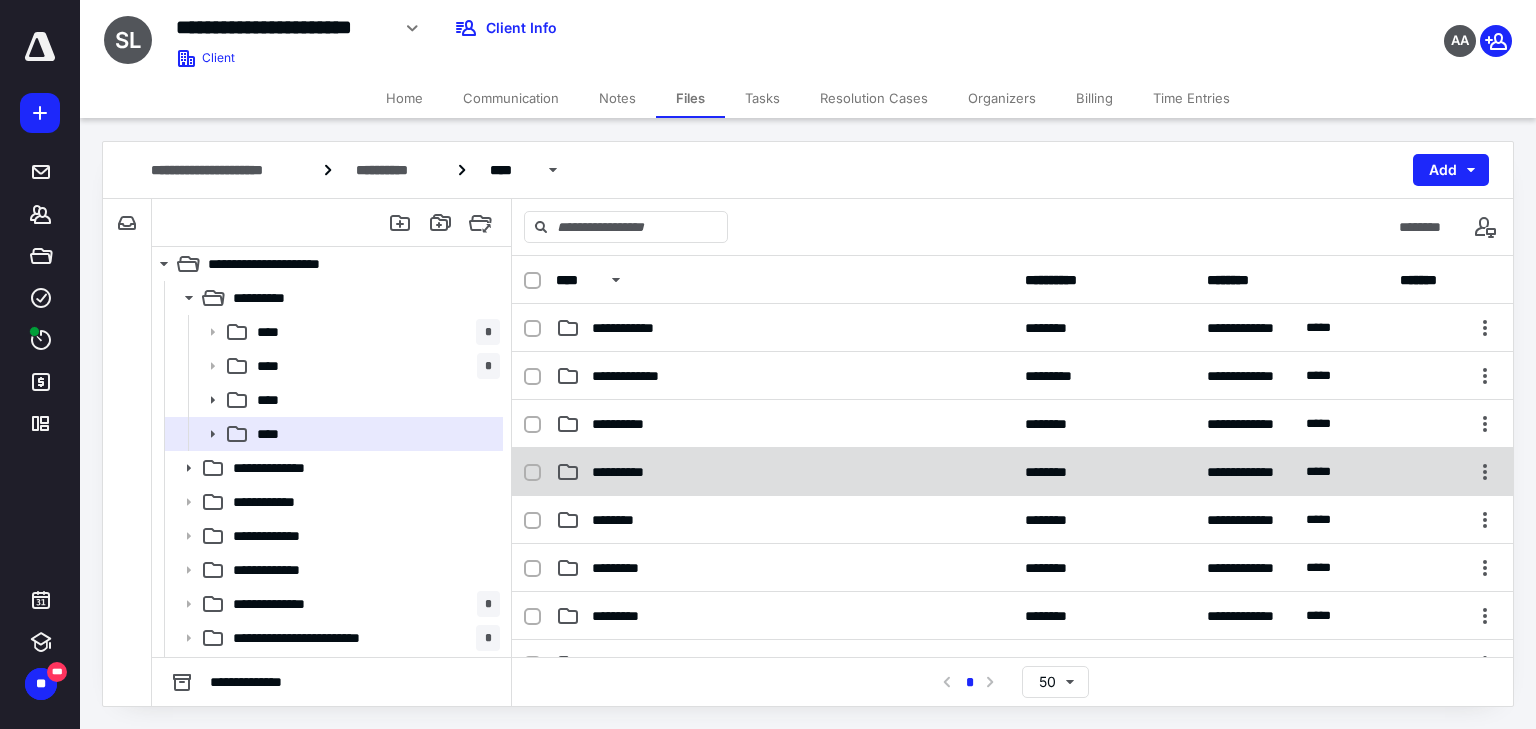 click on "**********" at bounding box center (784, 472) 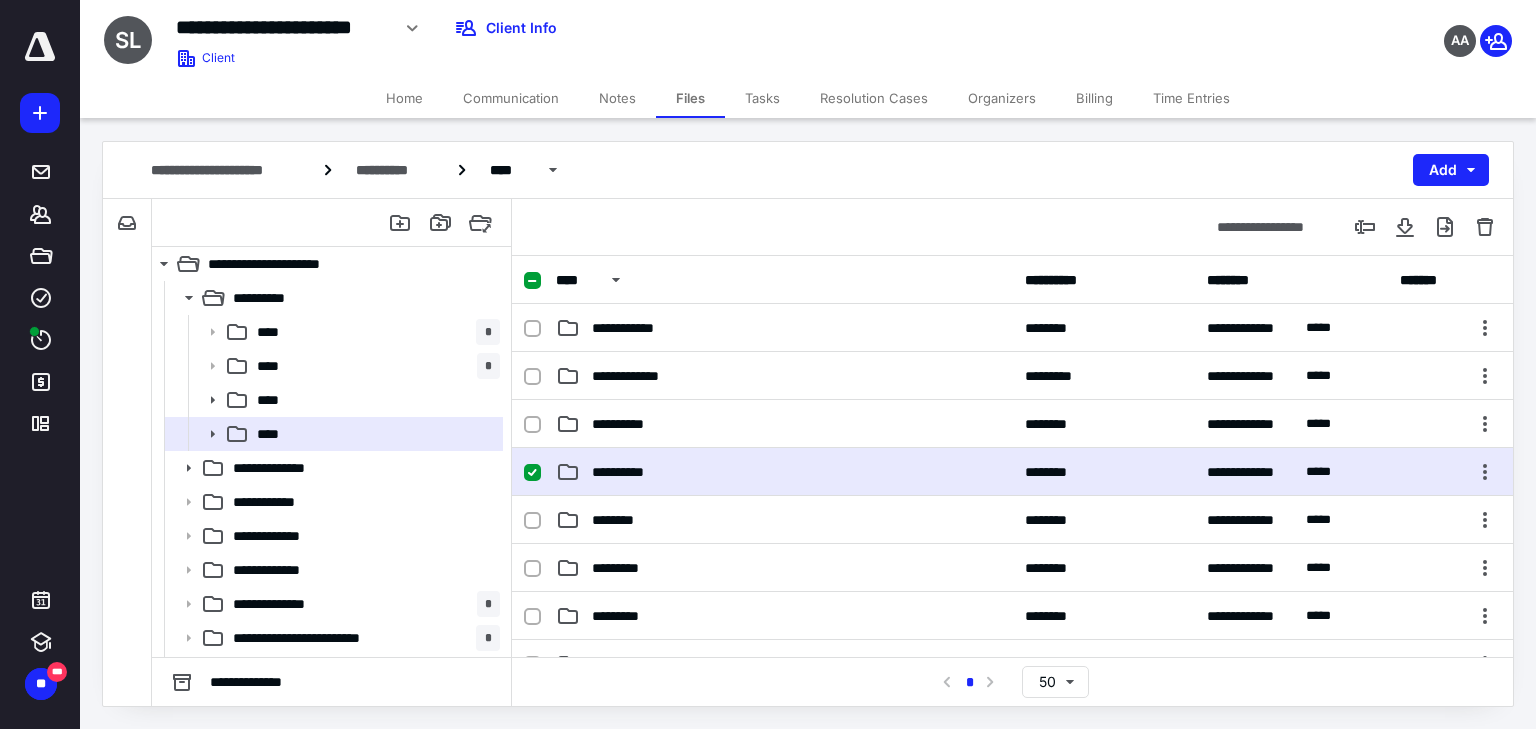click on "**********" at bounding box center (784, 472) 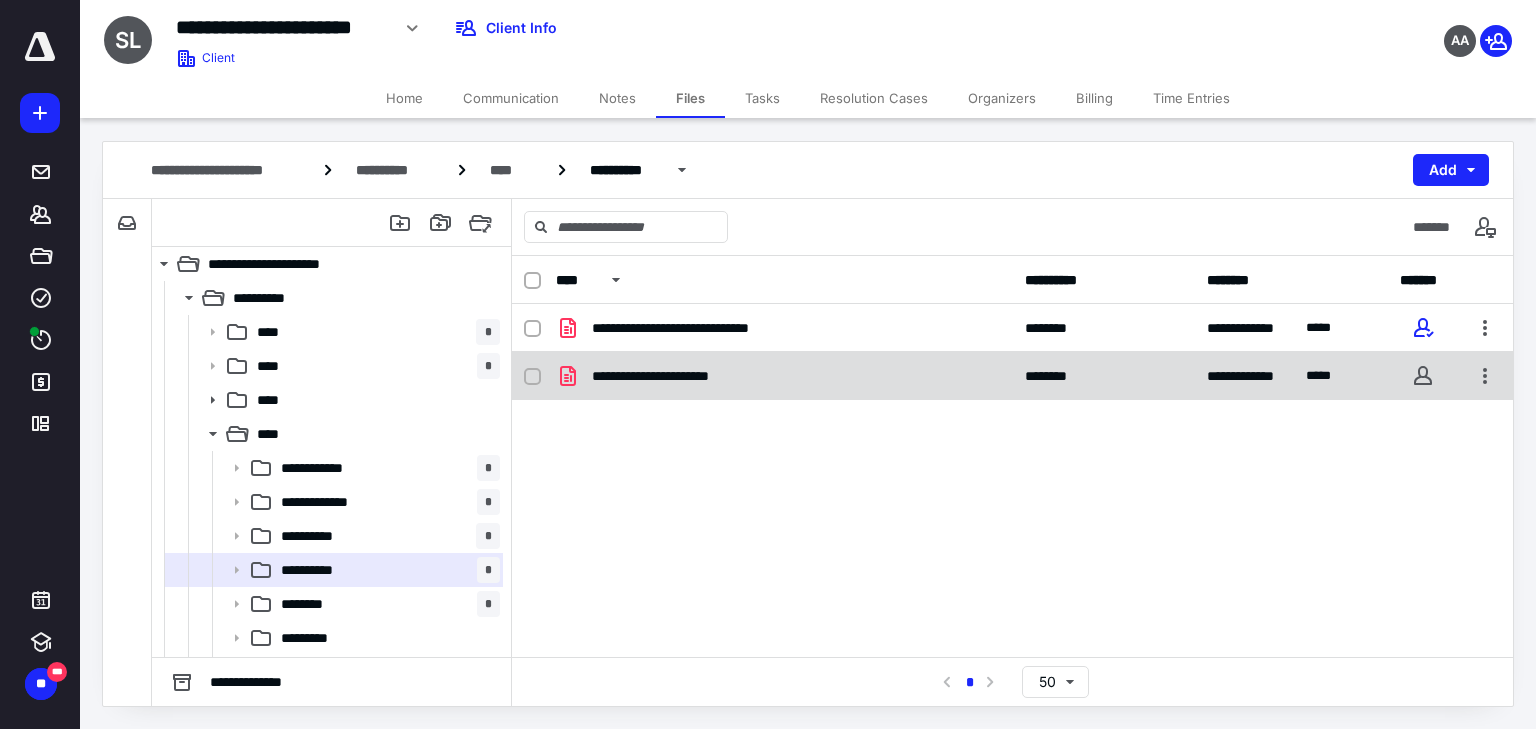 click on "**********" at bounding box center [1012, 376] 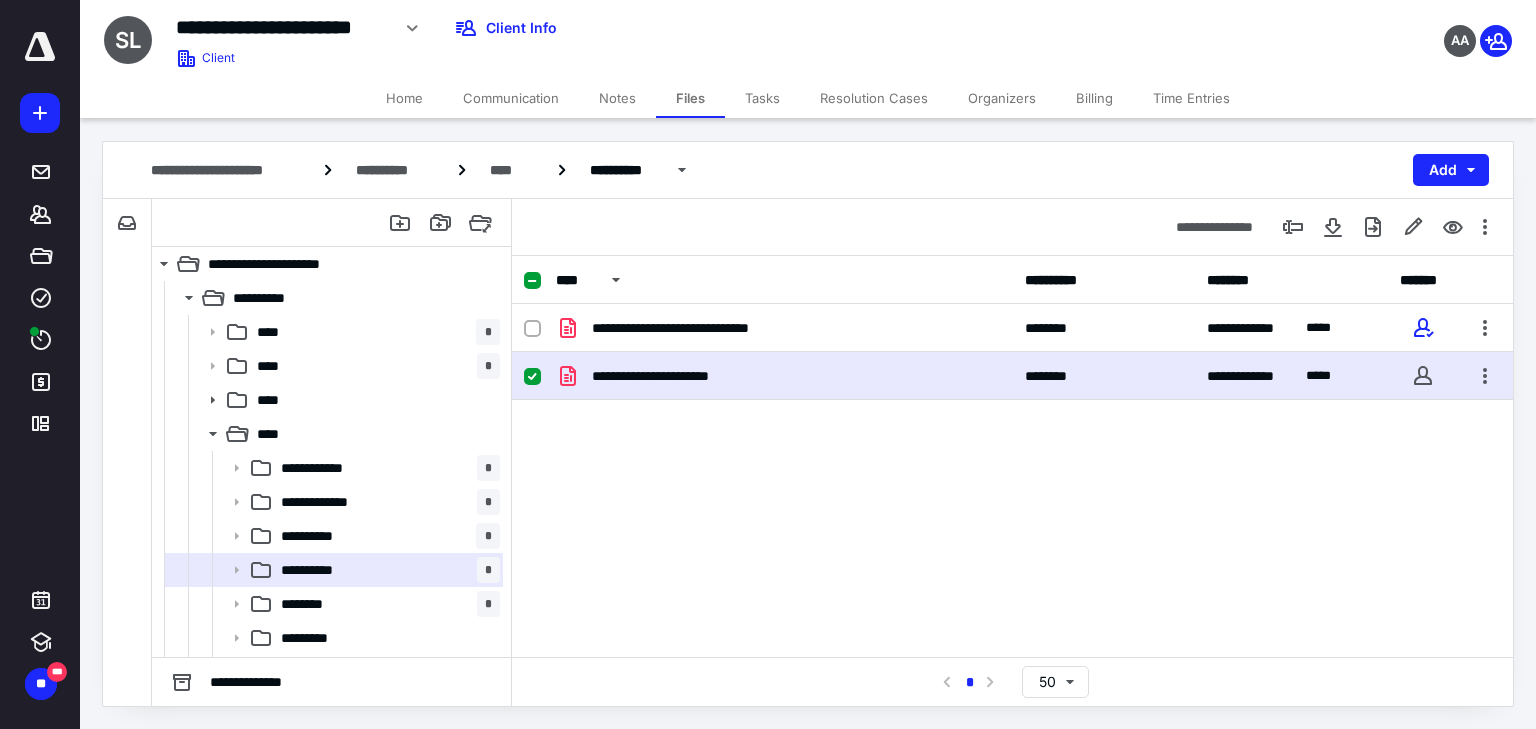click on "**********" at bounding box center [1012, 376] 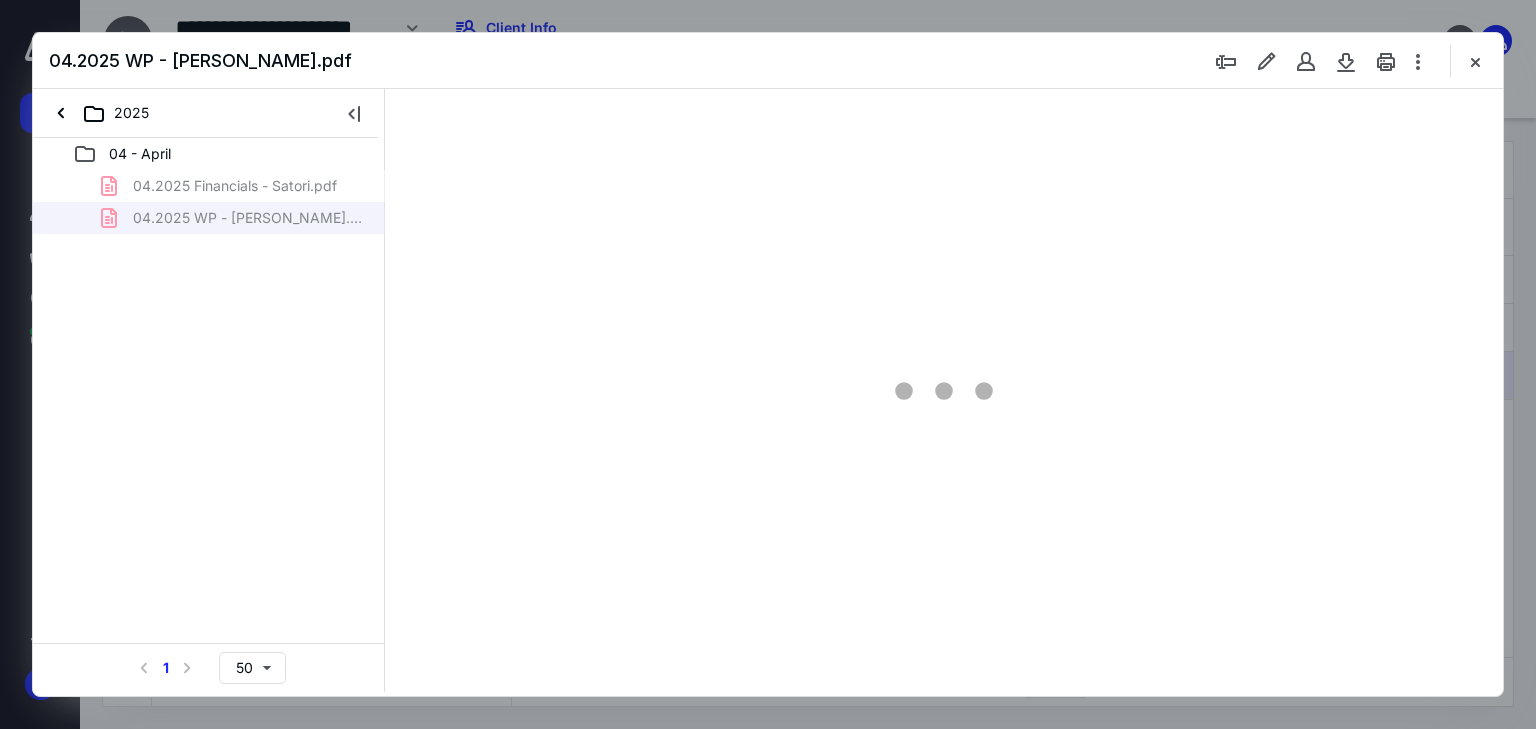 scroll, scrollTop: 0, scrollLeft: 0, axis: both 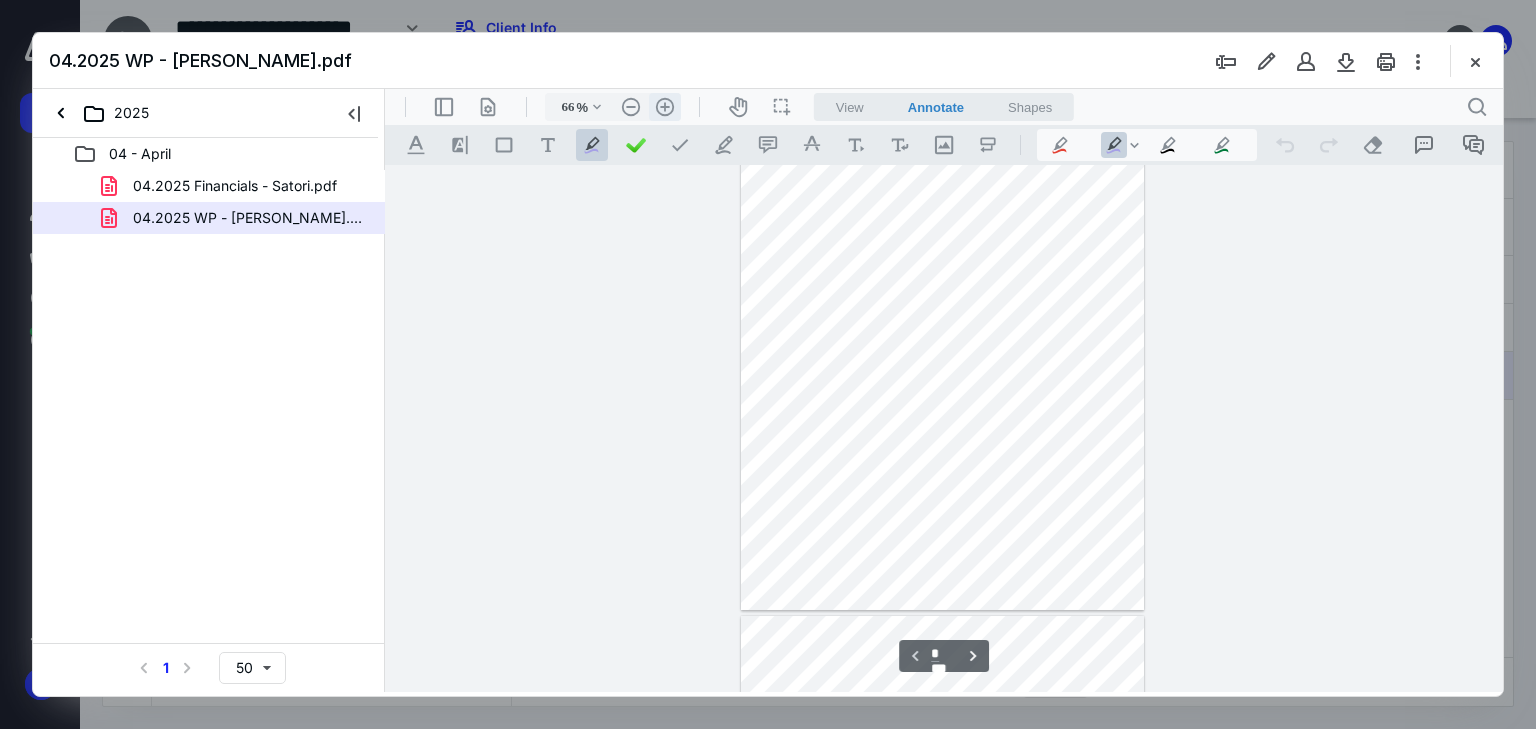 click on ".cls-1{fill:#abb0c4;} icon - header - zoom - in - line" at bounding box center (665, 107) 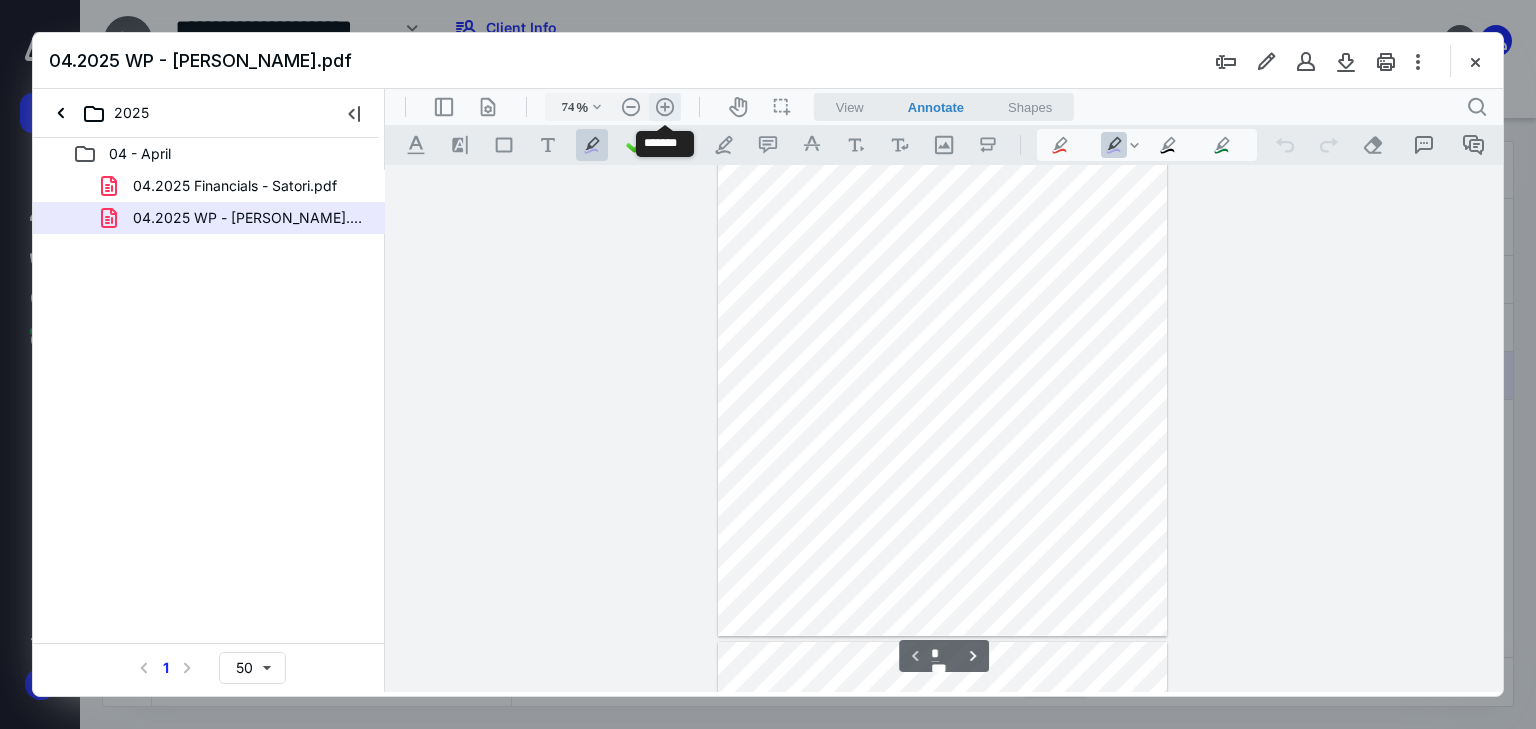 click on ".cls-1{fill:#abb0c4;} icon - header - zoom - in - line" at bounding box center [665, 107] 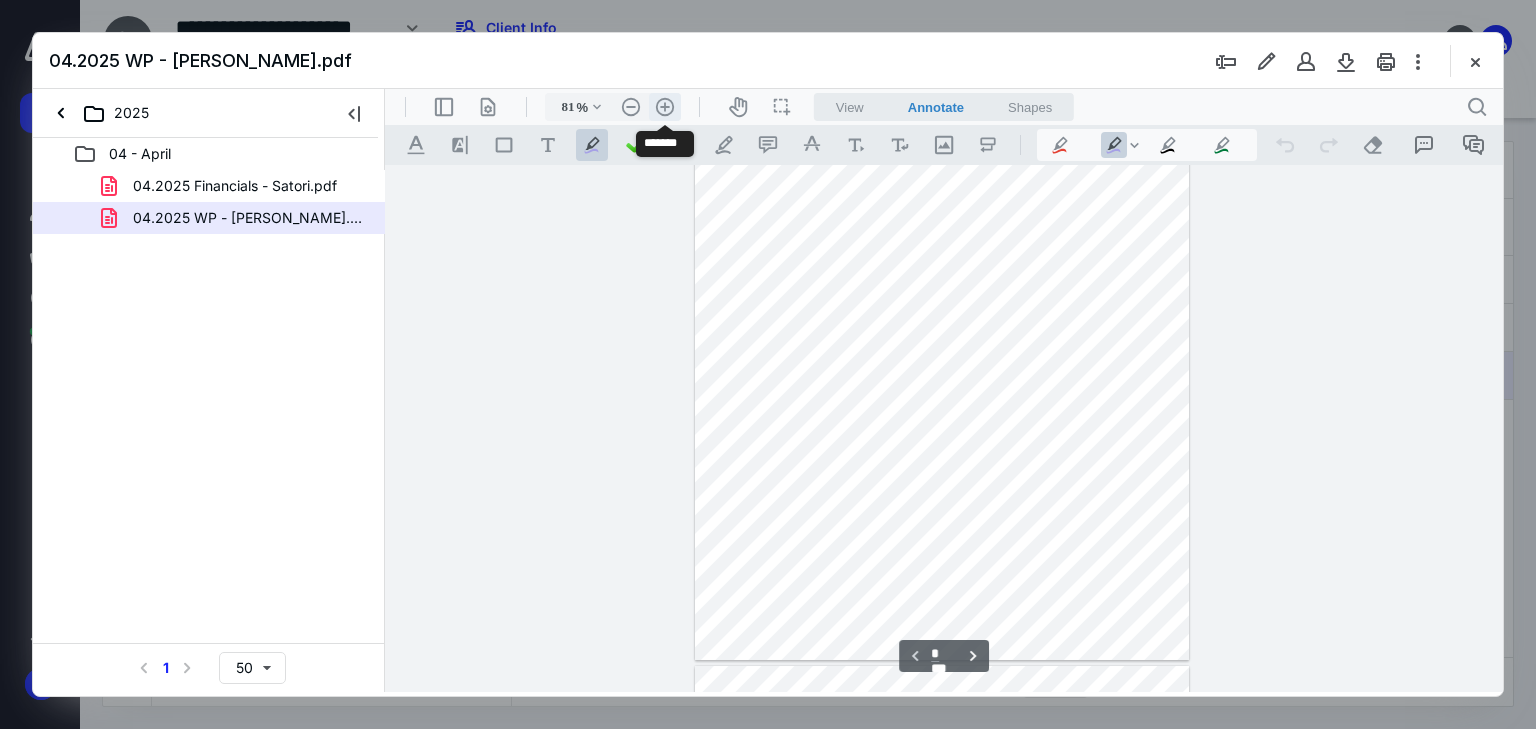 click on ".cls-1{fill:#abb0c4;} icon - header - zoom - in - line" at bounding box center [665, 107] 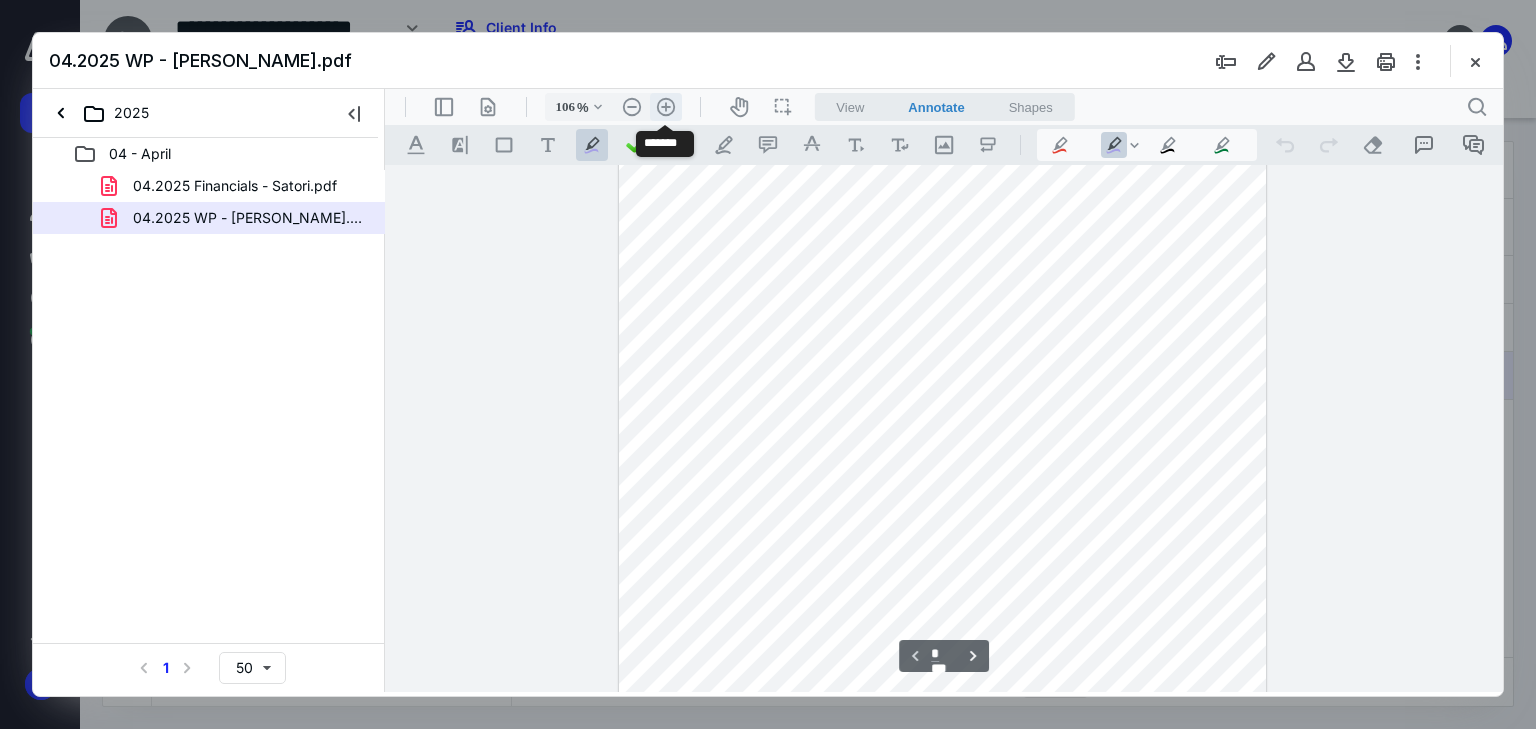 click on ".cls-1{fill:#abb0c4;} icon - header - zoom - in - line" at bounding box center (666, 107) 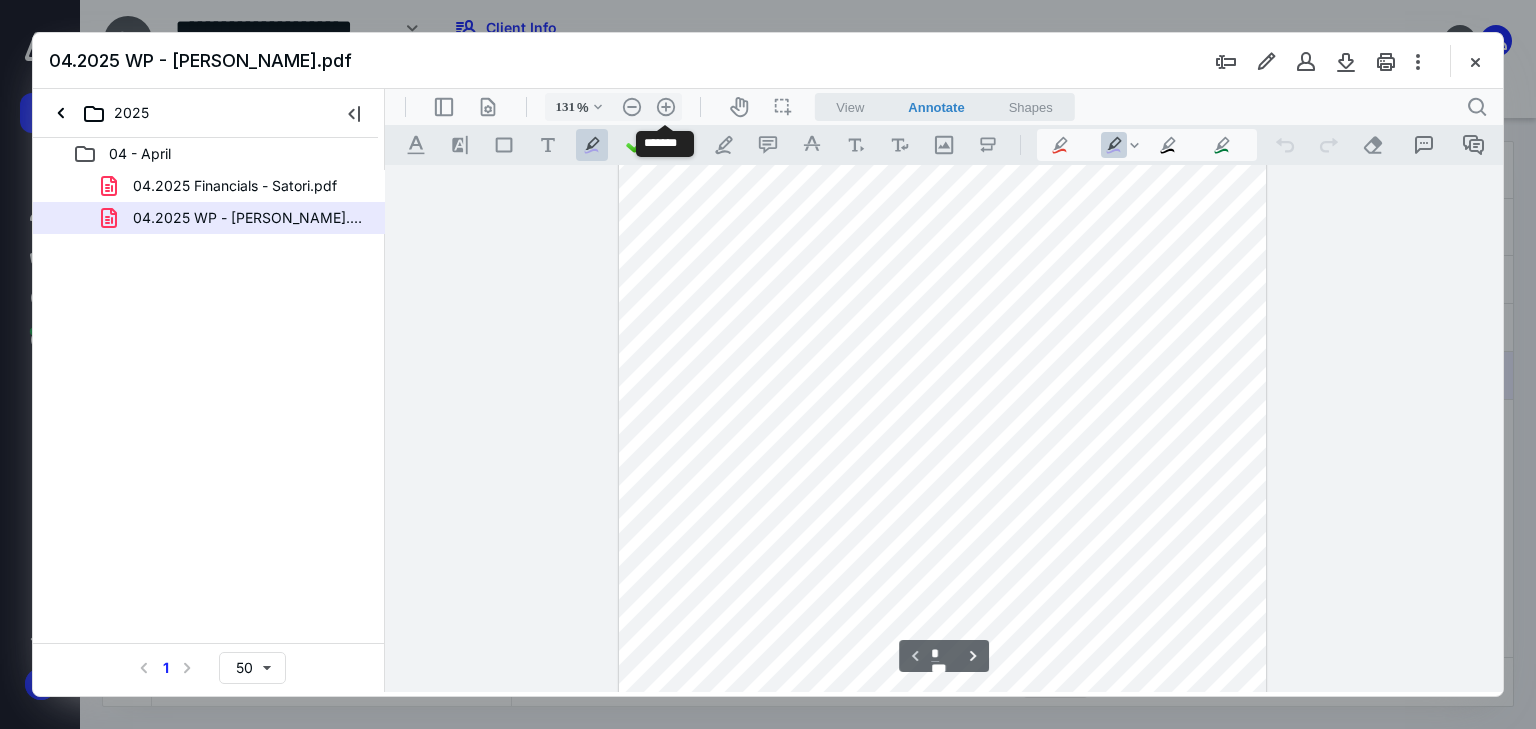 scroll, scrollTop: 378, scrollLeft: 0, axis: vertical 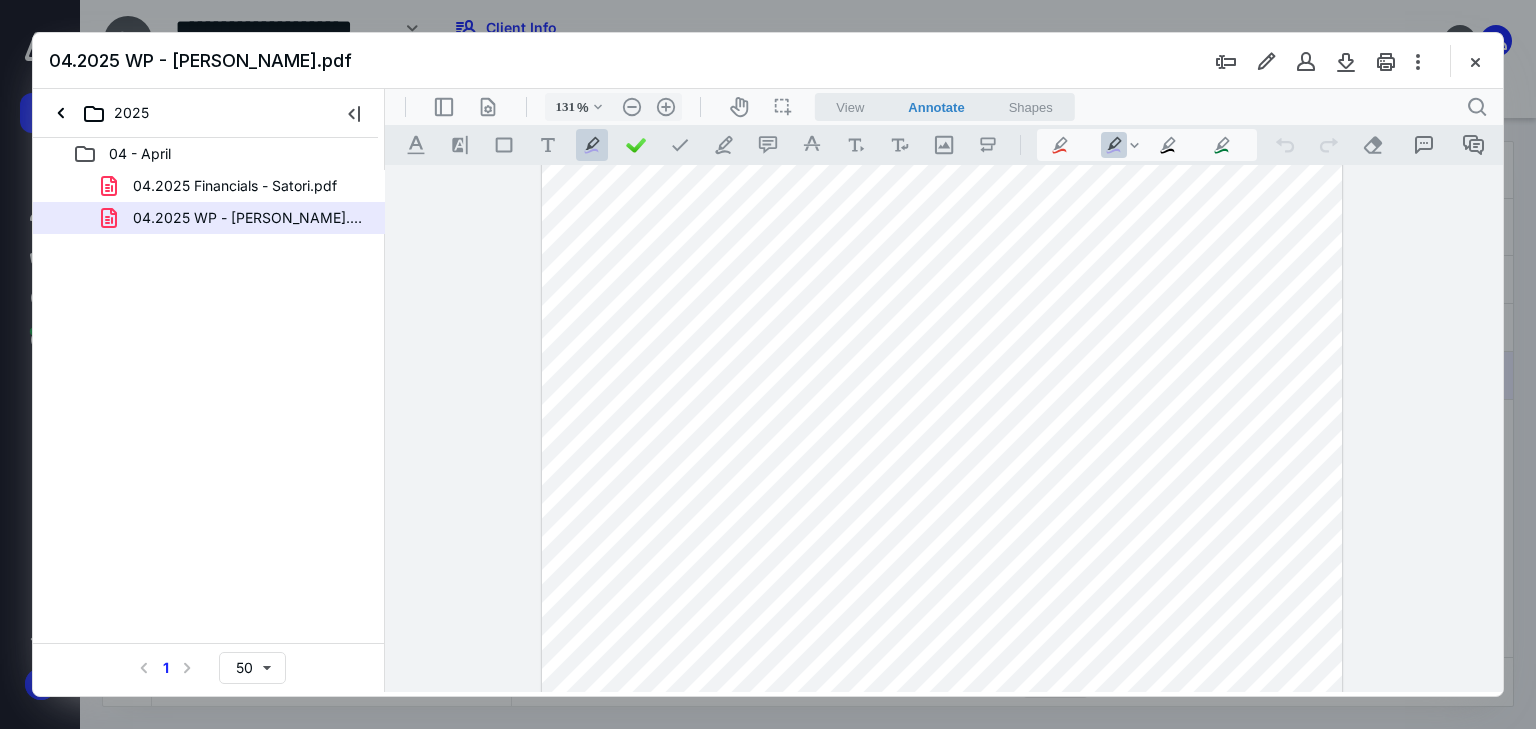 drag, startPoint x: 1502, startPoint y: 237, endPoint x: 1493, endPoint y: 281, distance: 44.911022 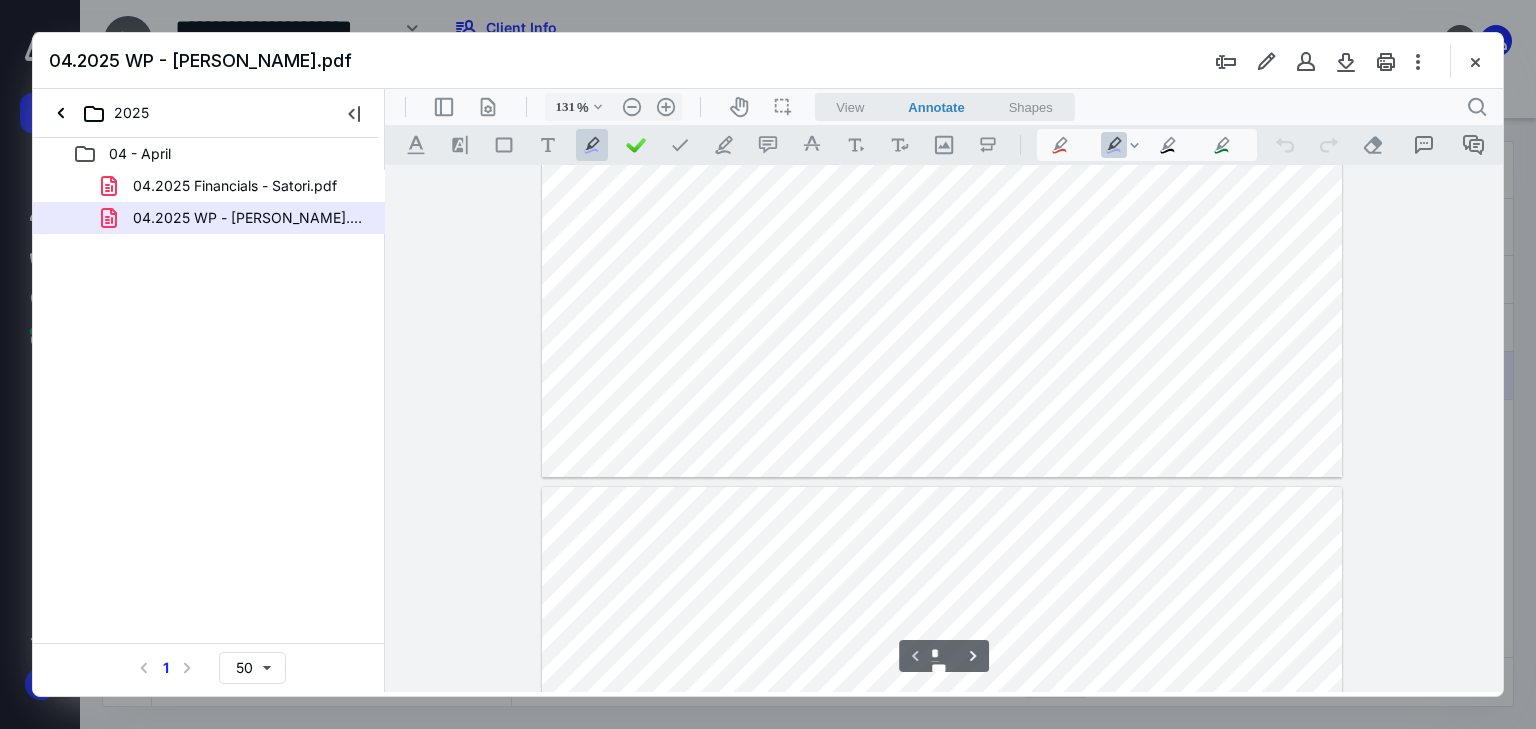 type on "*" 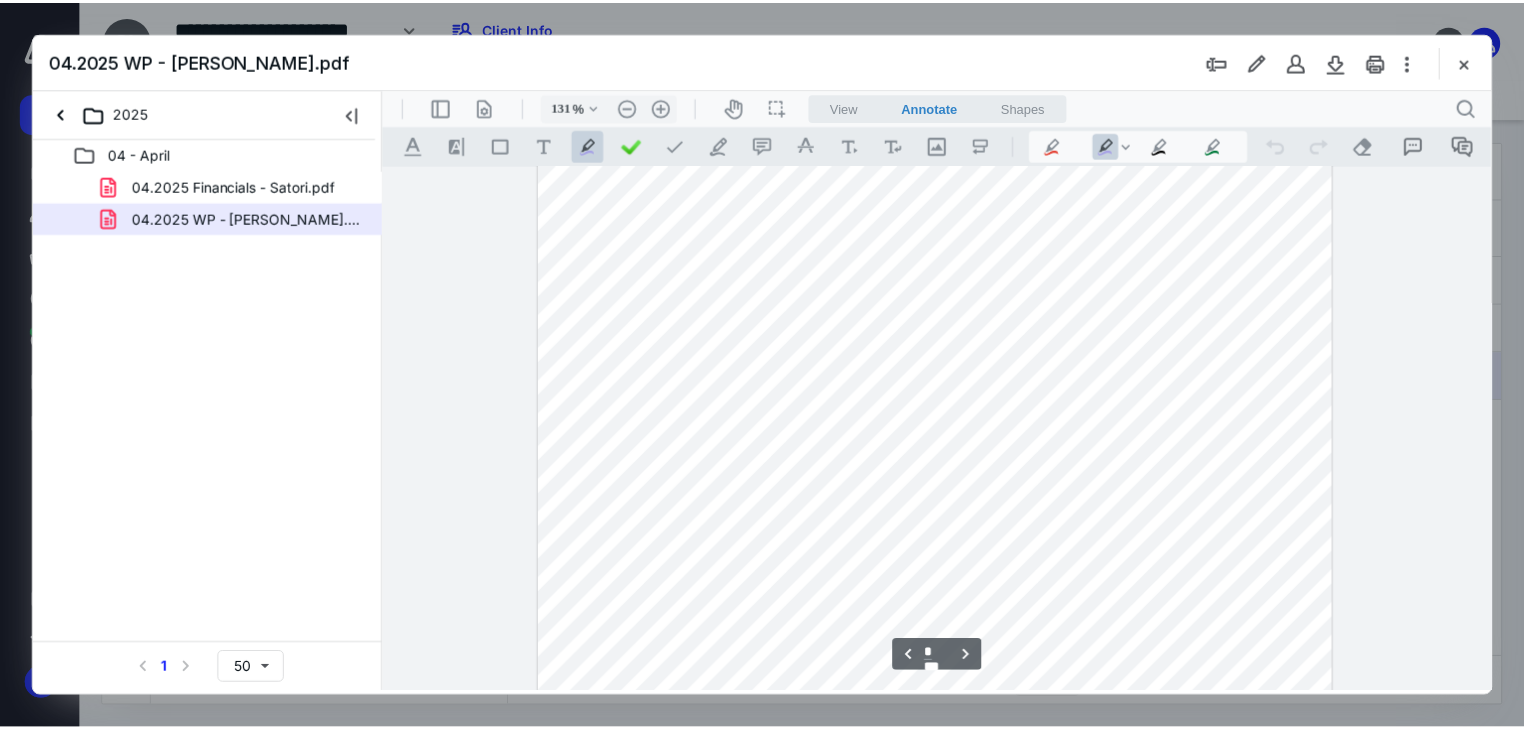 scroll, scrollTop: 1125, scrollLeft: 0, axis: vertical 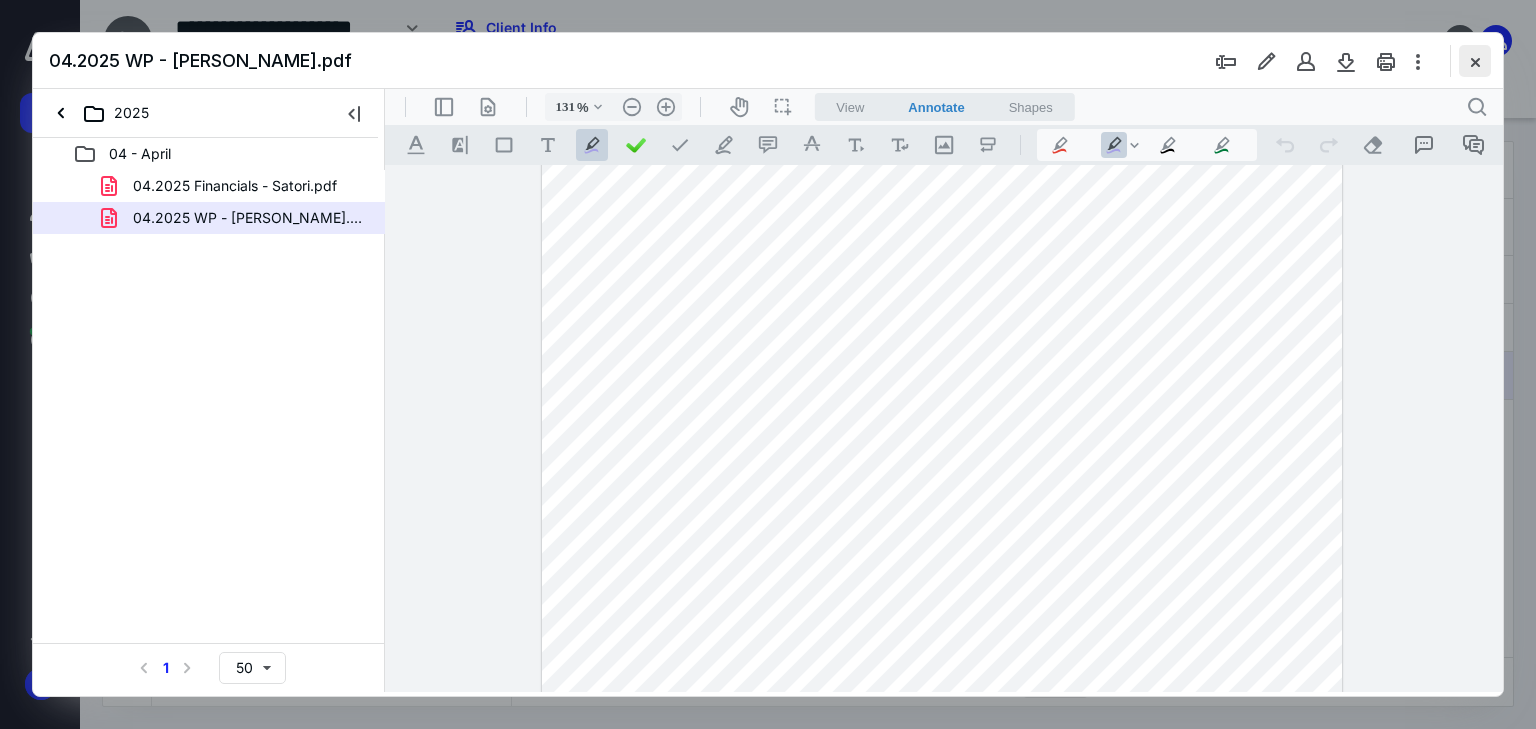 click at bounding box center [1475, 61] 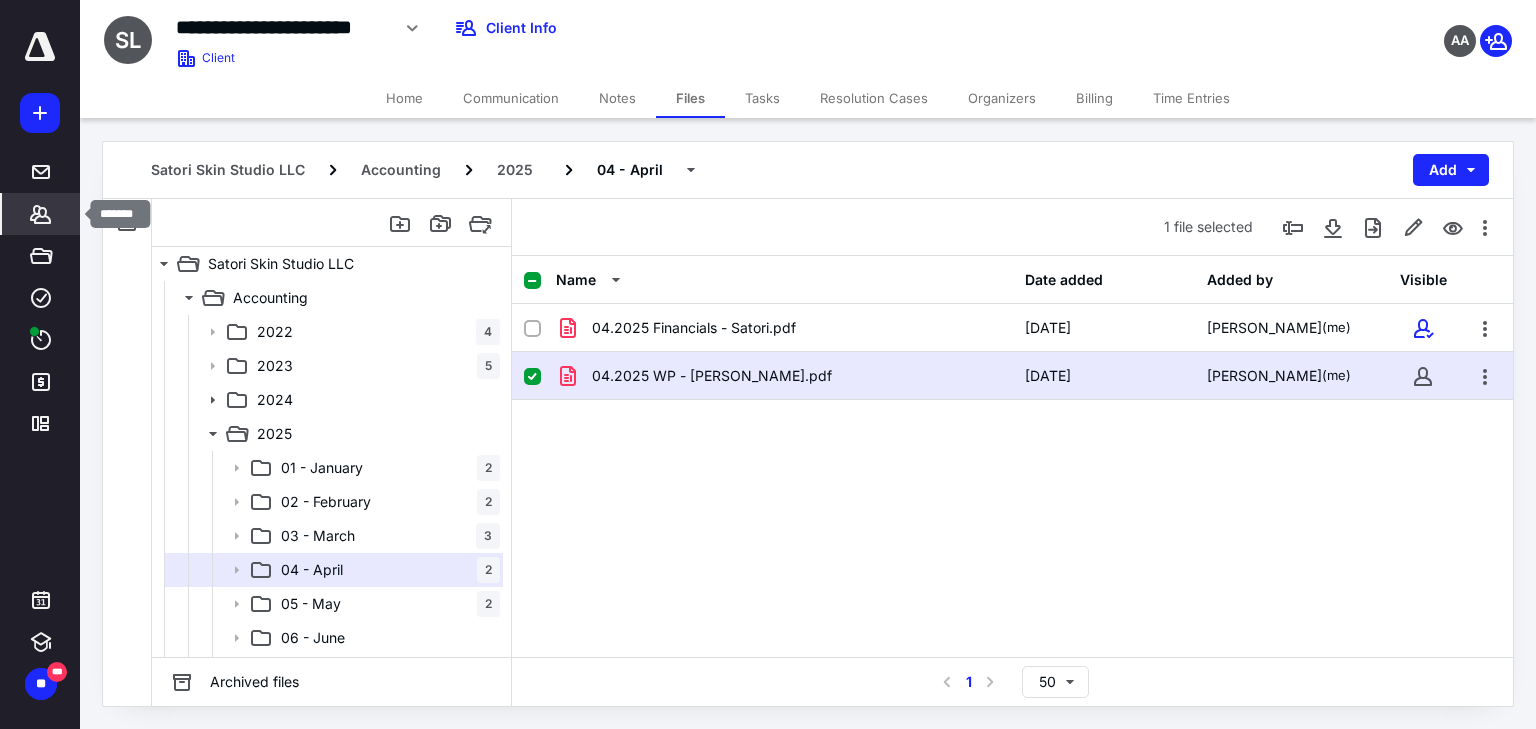 click 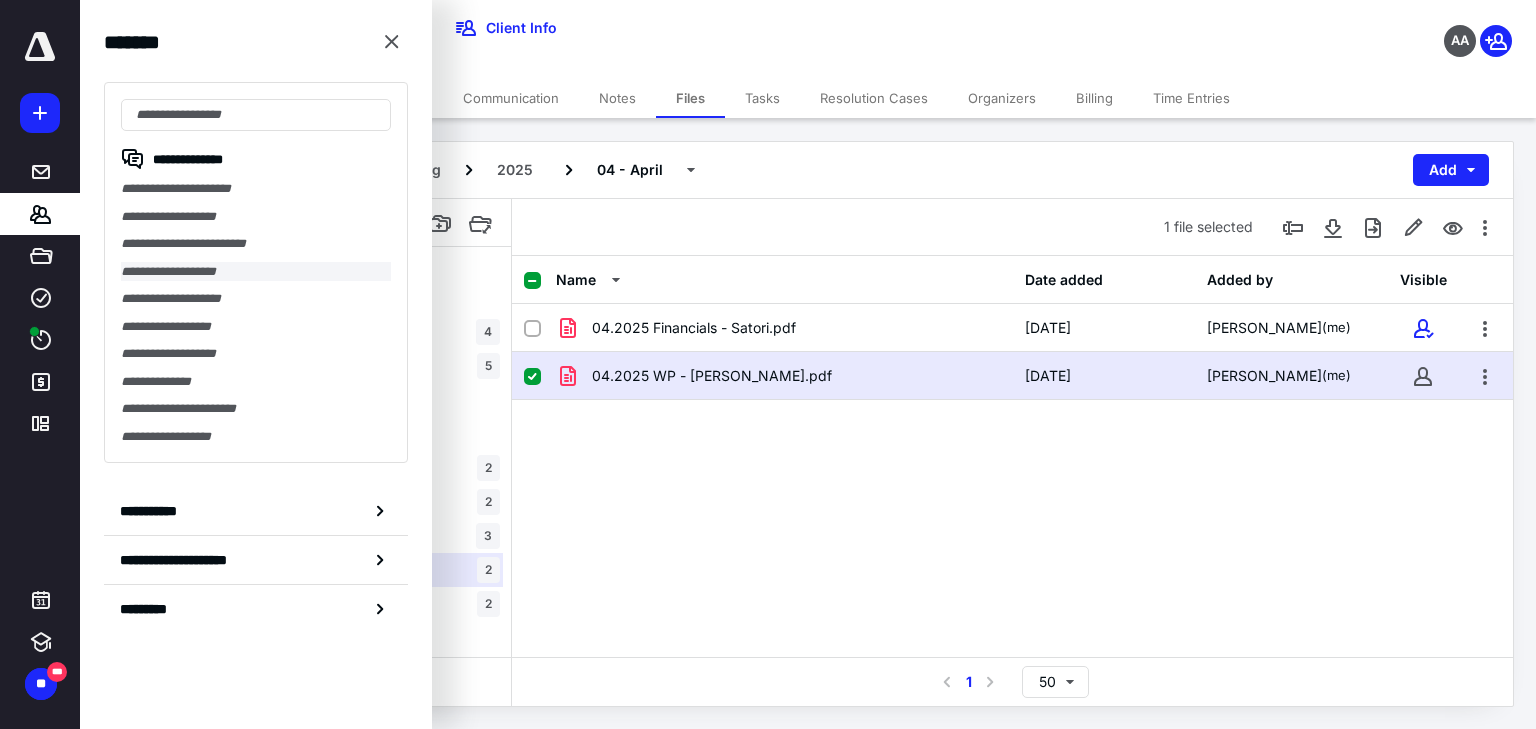 click on "**********" at bounding box center [256, 272] 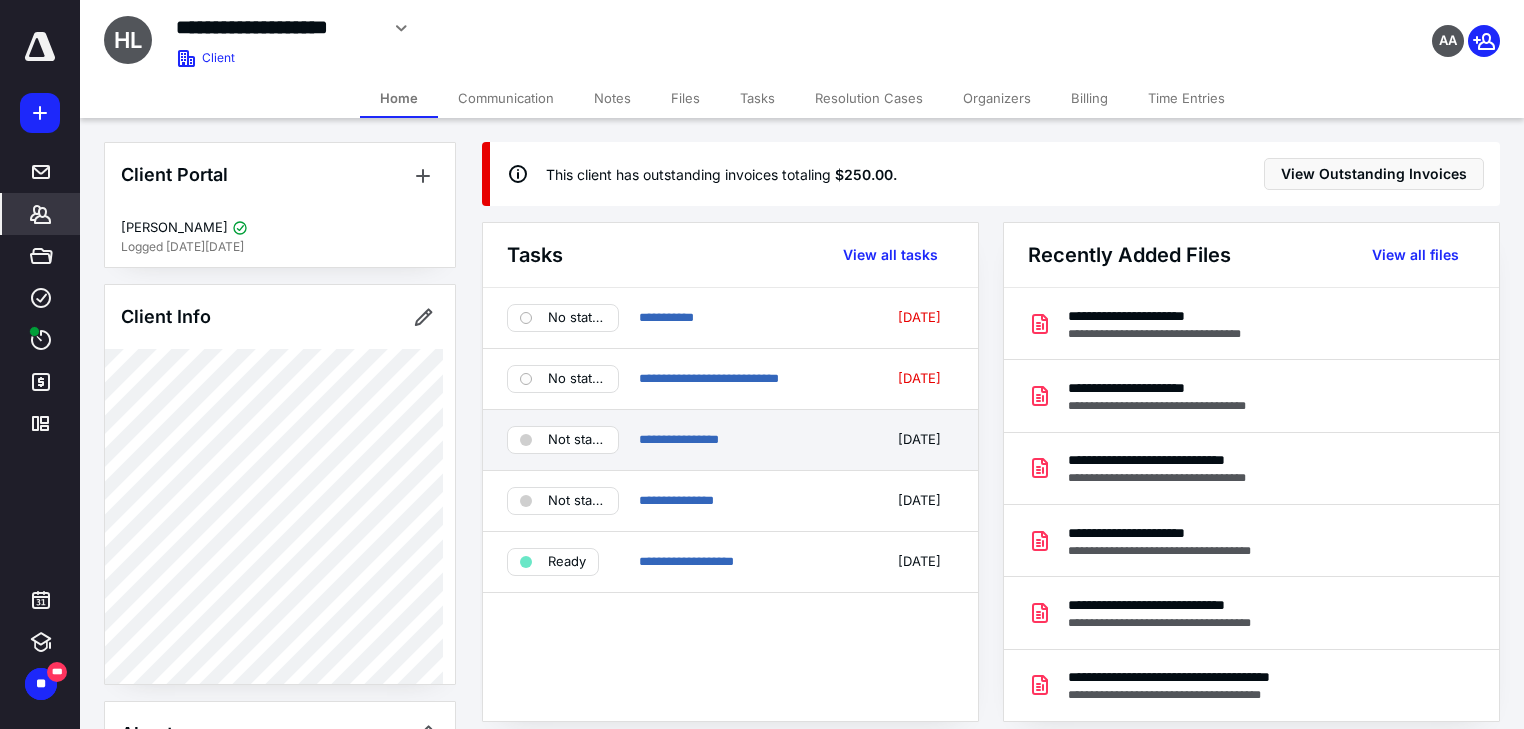 click on "Not started" at bounding box center (577, 440) 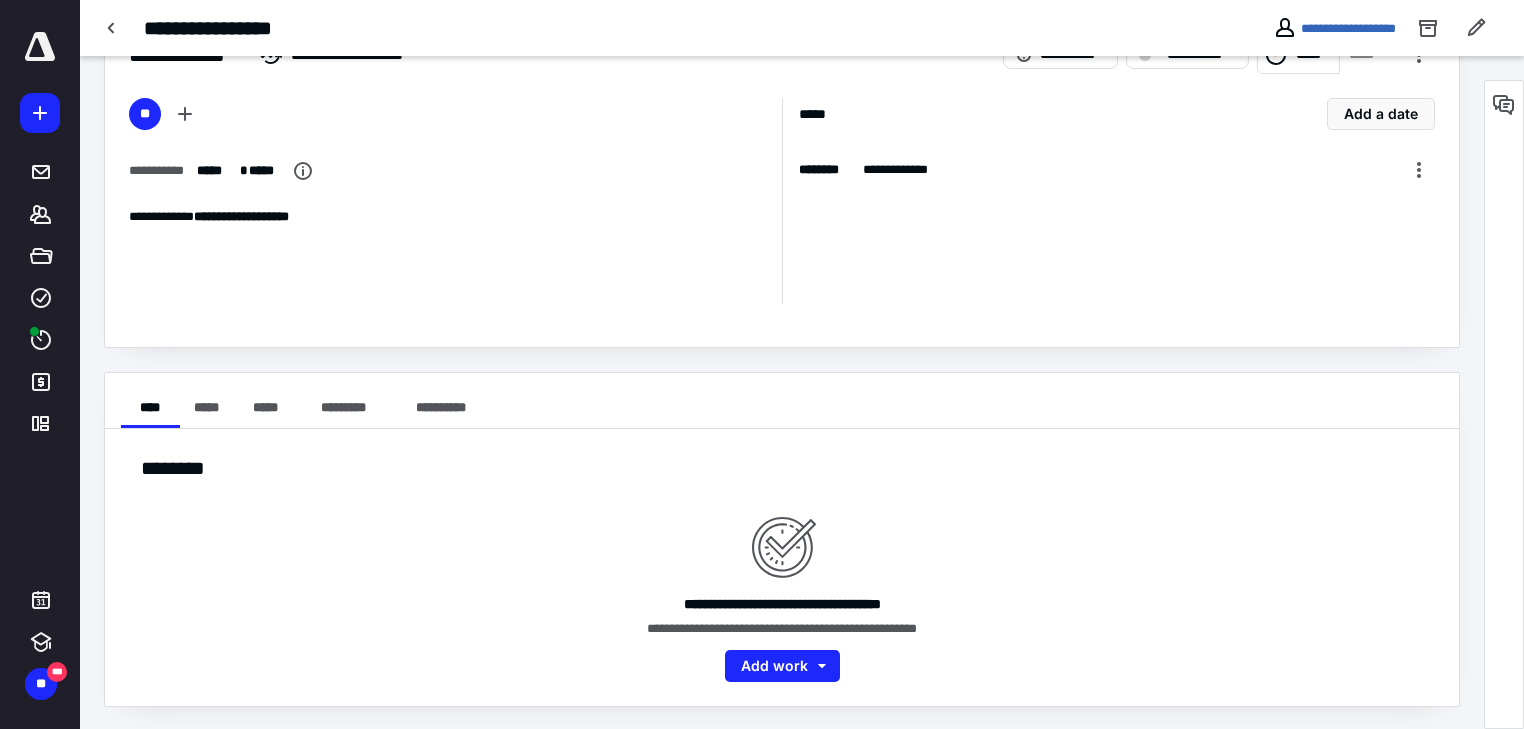 scroll, scrollTop: 0, scrollLeft: 0, axis: both 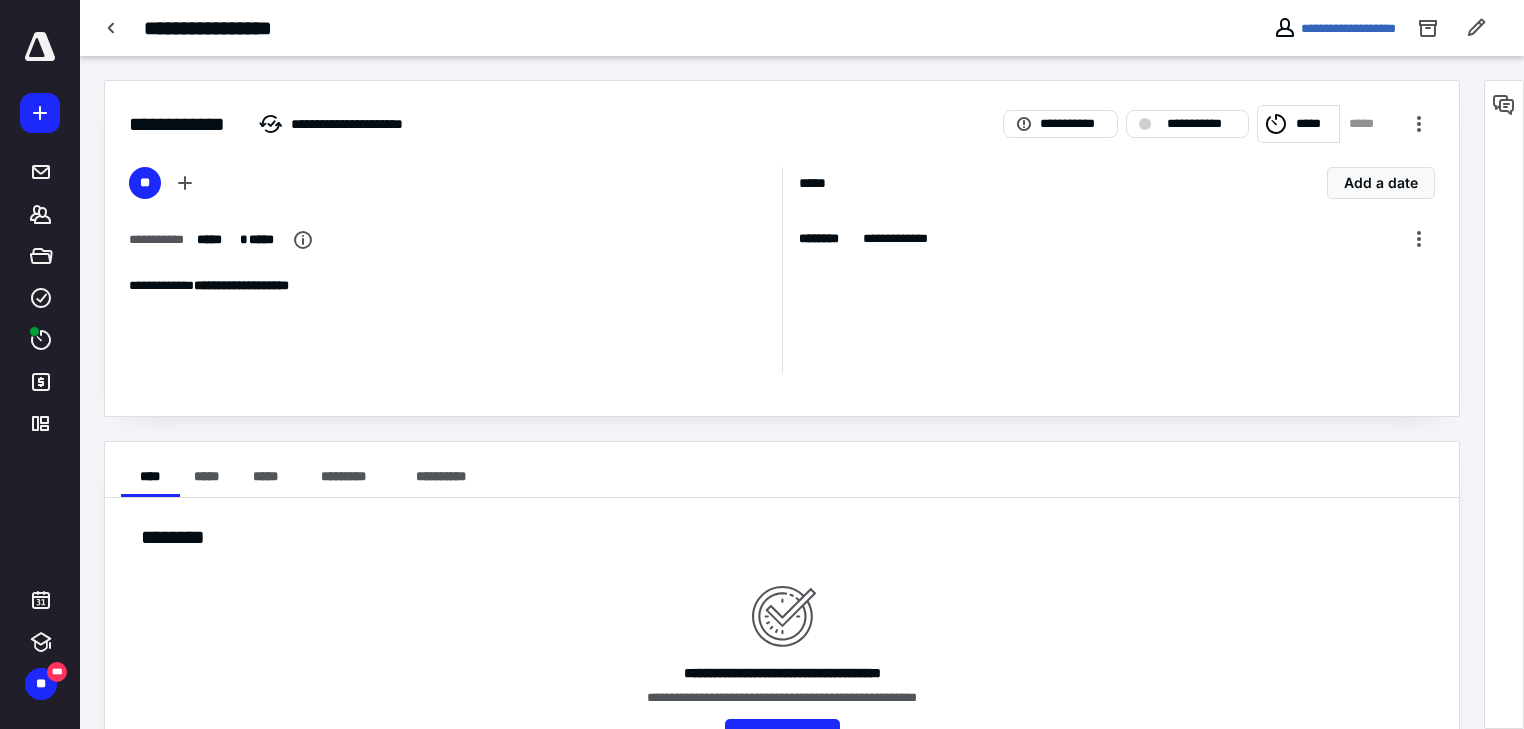 click at bounding box center [1504, 404] 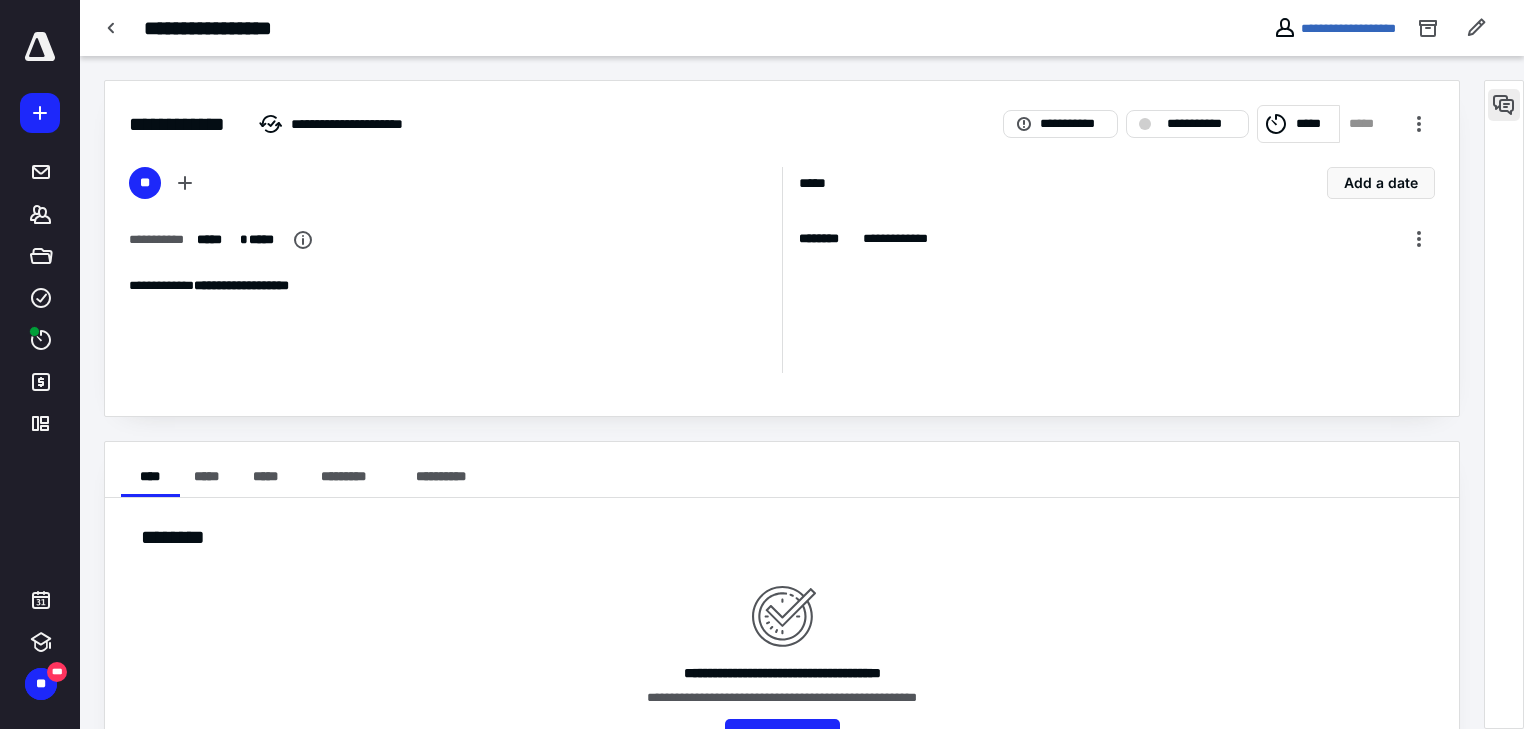 click at bounding box center [1504, 105] 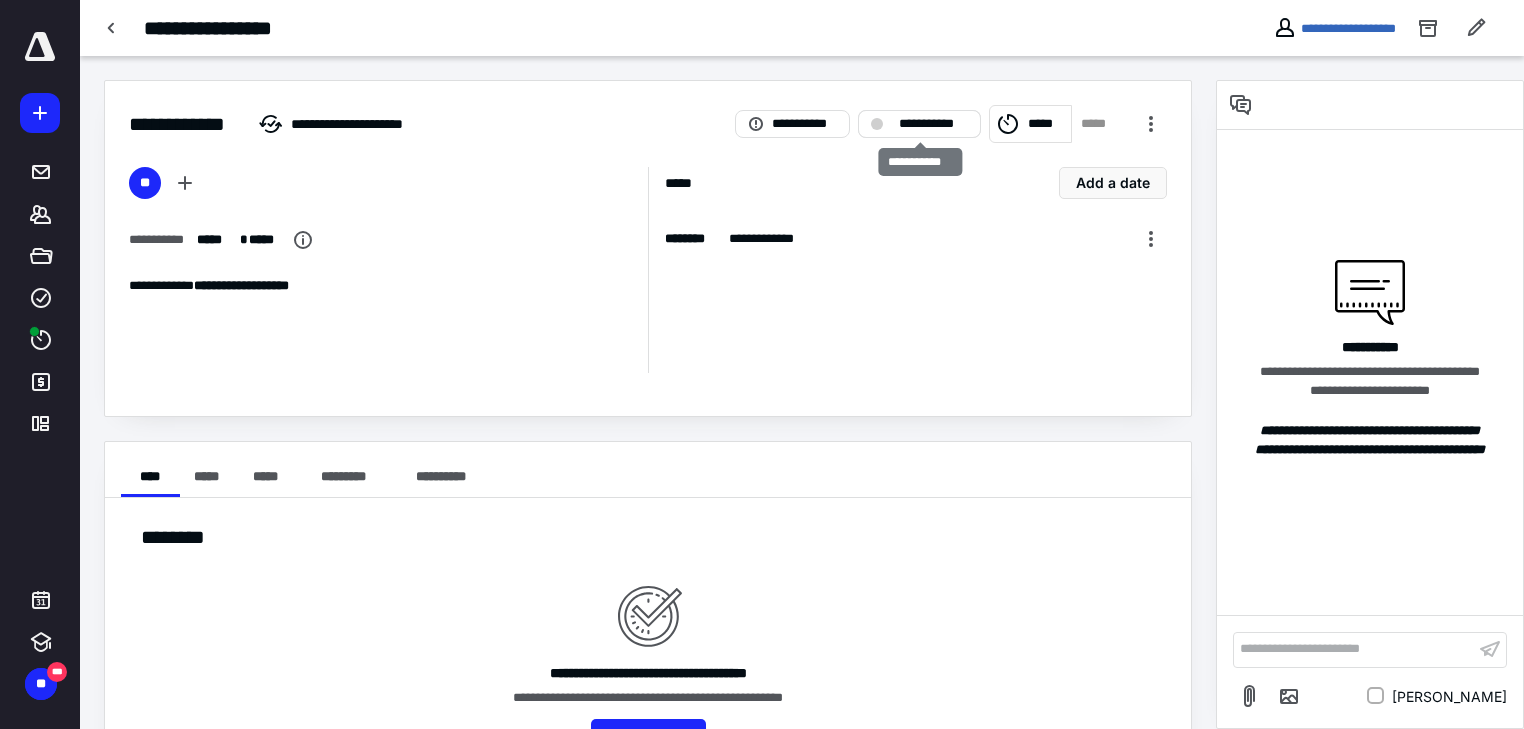 click on "**********" at bounding box center (933, 124) 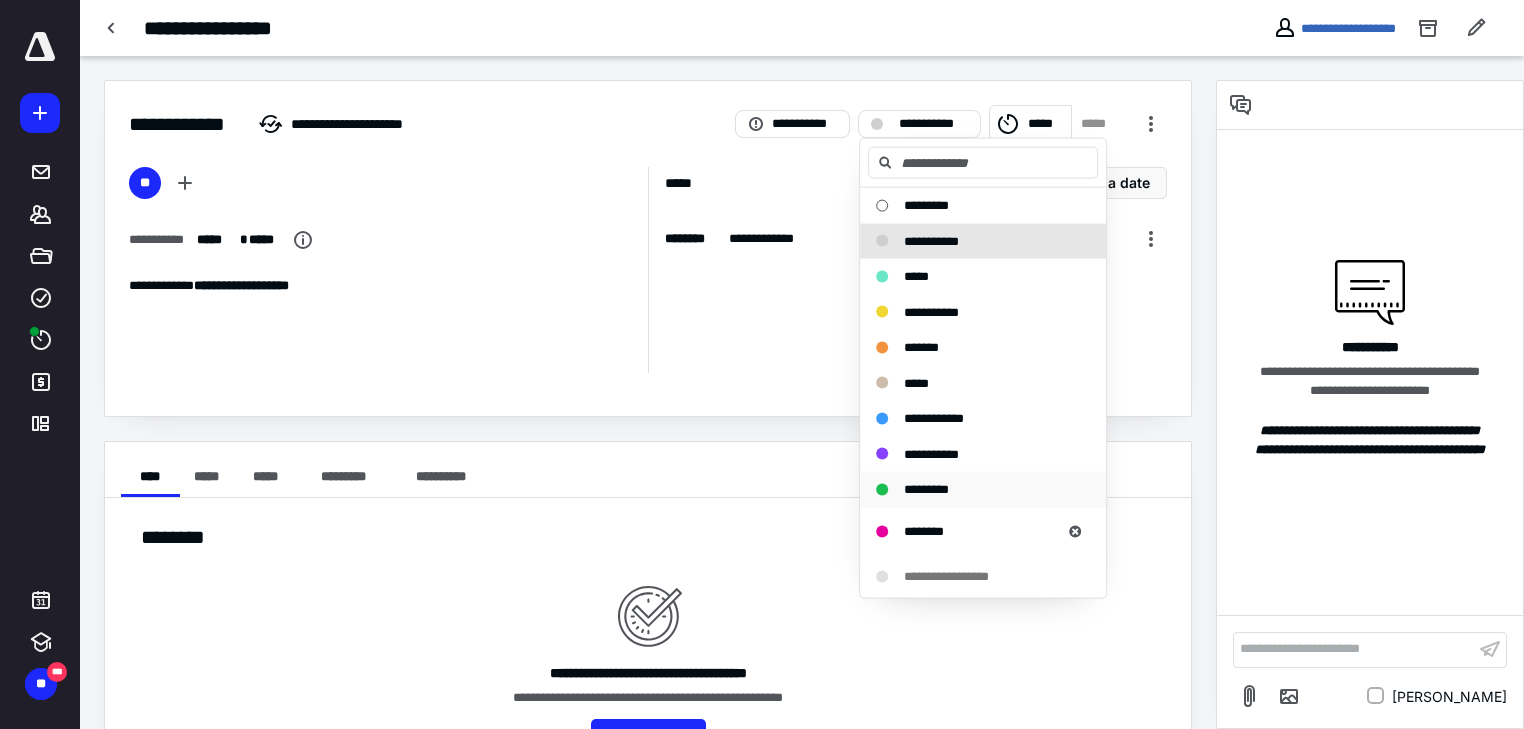 click on "*********" at bounding box center (926, 489) 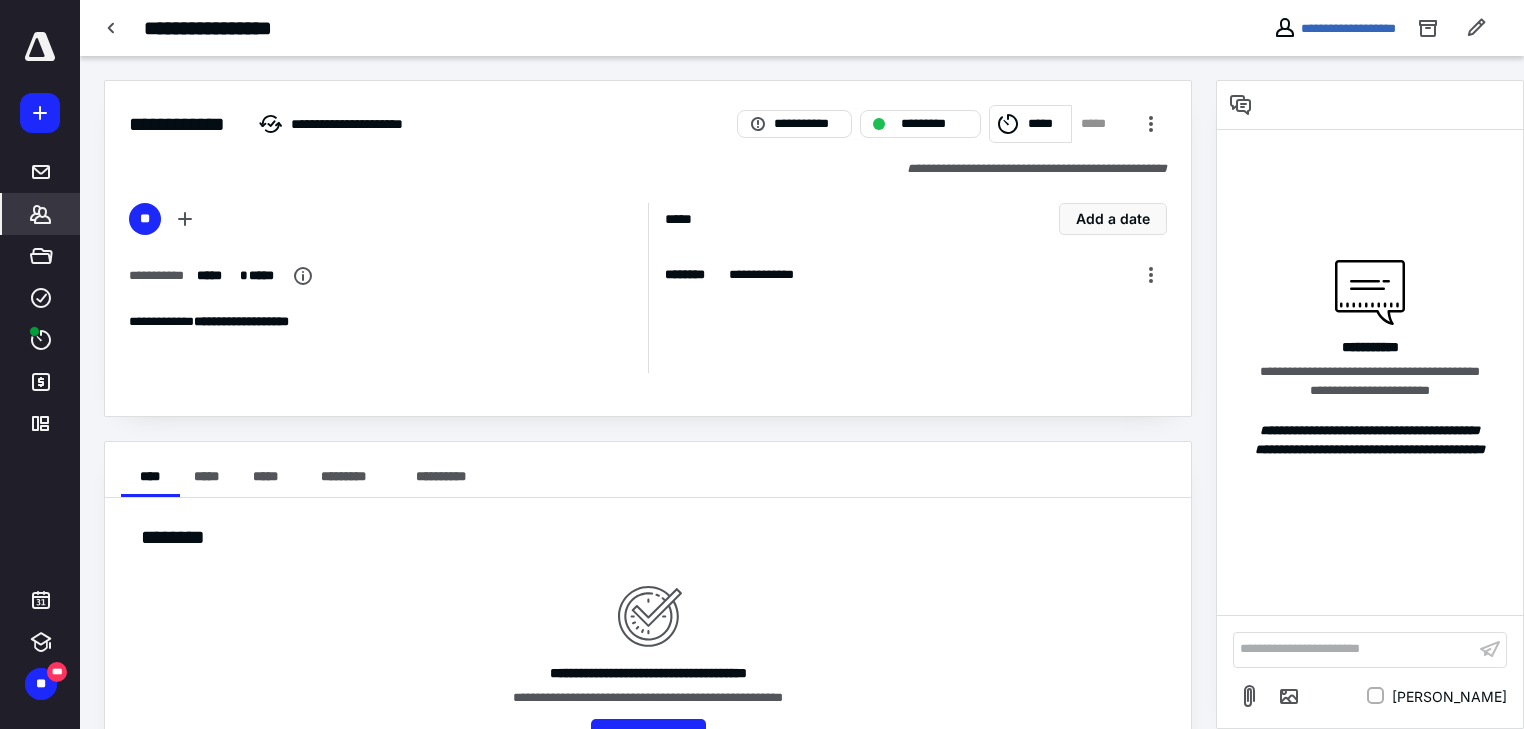 click 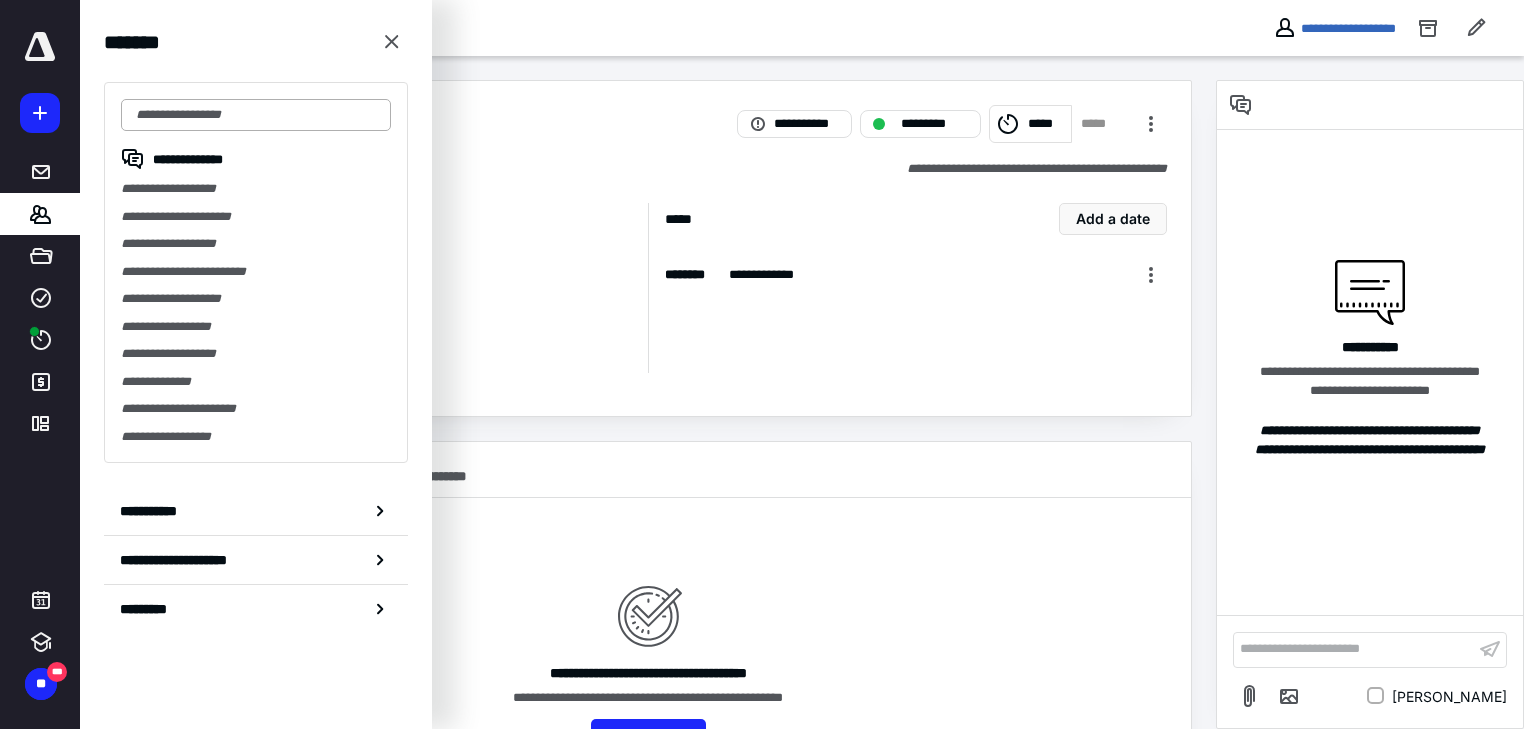 click at bounding box center [256, 115] 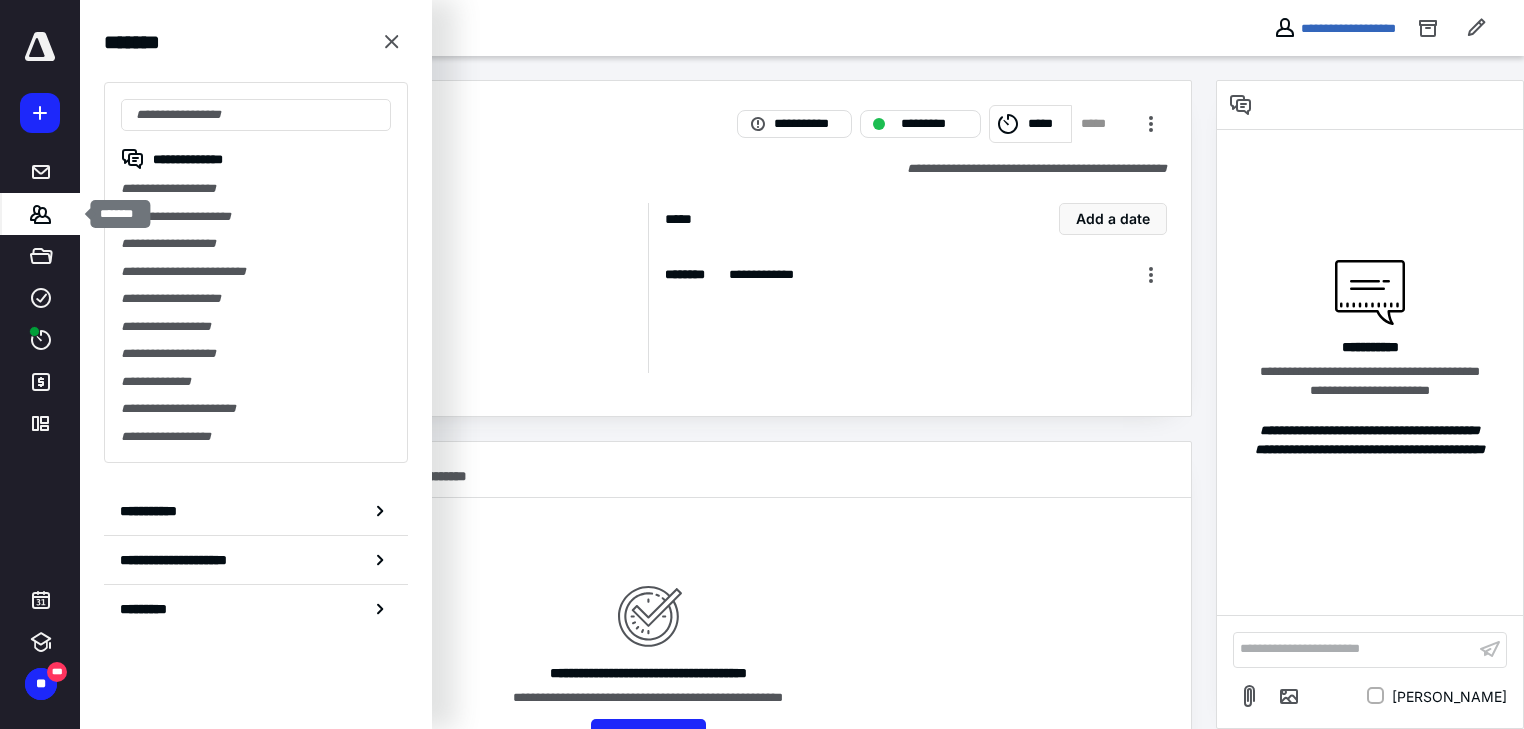 click on "*******" at bounding box center [41, 214] 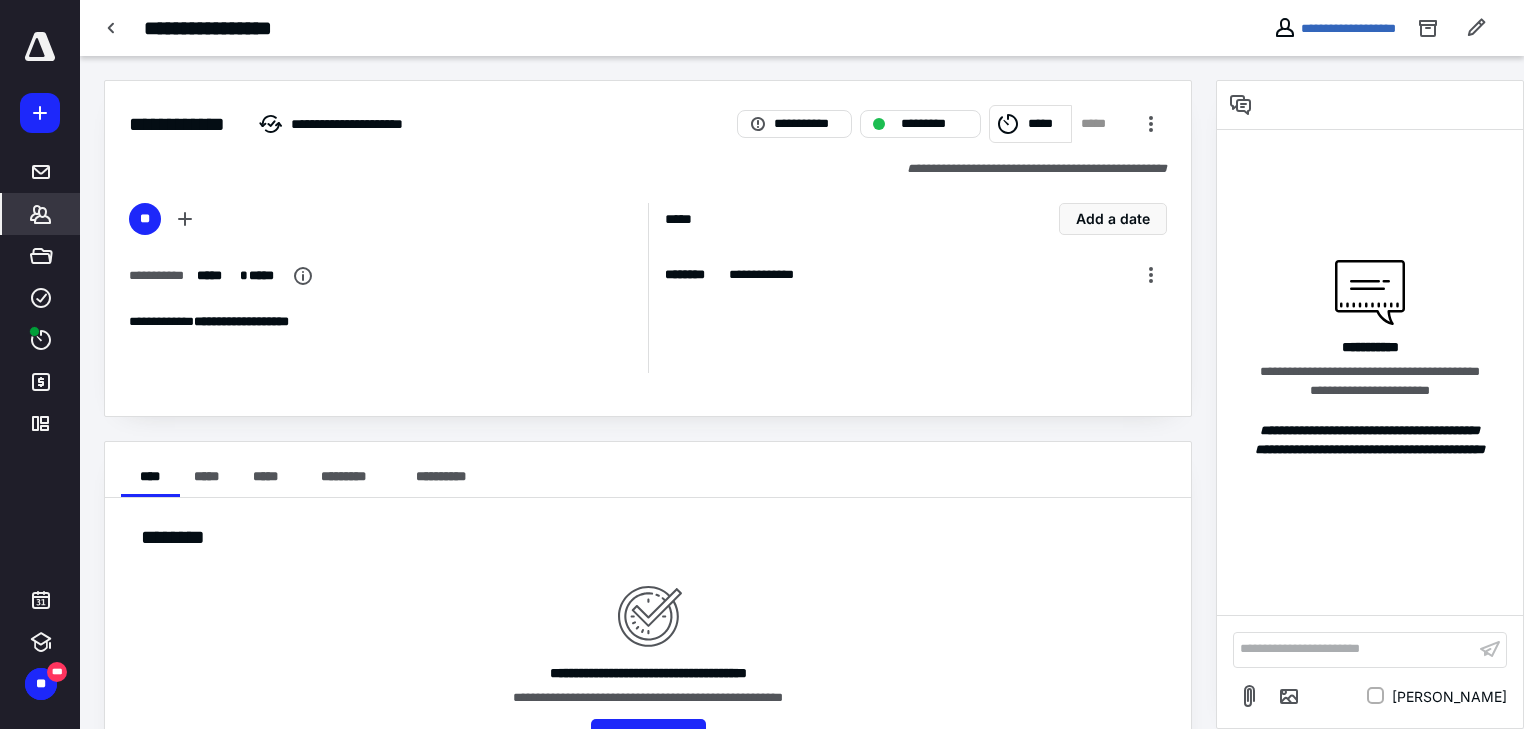click 